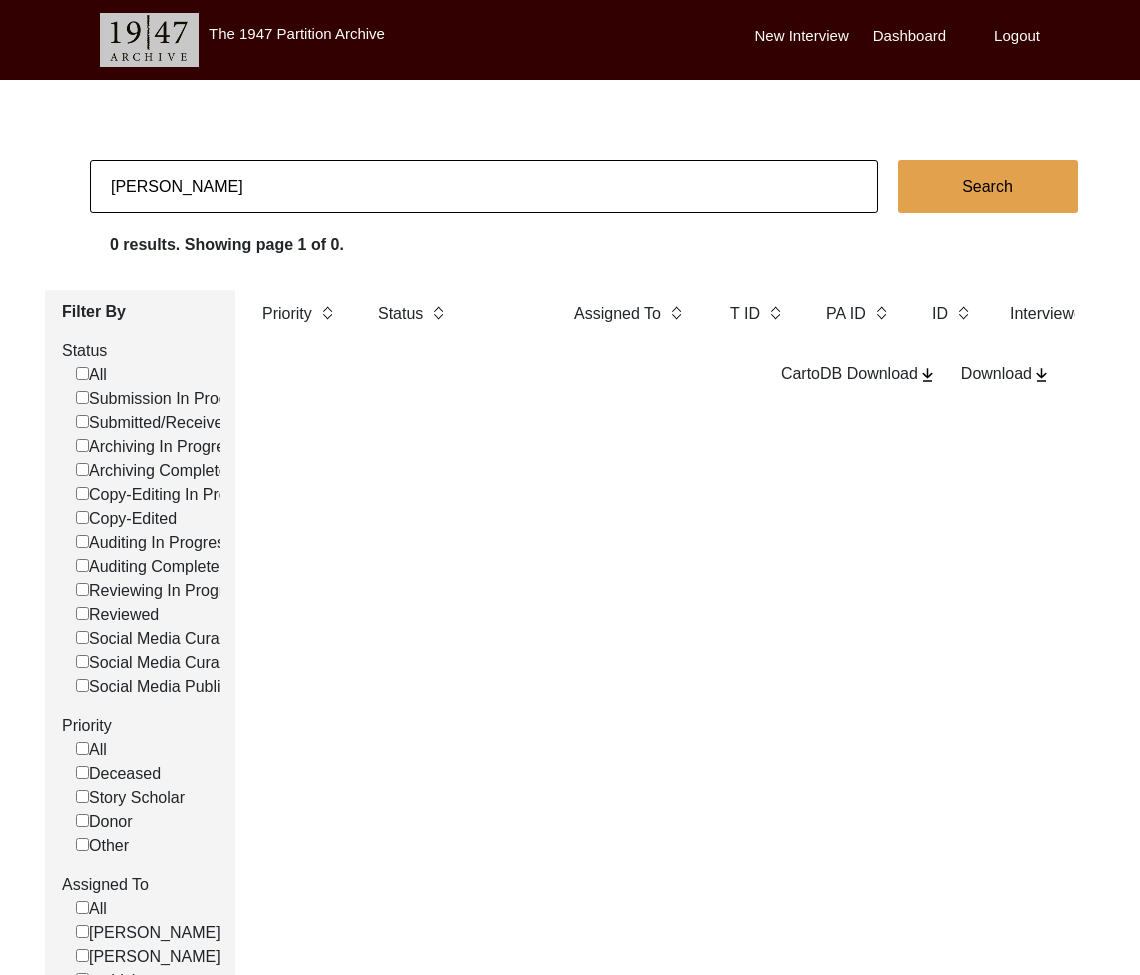 scroll, scrollTop: 0, scrollLeft: 0, axis: both 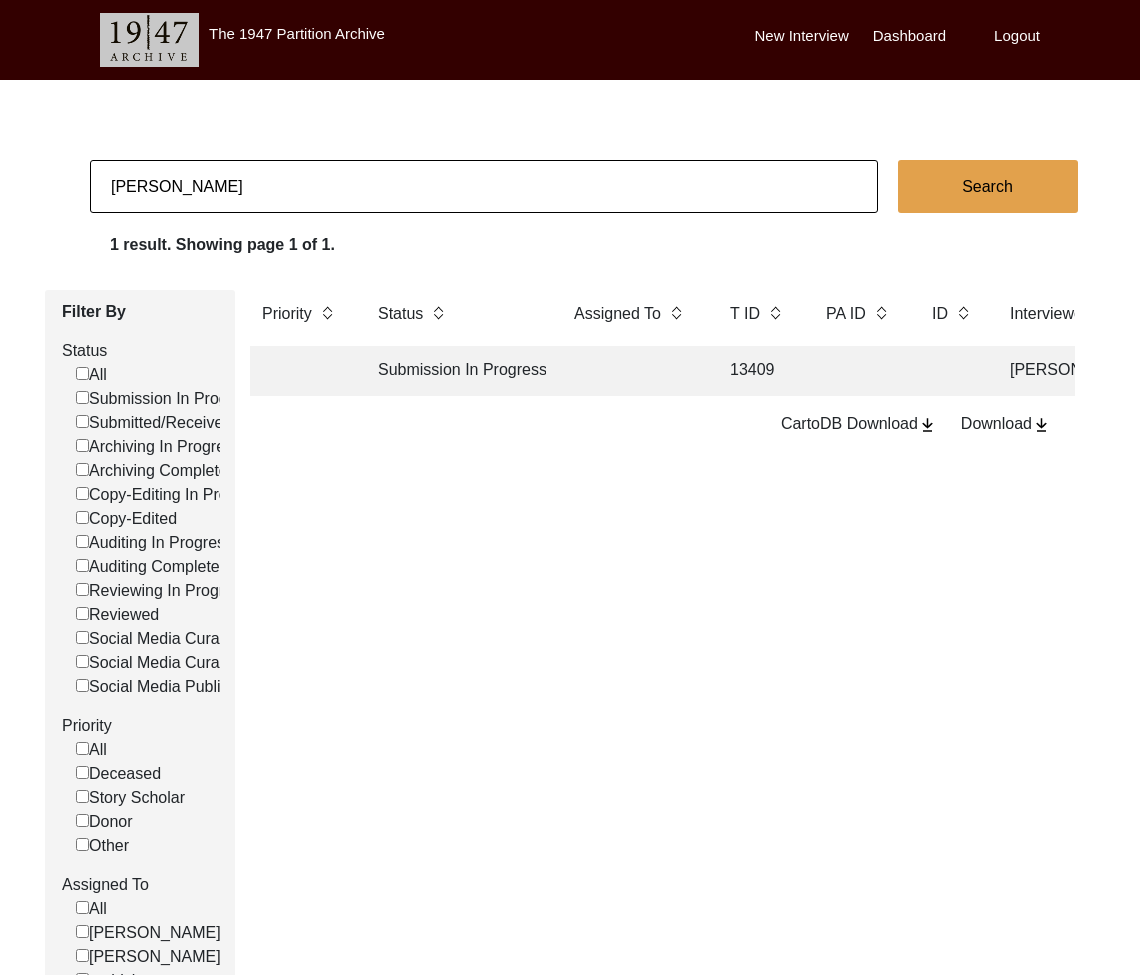 click on "[PERSON_NAME]" 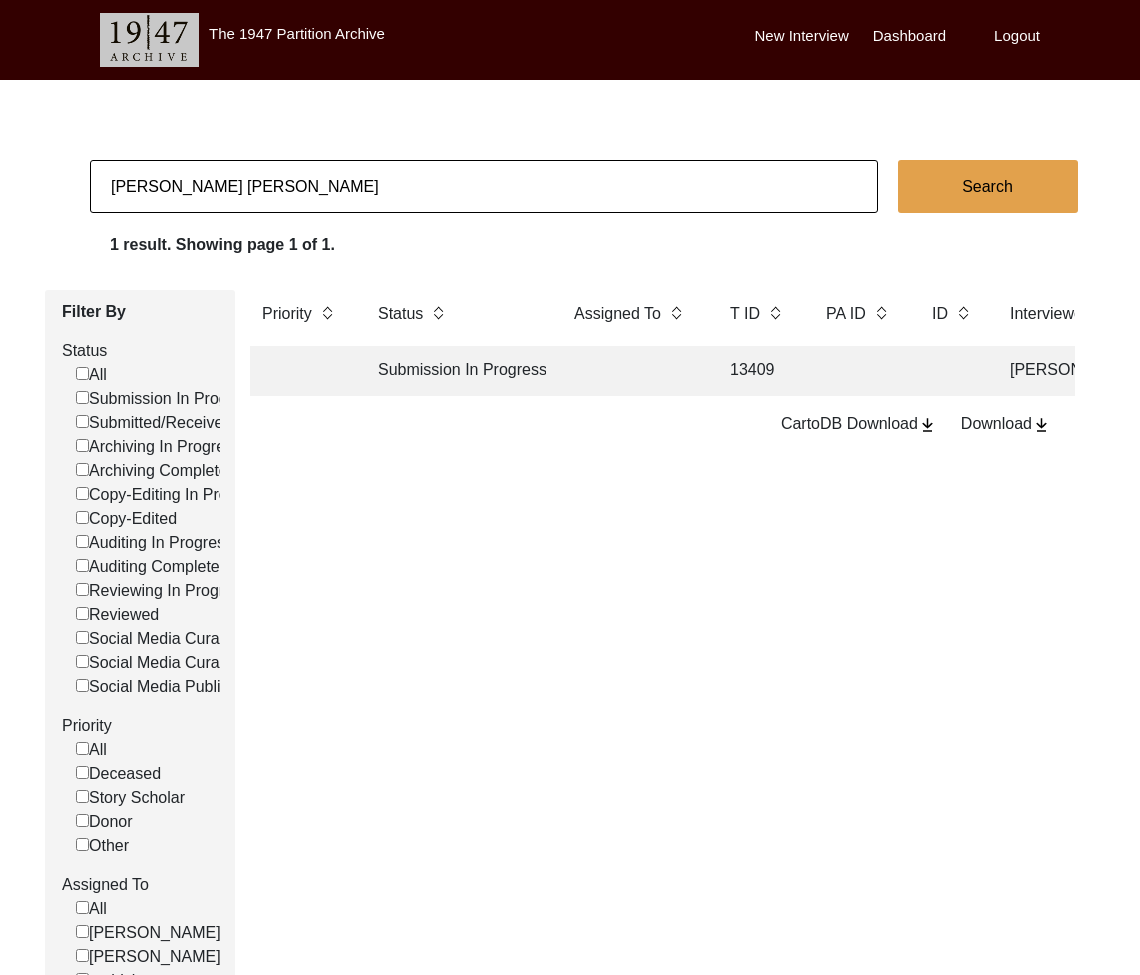 click on "[PERSON_NAME] [PERSON_NAME]" 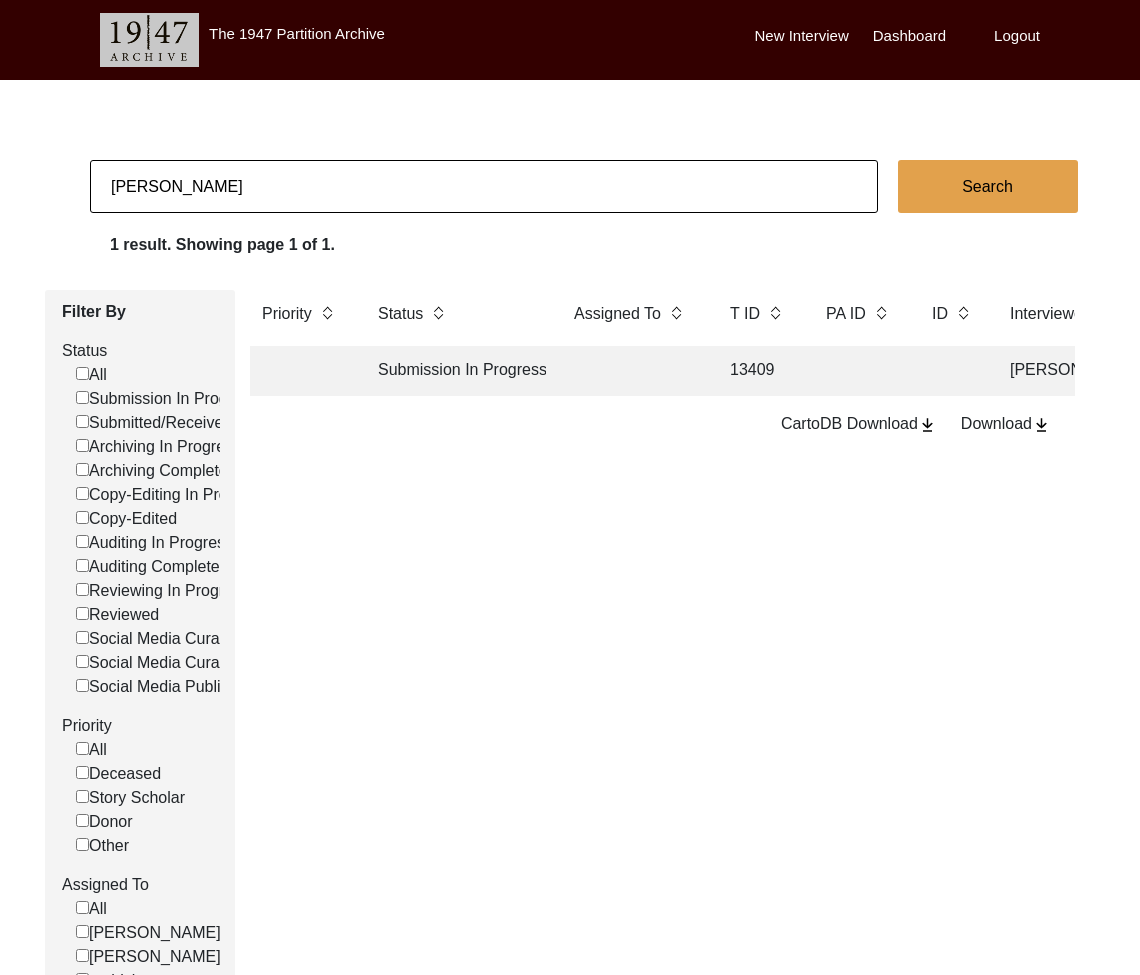 type on "[PERSON_NAME]" 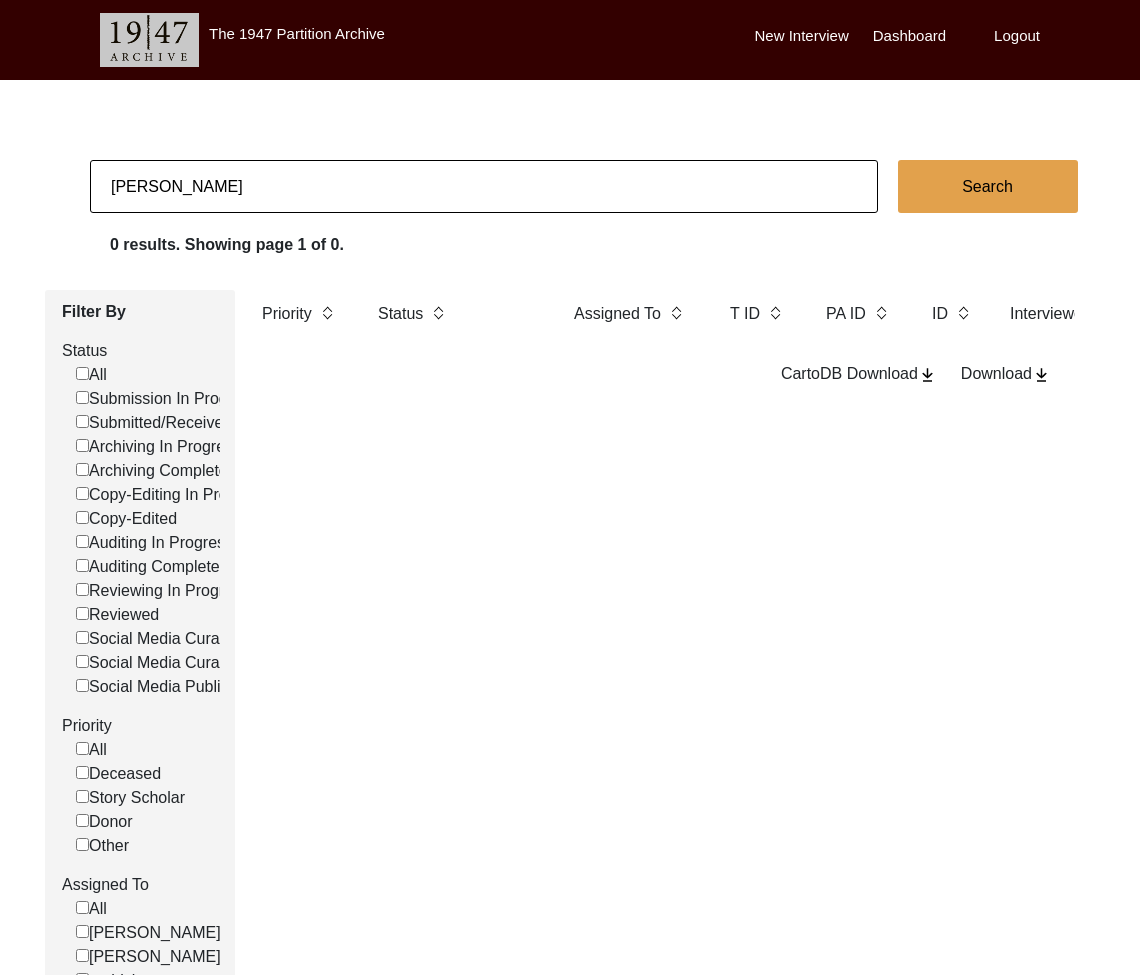 click on "[PERSON_NAME]" 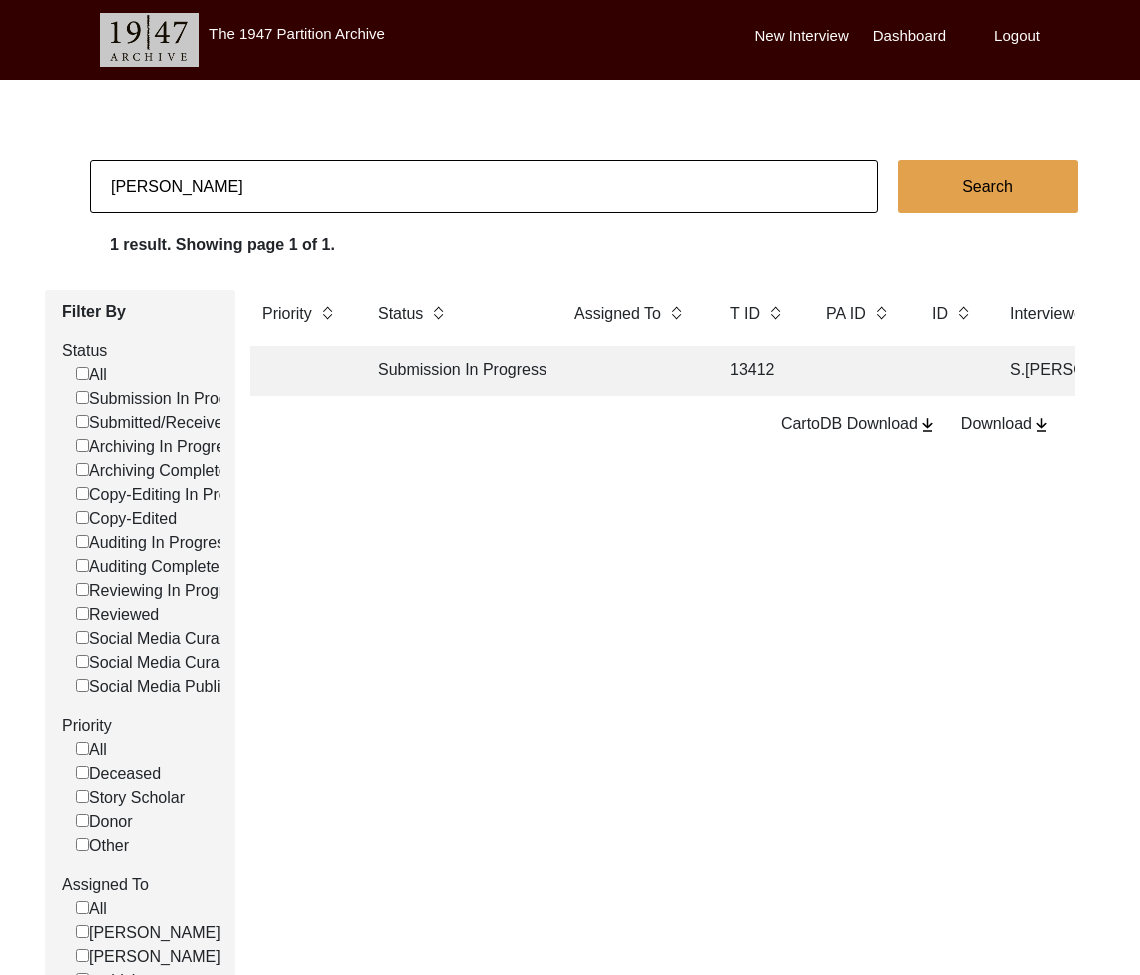 click on "13412" 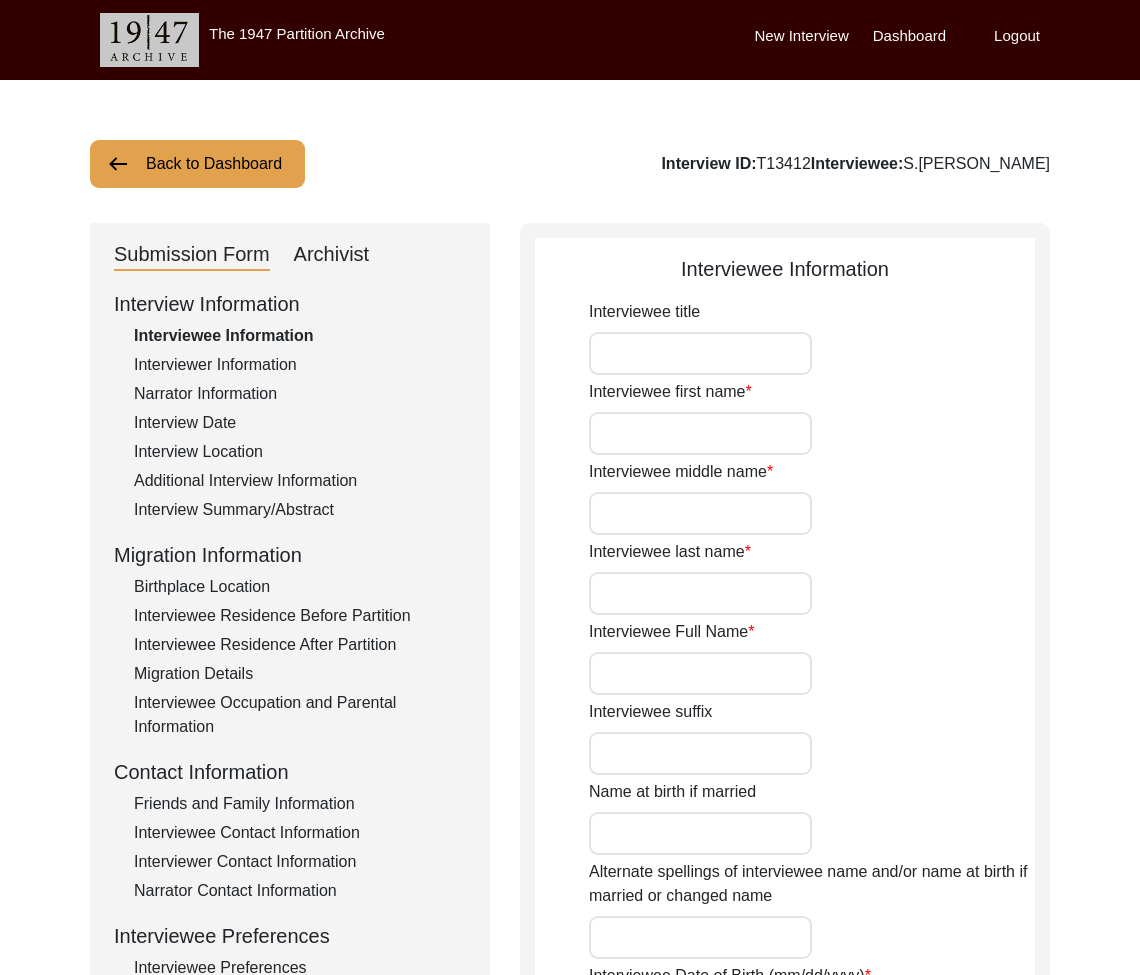 type on "Sardar" 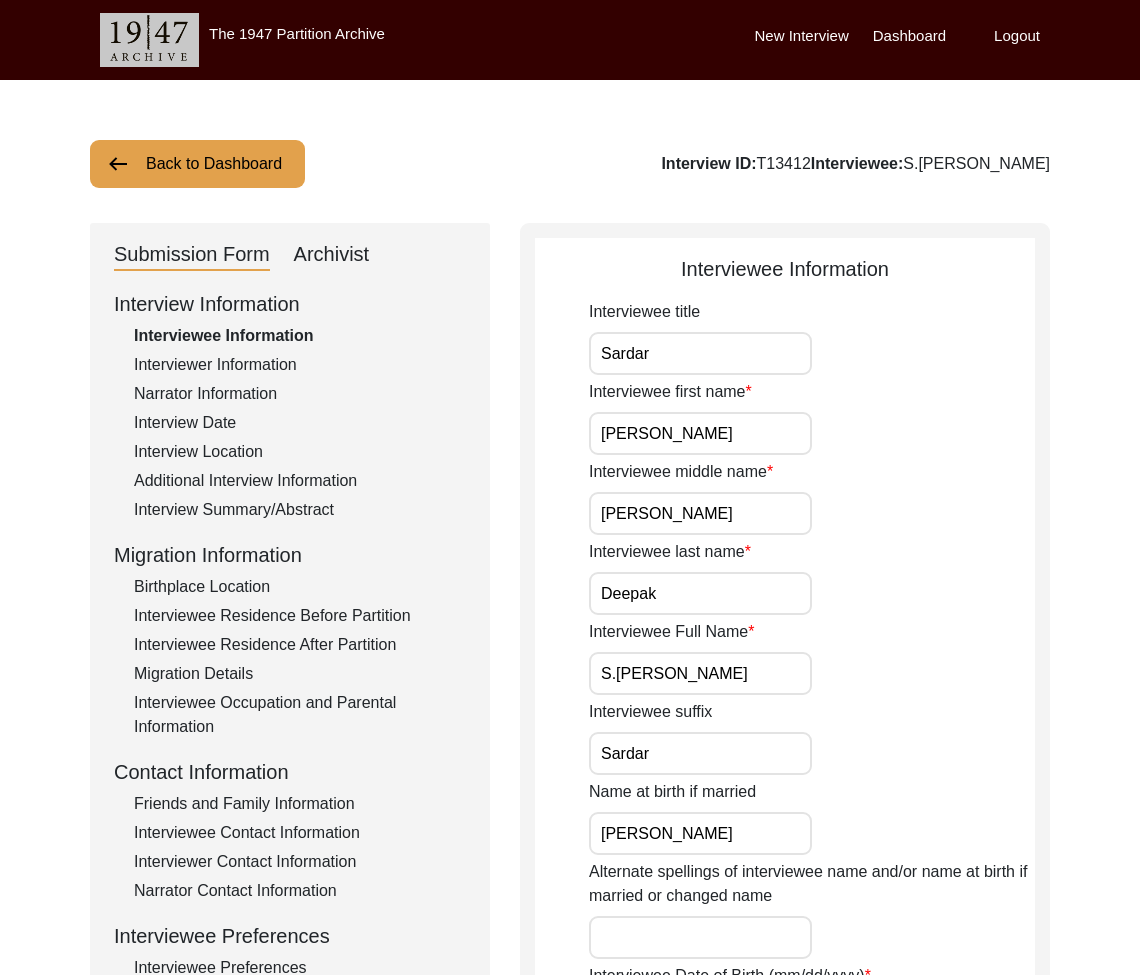 click on "Interview Date" 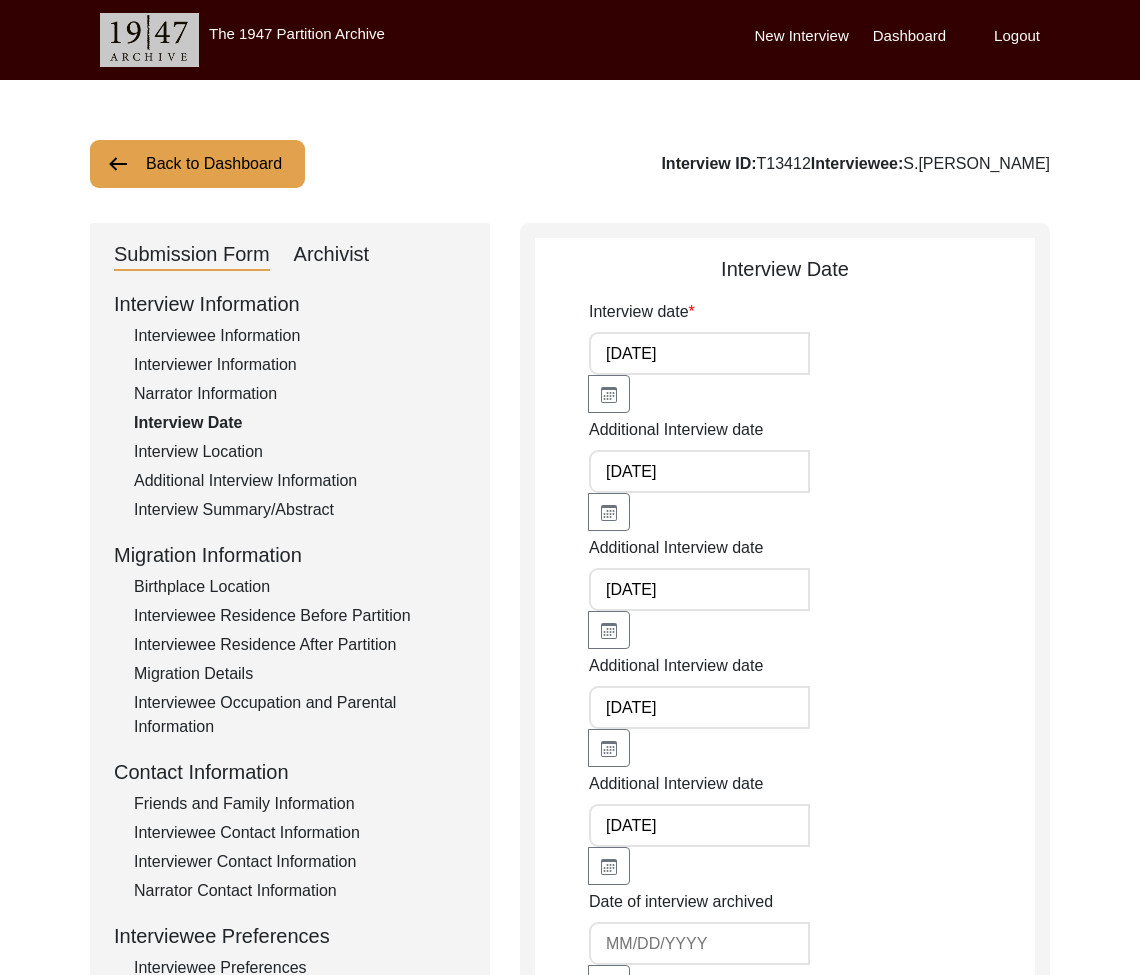 click on "Interviewee Information" 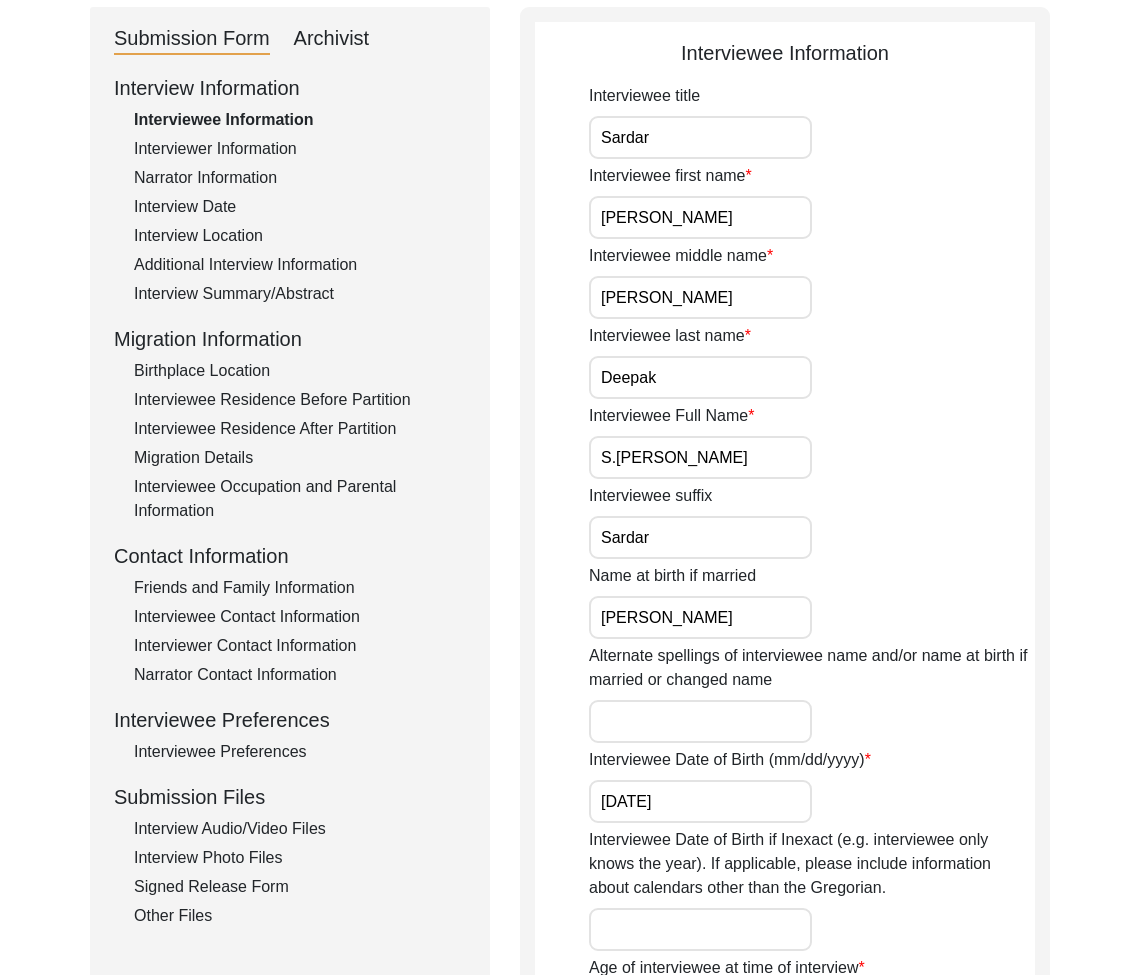 scroll, scrollTop: 0, scrollLeft: 0, axis: both 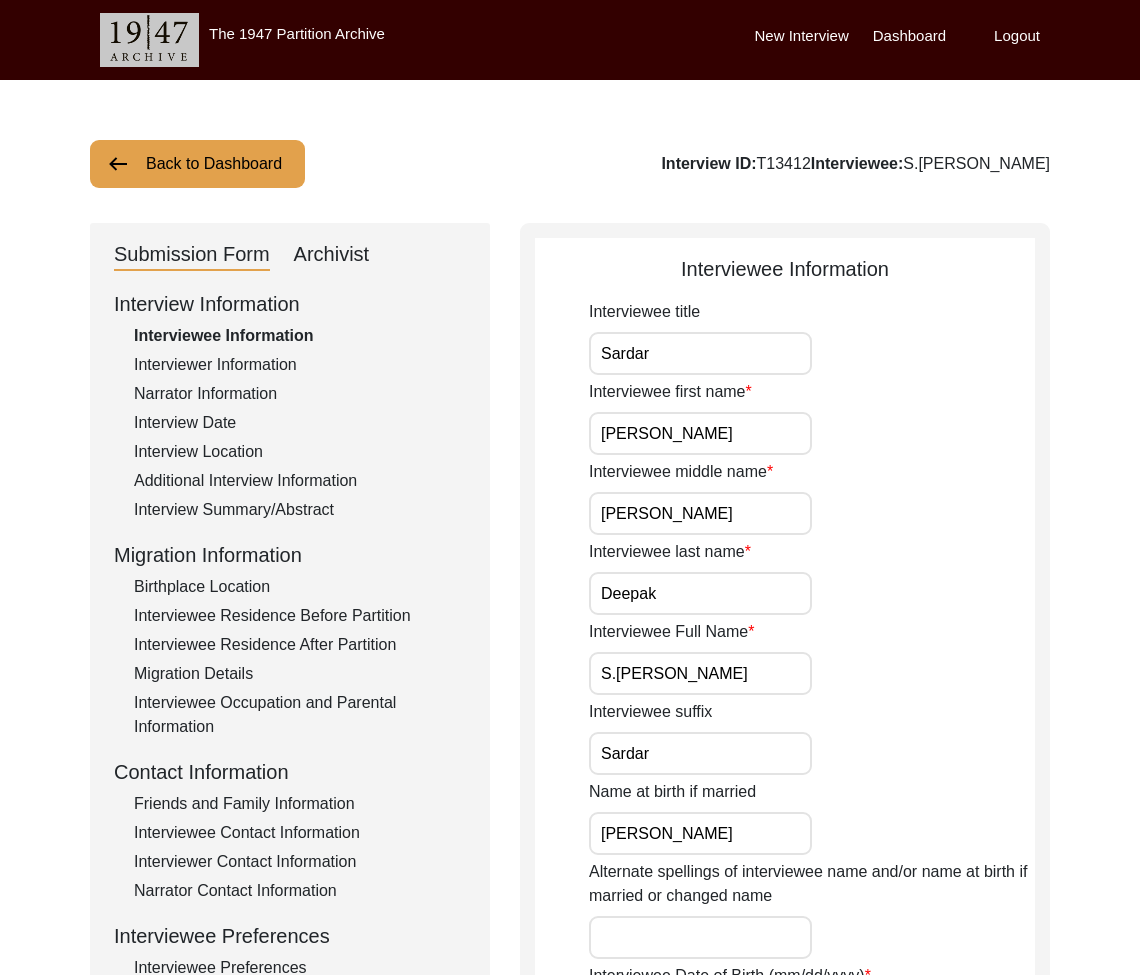 click on "Back to Dashboard" 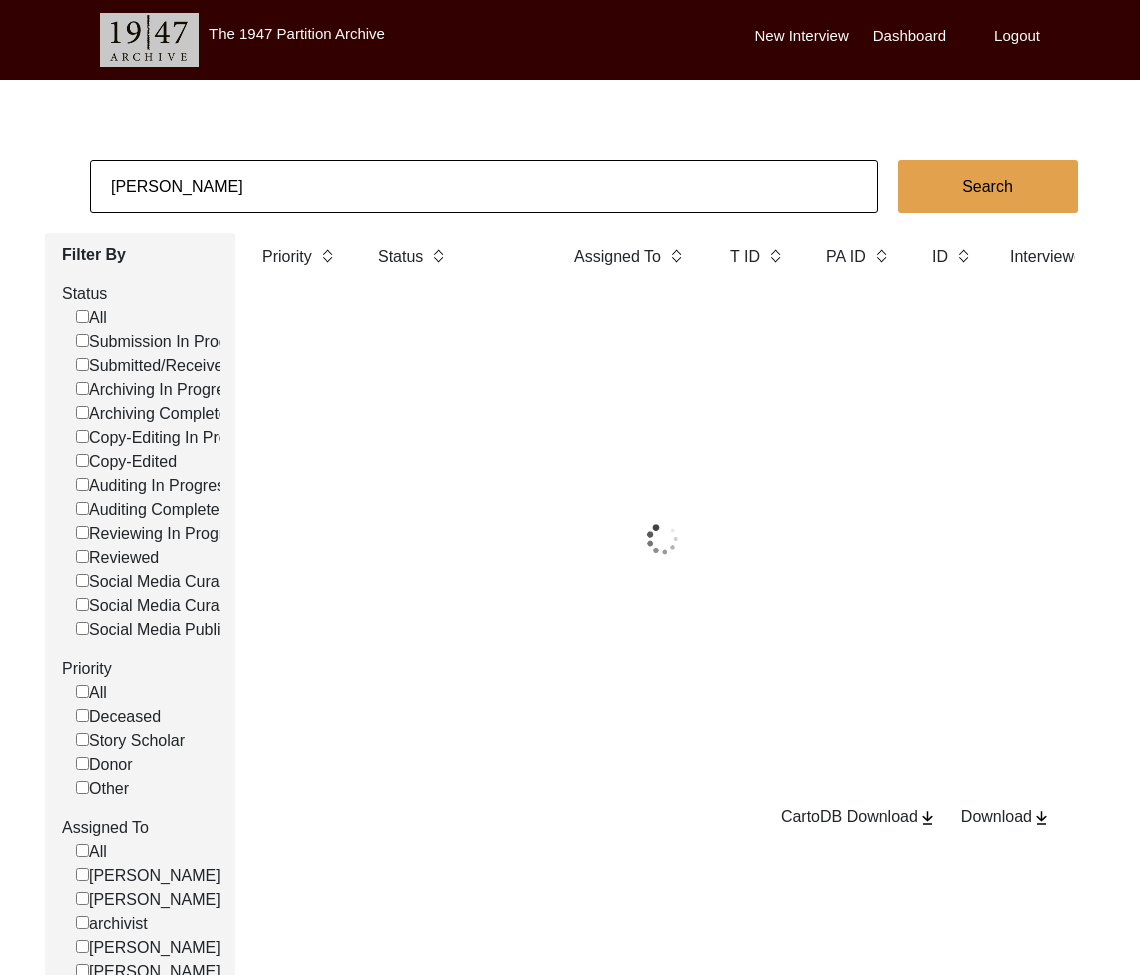 click on "[PERSON_NAME]" 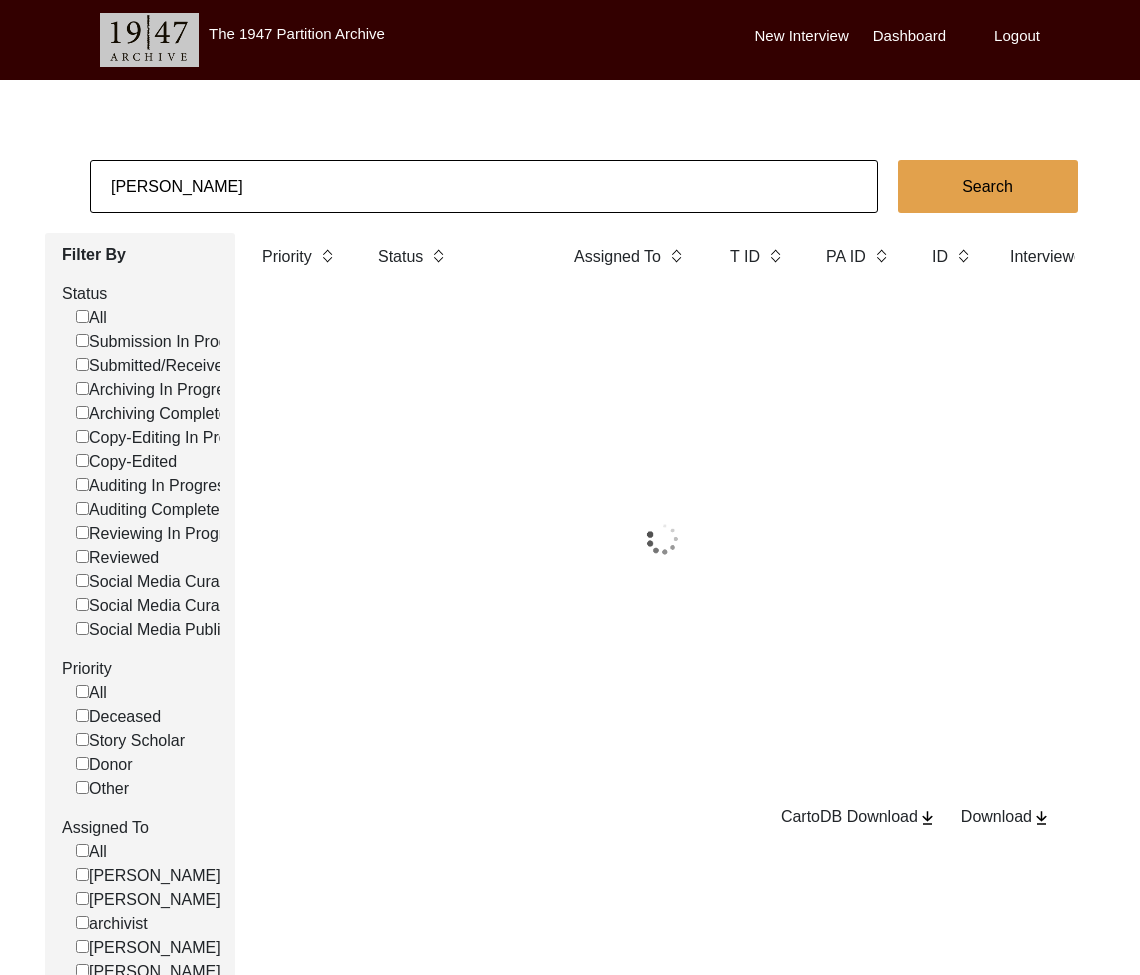 click on "[PERSON_NAME]" 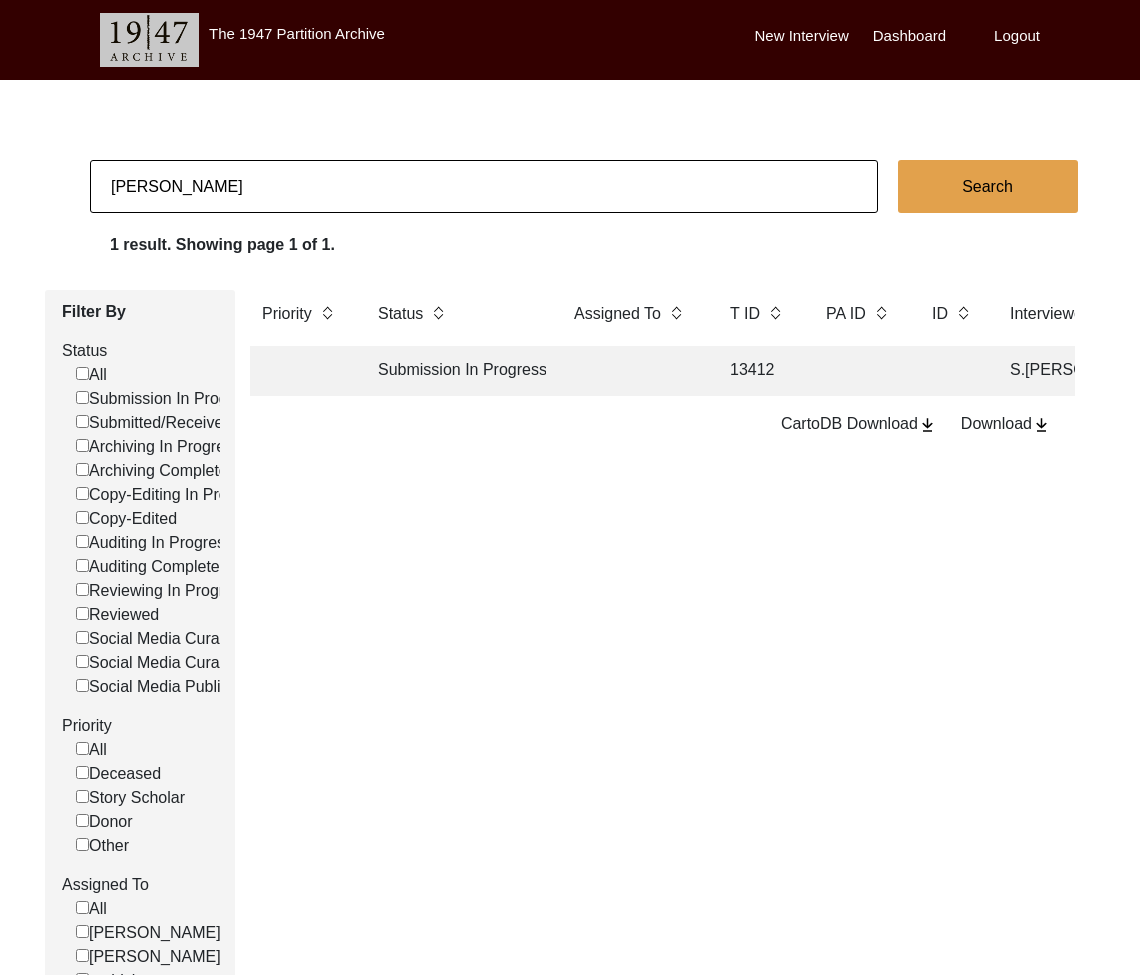 click on "[PERSON_NAME]" 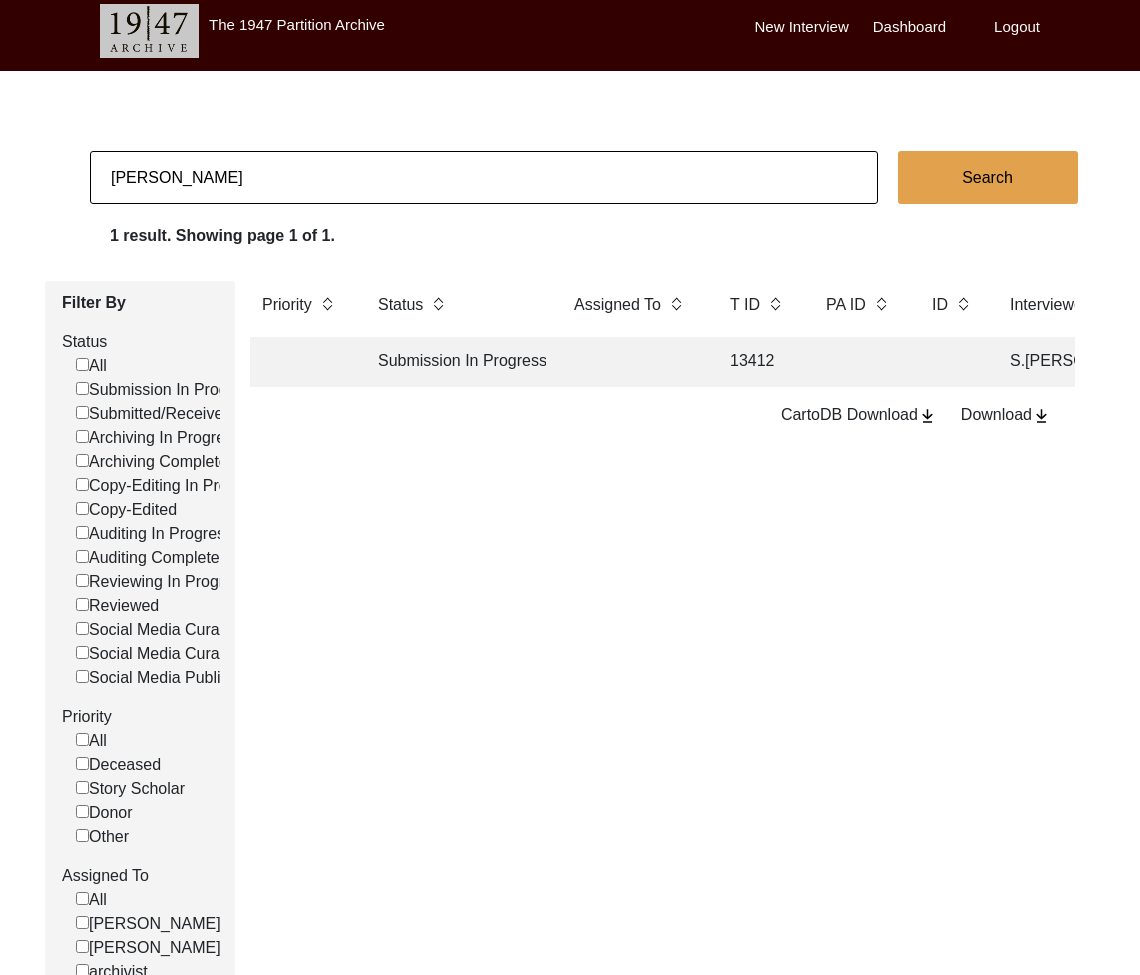 click on "[PERSON_NAME]" 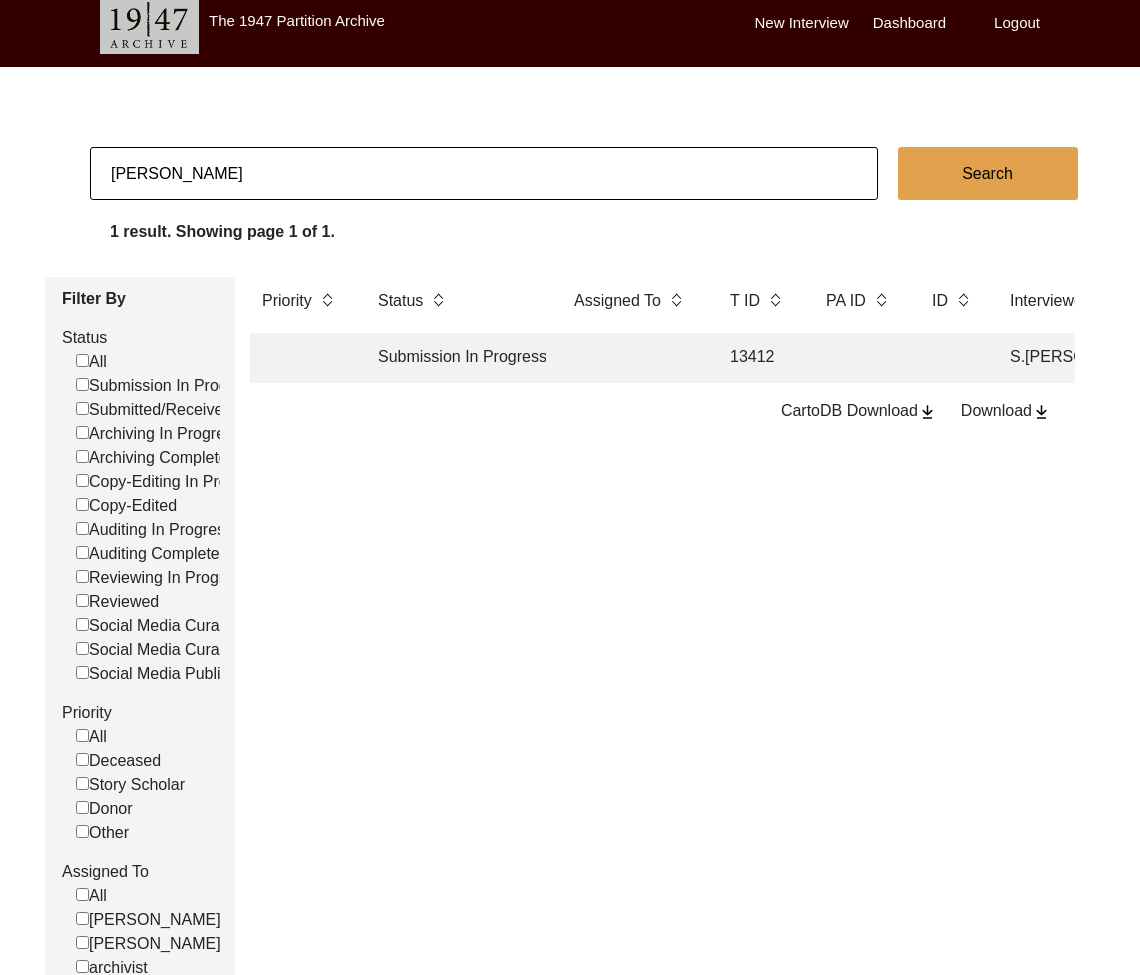 click on "[PERSON_NAME]" 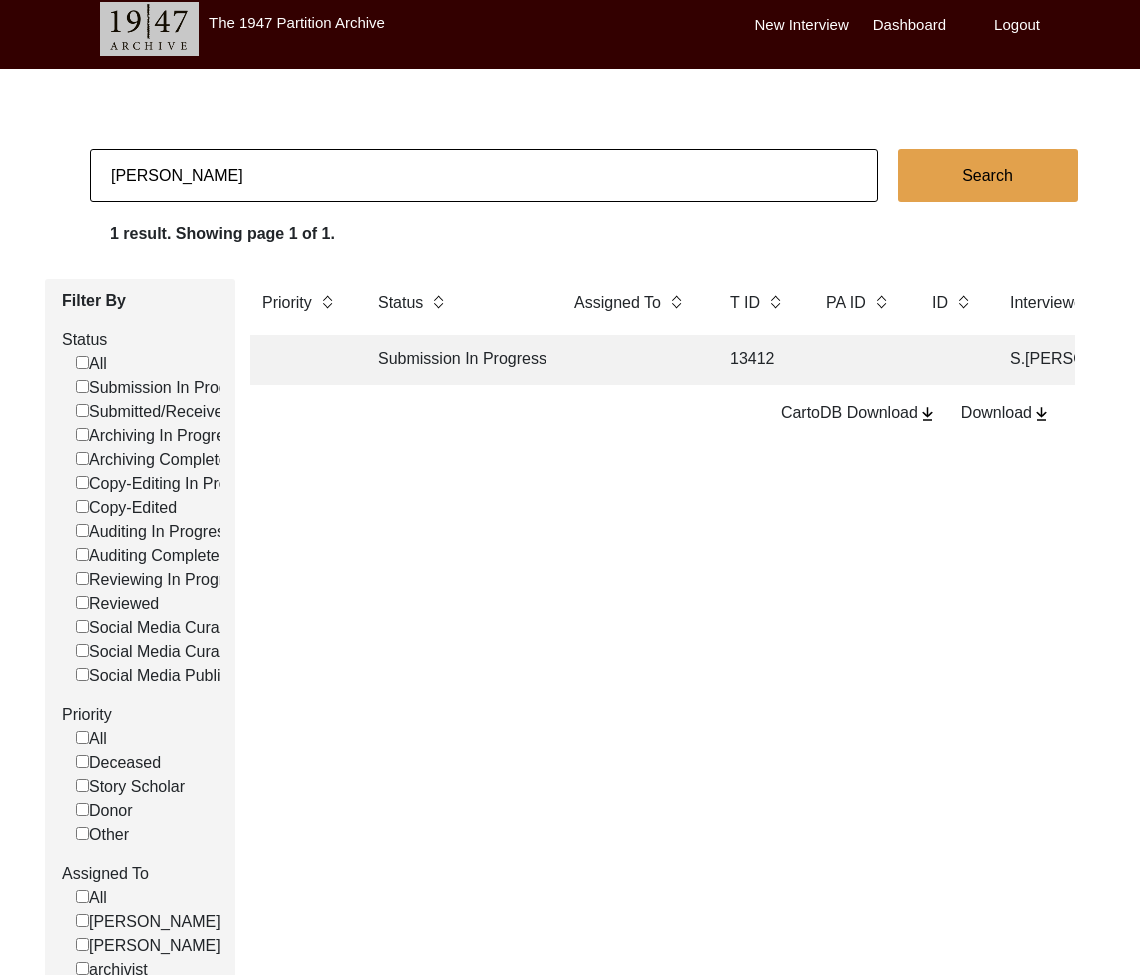 click on "[PERSON_NAME]" 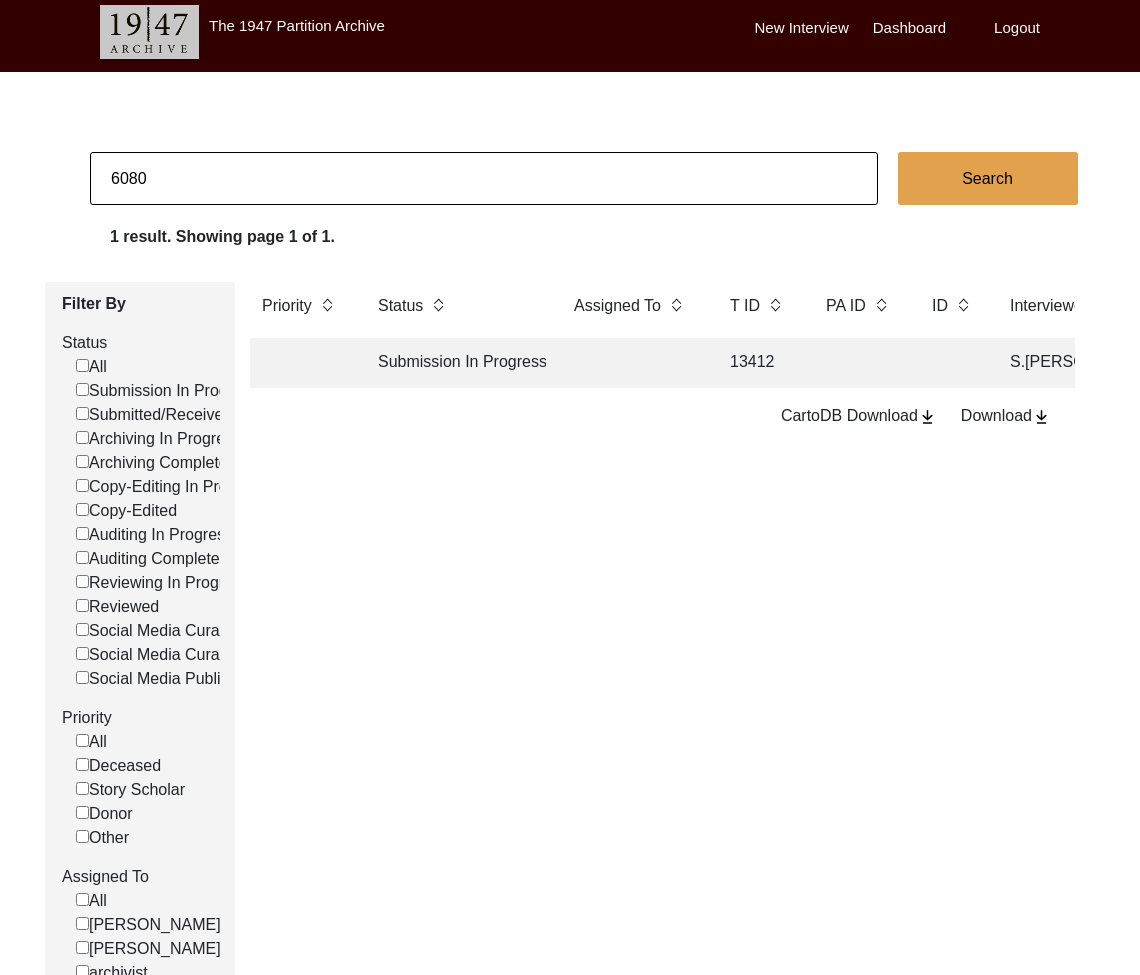 type on "6080" 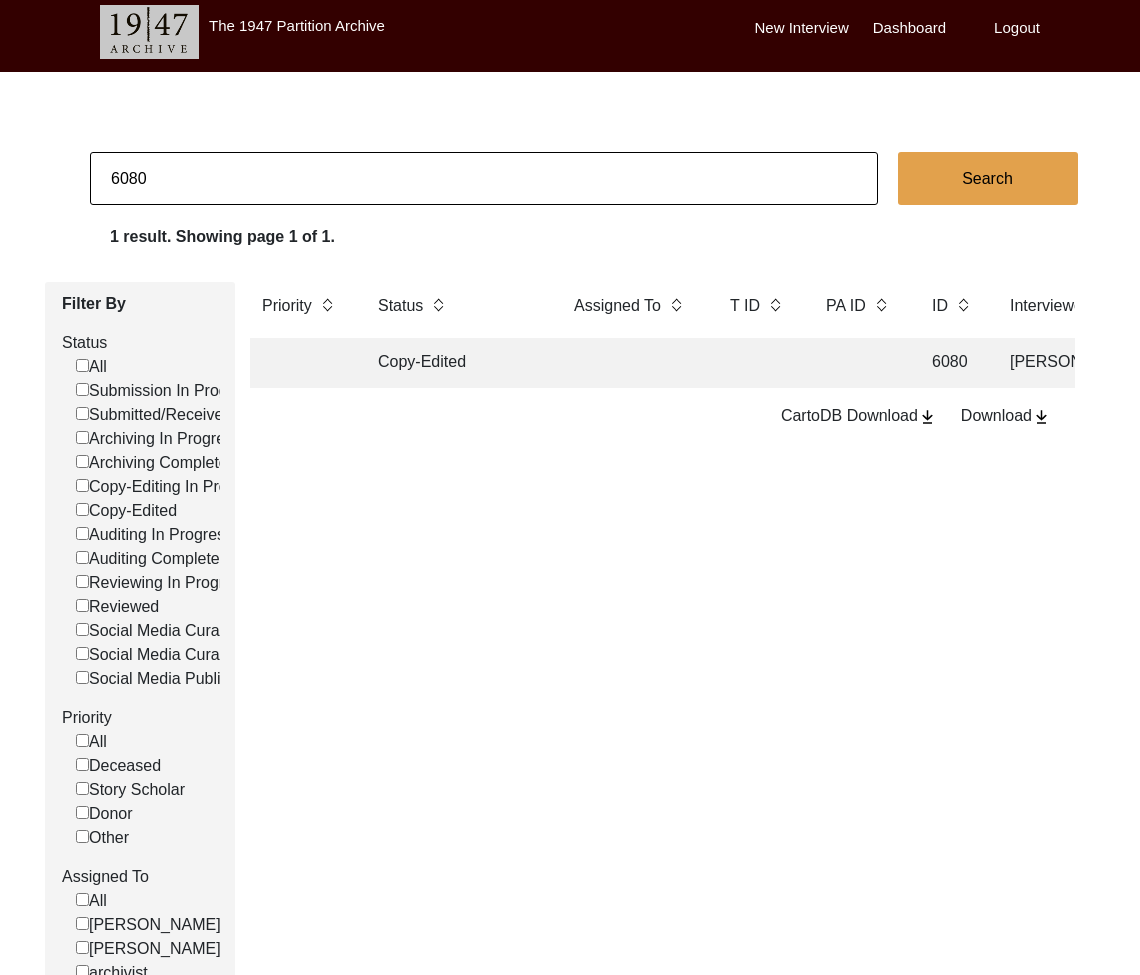 click on "Copy-Edited" 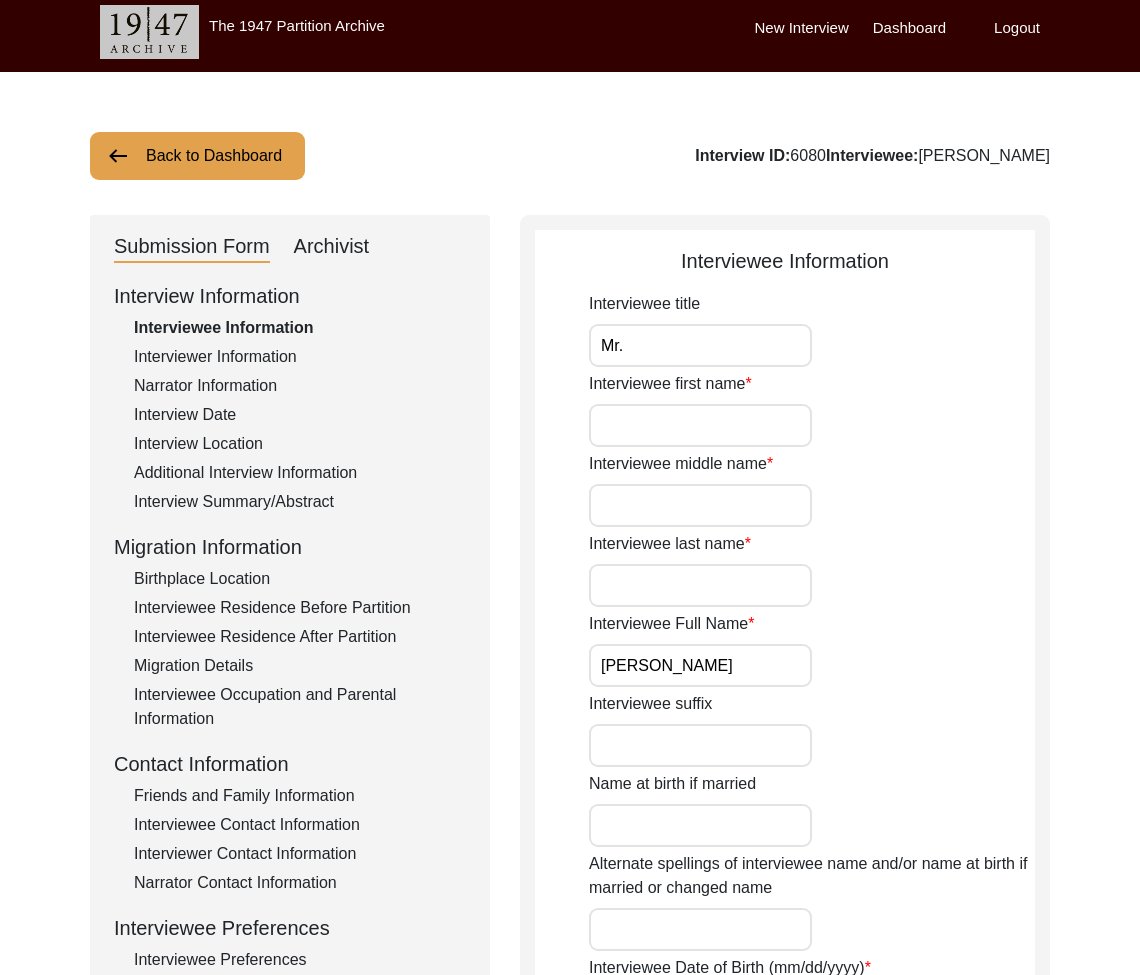 click on "Archivist" 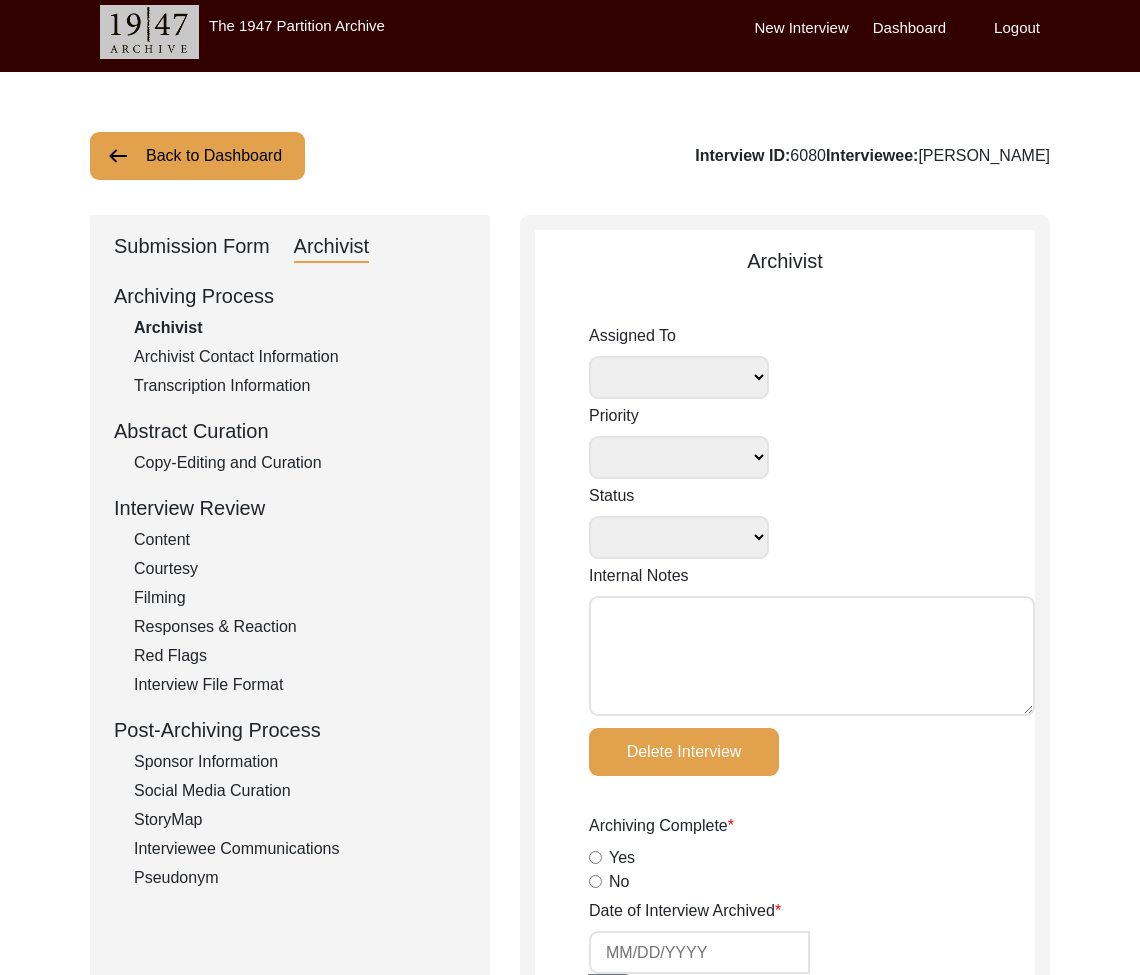 select 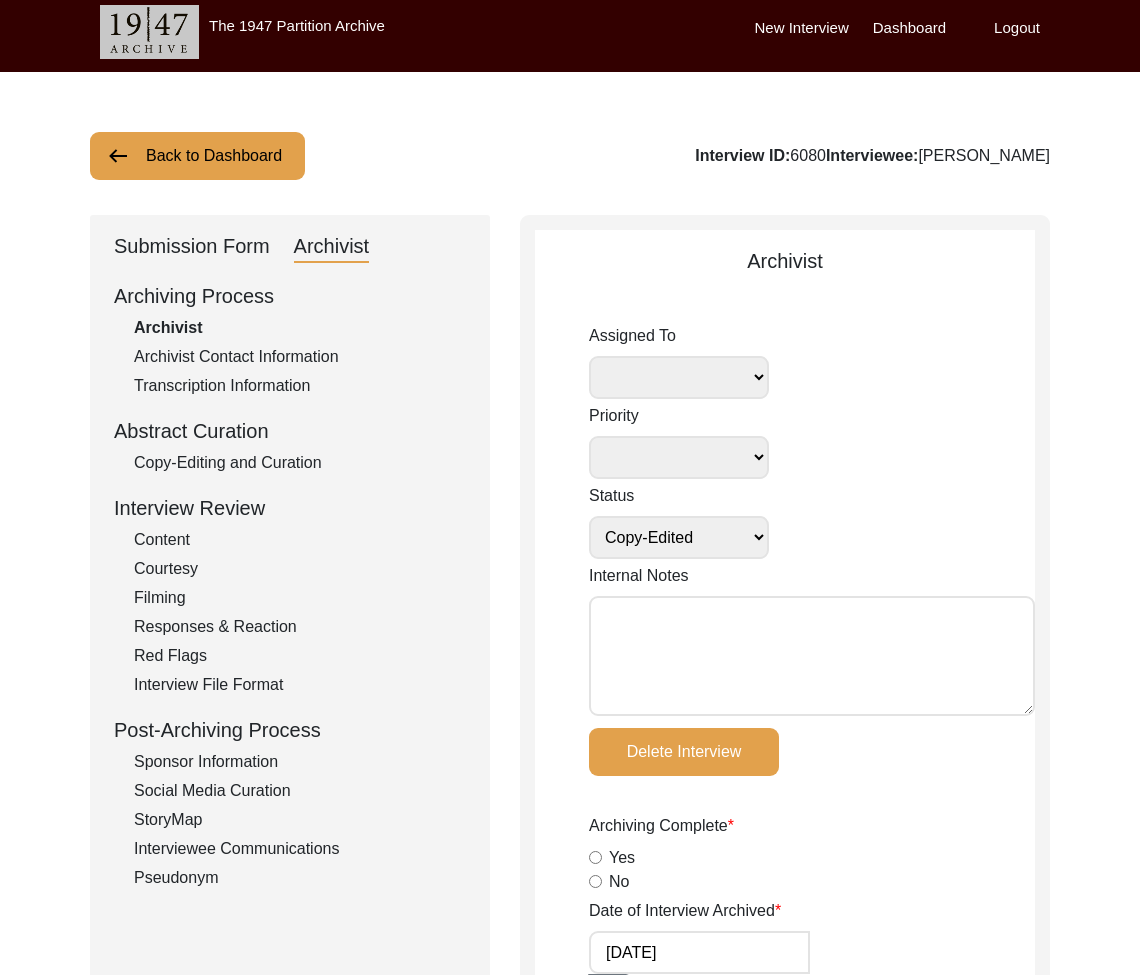 radio on "true" 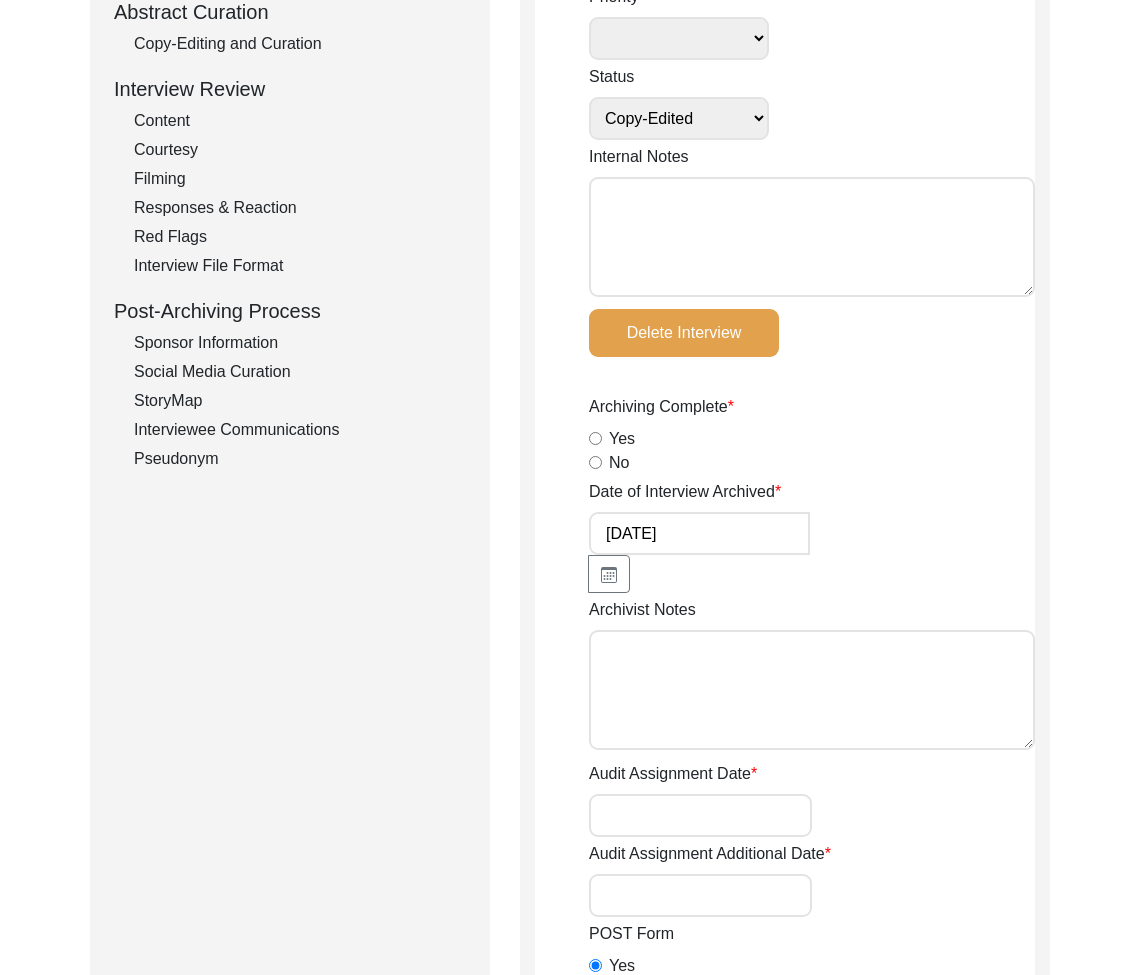 scroll, scrollTop: 0, scrollLeft: 0, axis: both 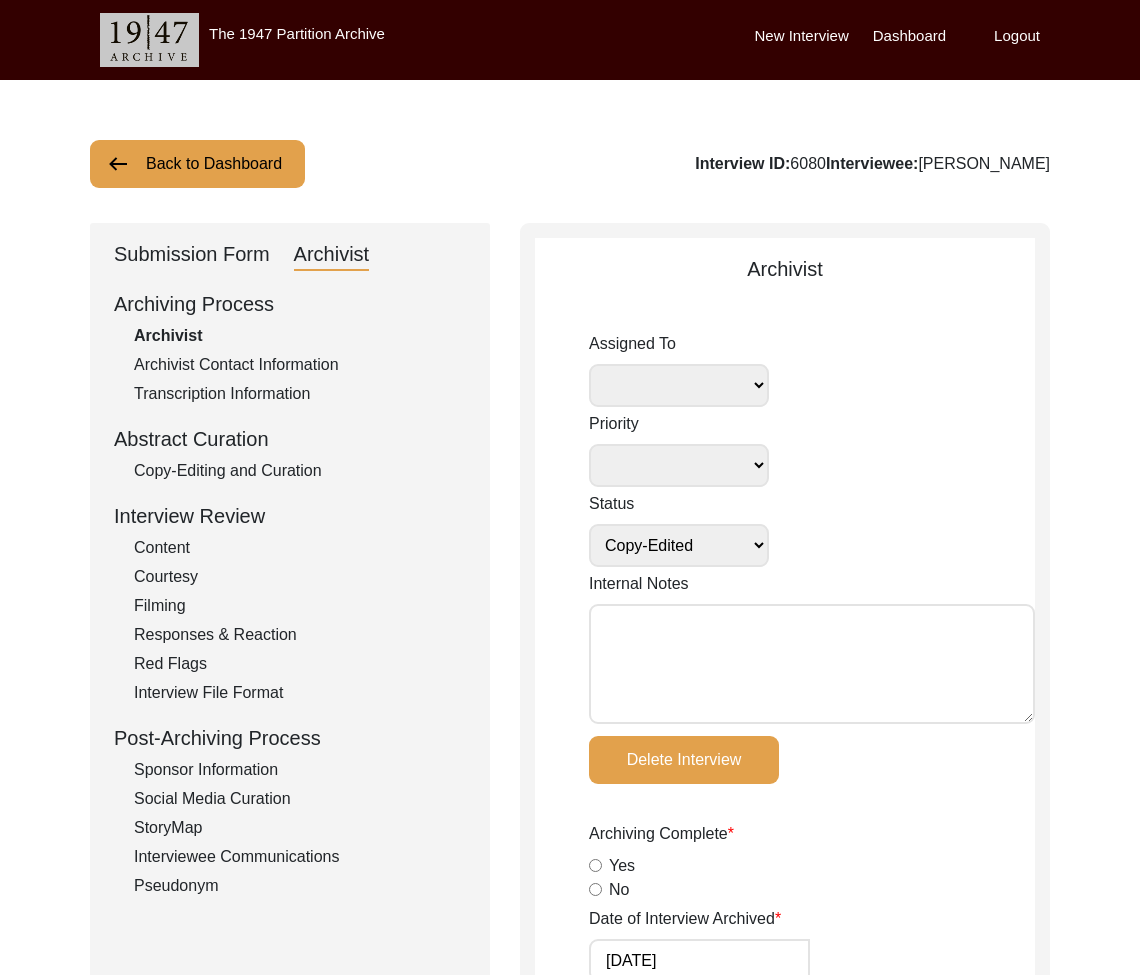 click on "Submission Form" 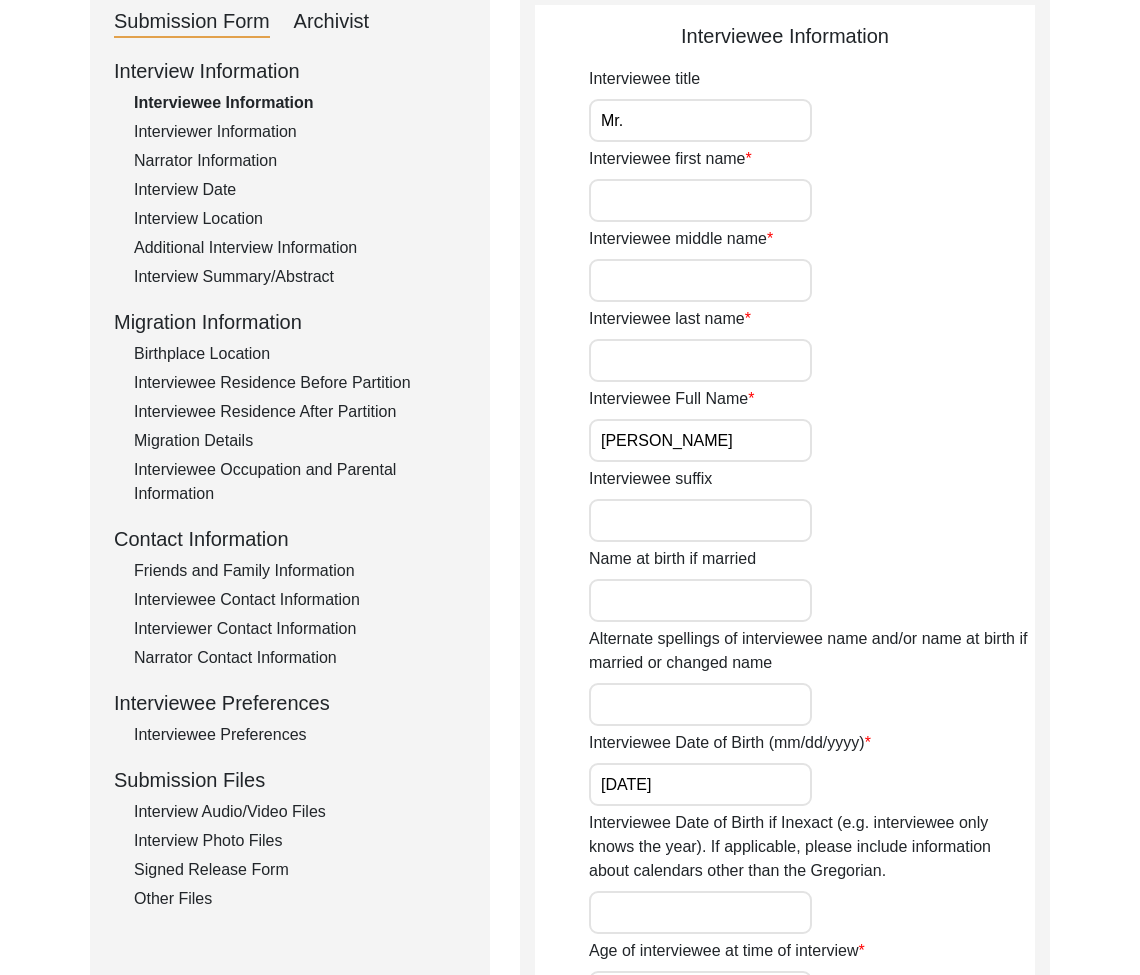 scroll, scrollTop: 440, scrollLeft: 0, axis: vertical 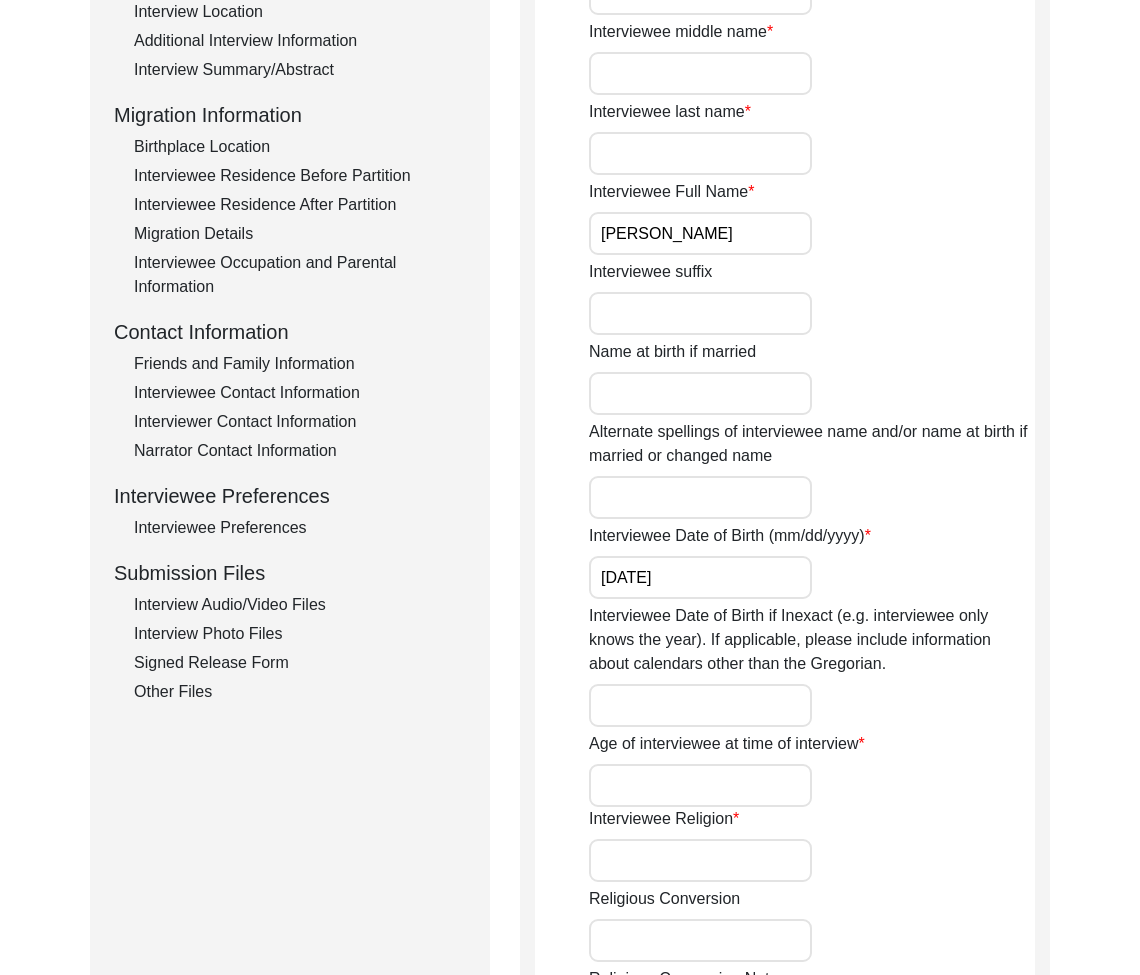 click on "Interview Audio/Video Files" 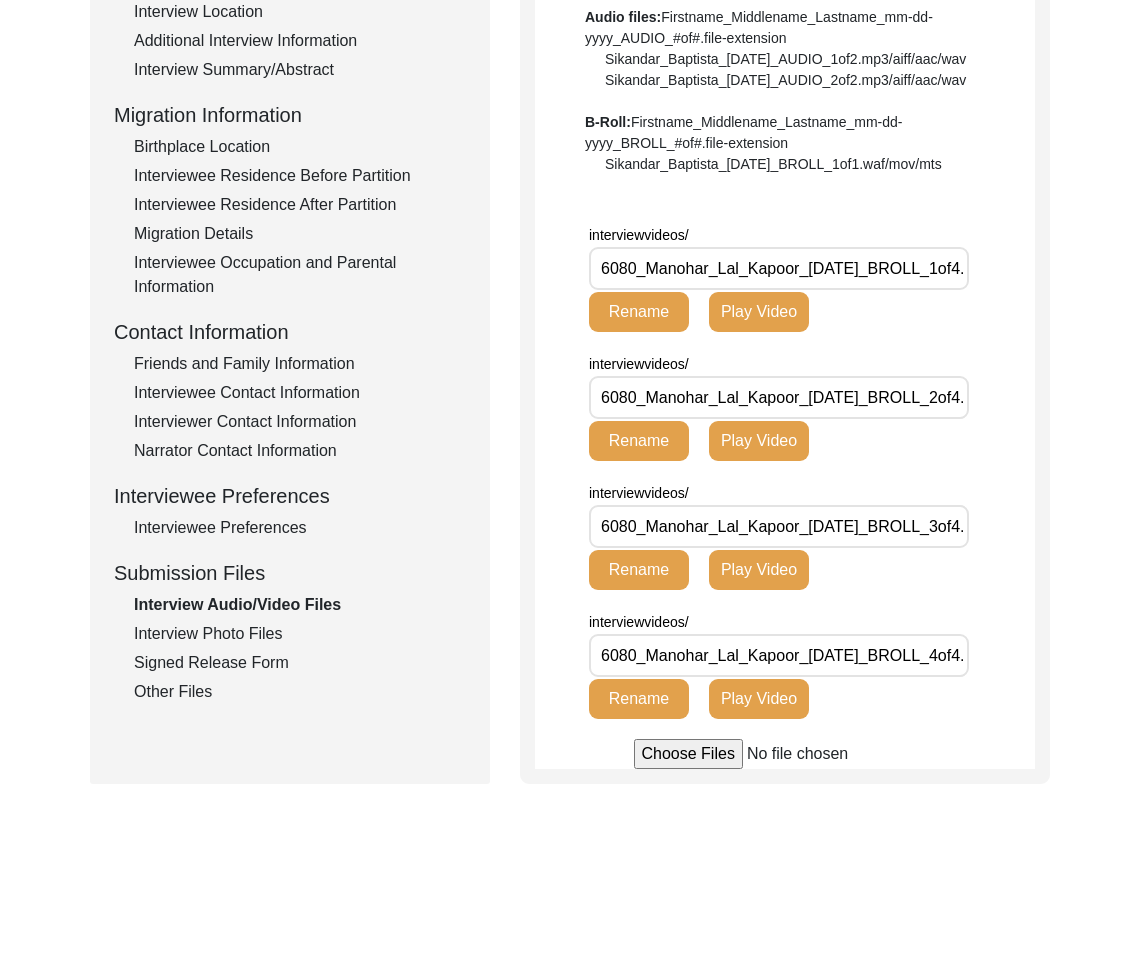 click on "Other Files" 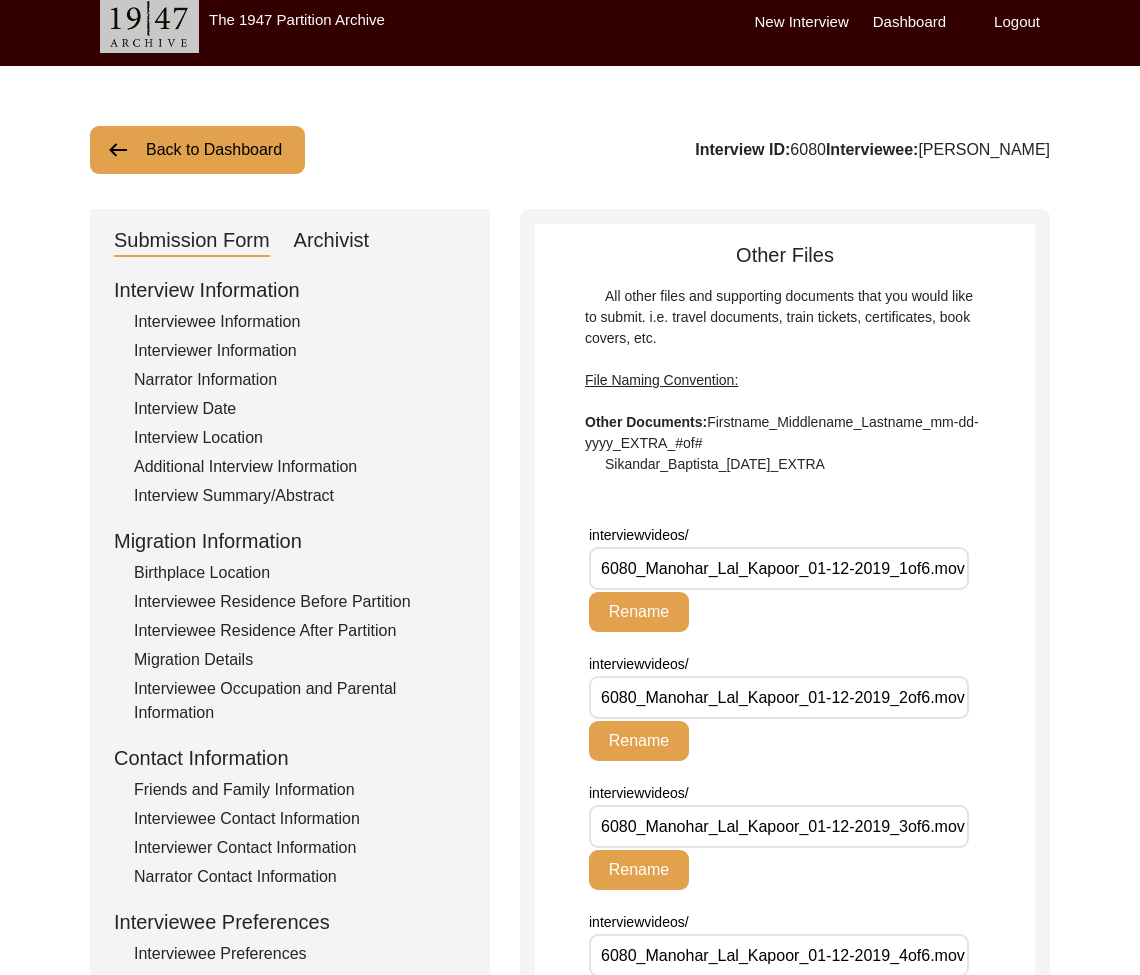 scroll, scrollTop: 0, scrollLeft: 0, axis: both 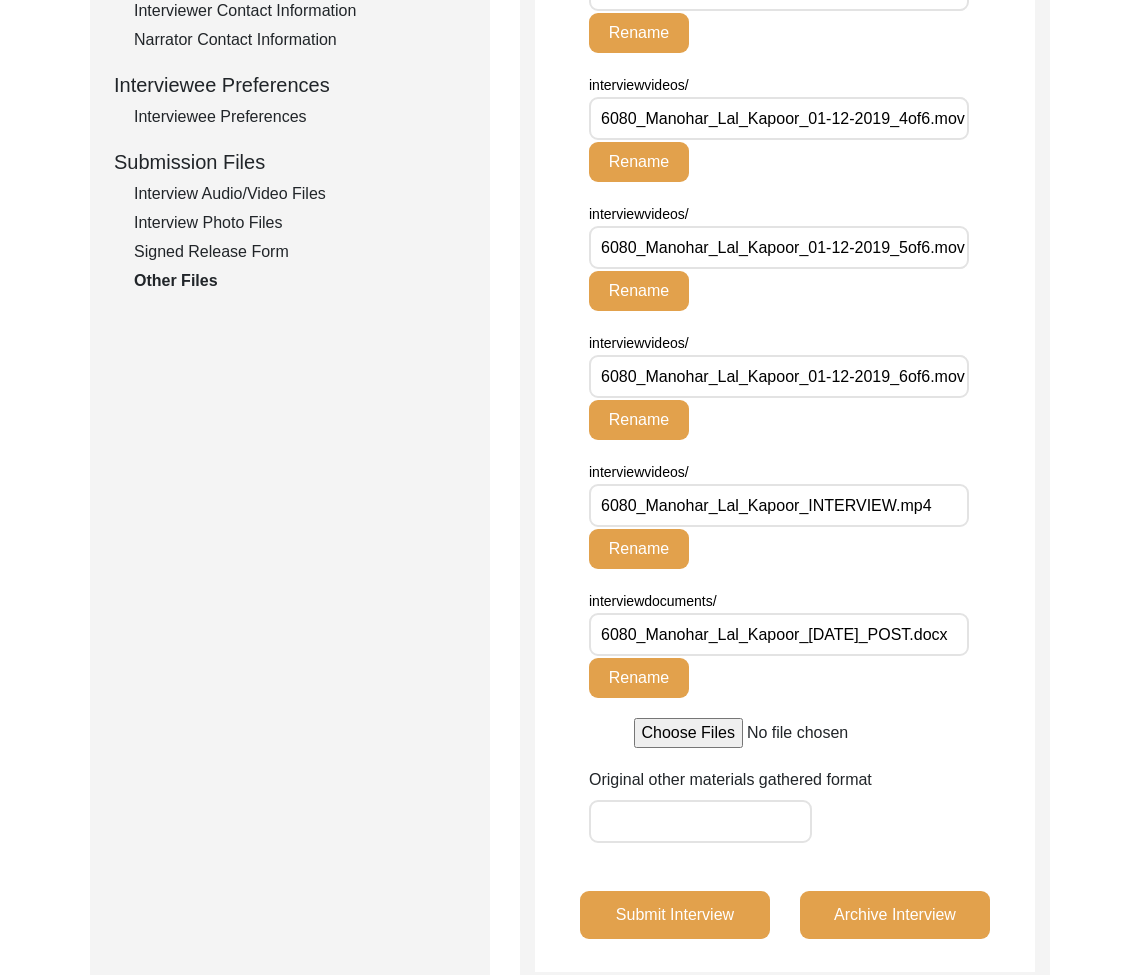 click on "Interview Audio/Video Files" 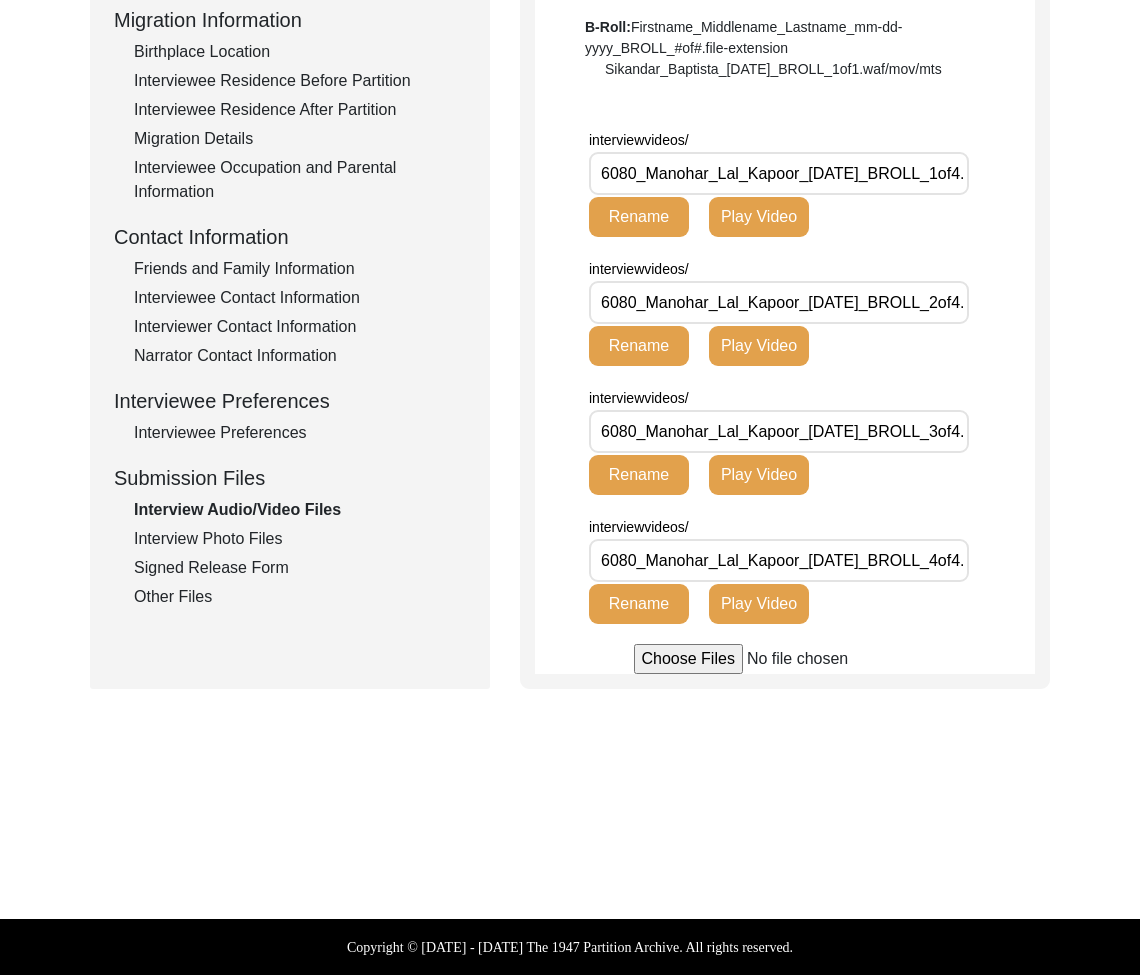 scroll, scrollTop: 0, scrollLeft: 0, axis: both 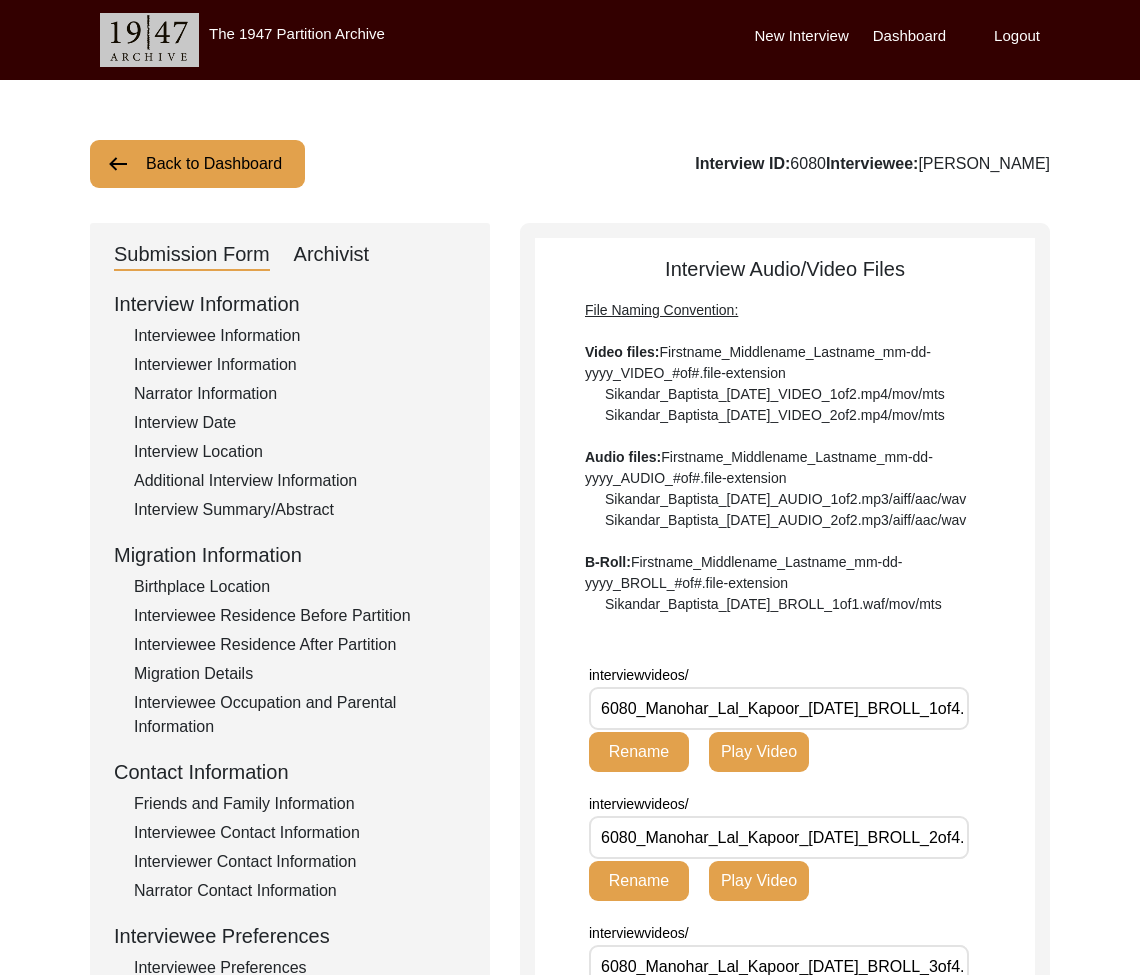 click on "Archivist" 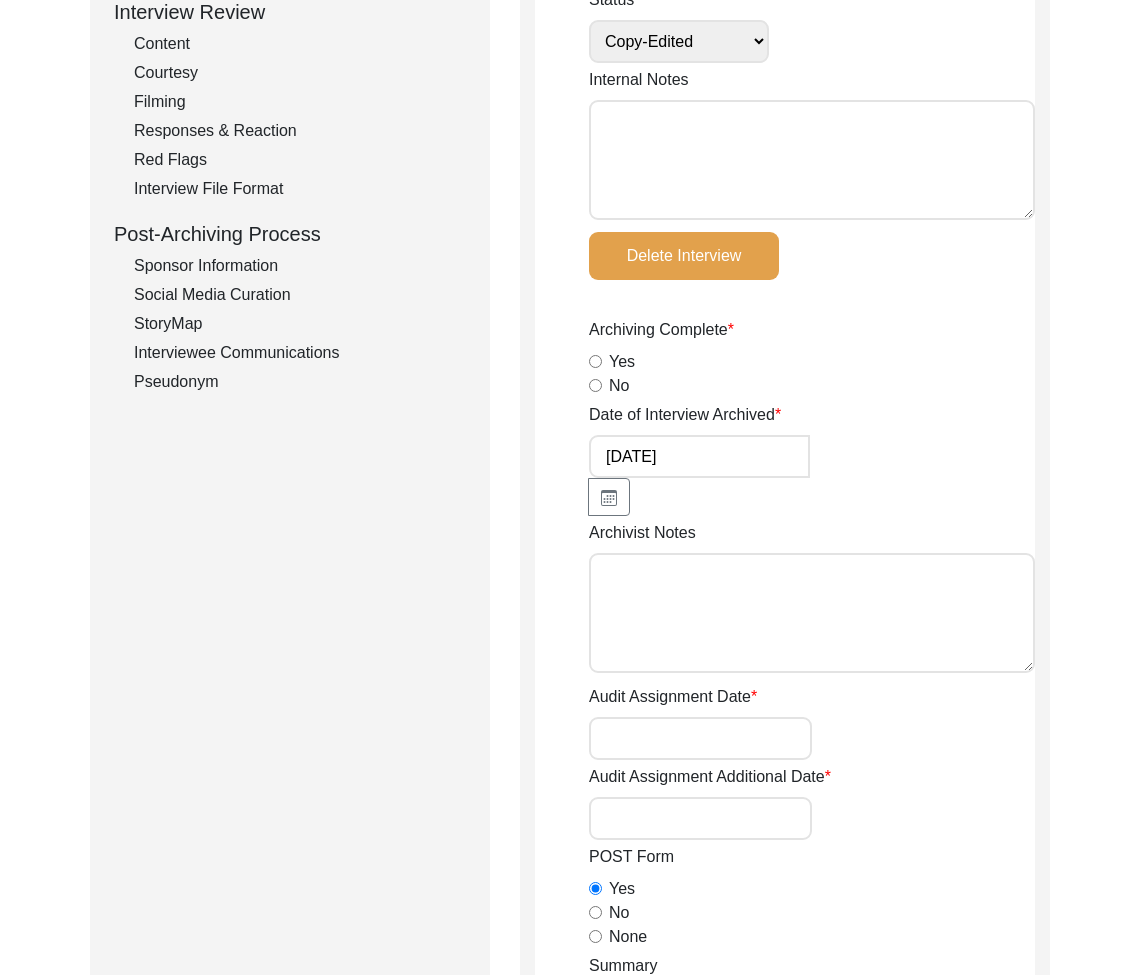 scroll, scrollTop: 0, scrollLeft: 0, axis: both 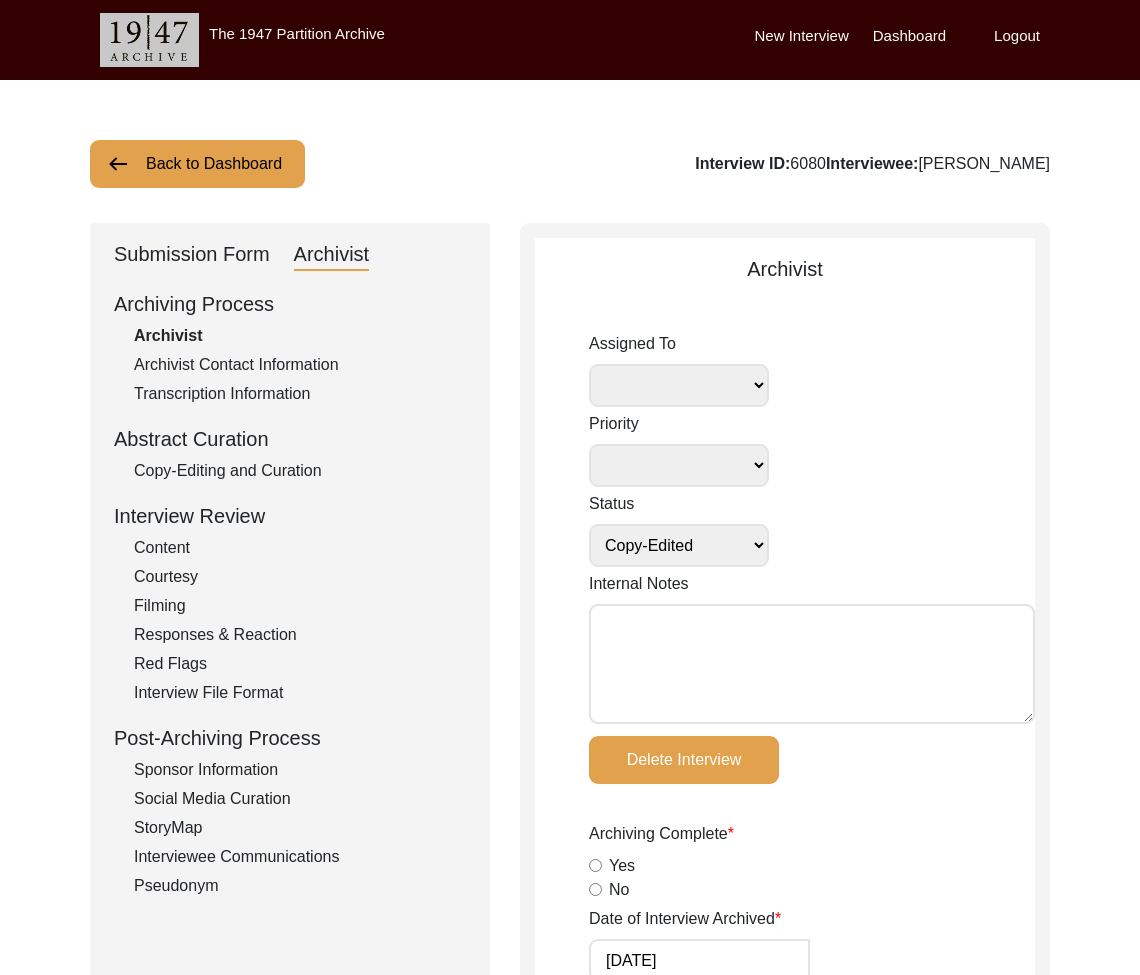 click on "Submission Form" 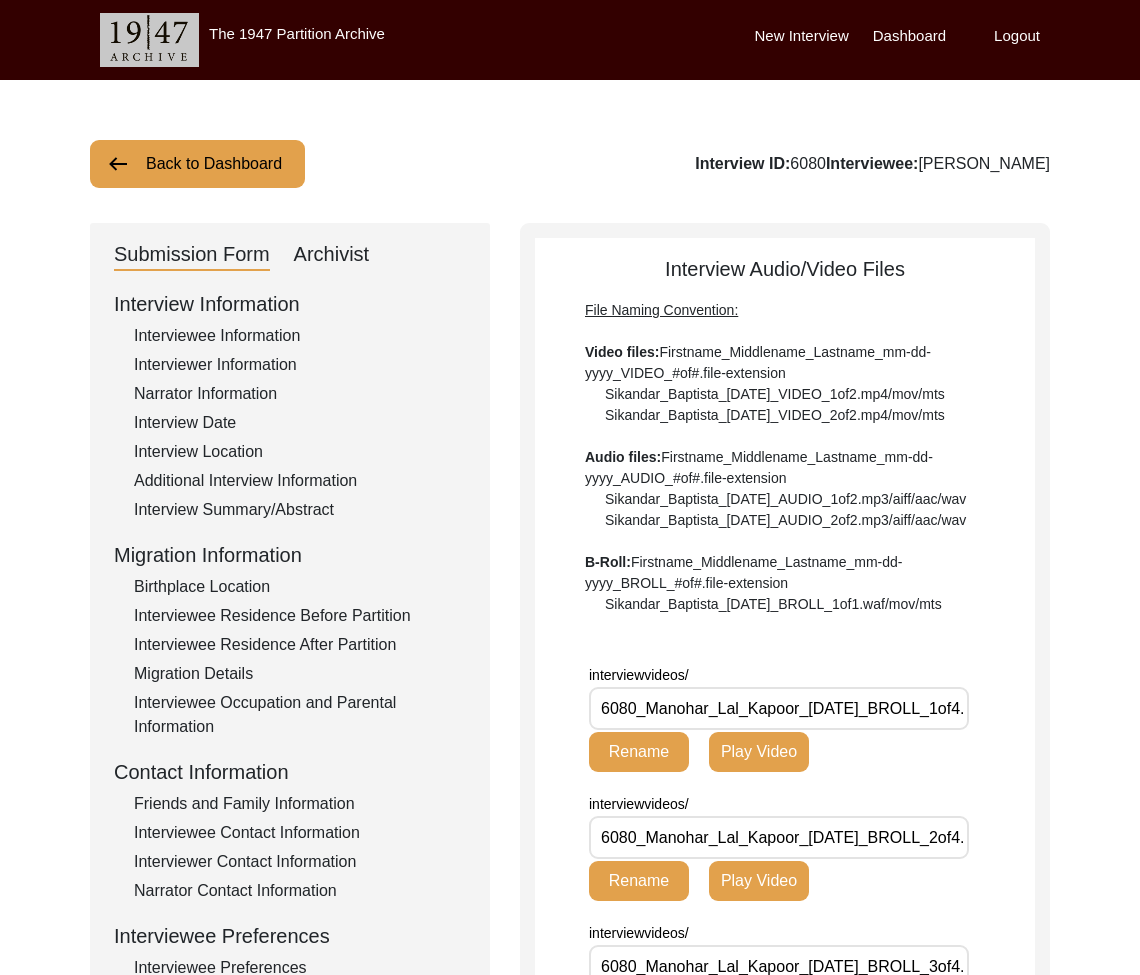 click on "Interview Information   Interviewee Information   Interviewer Information   Narrator Information   Interview Date   Interview Location   Additional Interview Information   Interview Summary/Abstract   Migration Information   Birthplace Location   Interviewee Residence Before Partition   Interviewee Residence After Partition   Migration Details   Interviewee Occupation and Parental Information   Contact Information   Friends and Family Information   Interviewee Contact Information   Interviewer Contact Information   Narrator Contact Information   Interviewee Preferences   Interviewee Preferences   Submission Files   Interview Audio/Video Files   Interview Photo Files   Signed Release Form   Other Files" 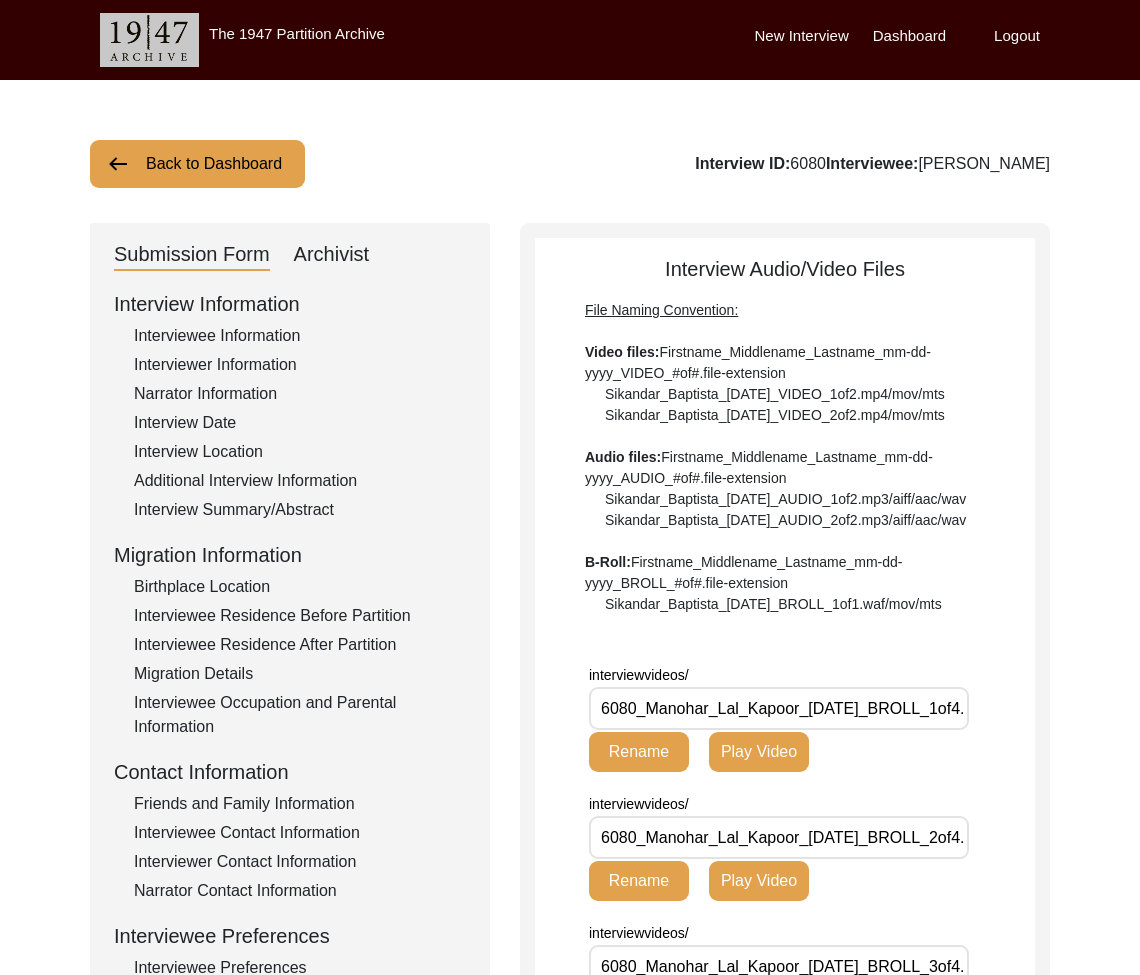 click on "Narrator Information" 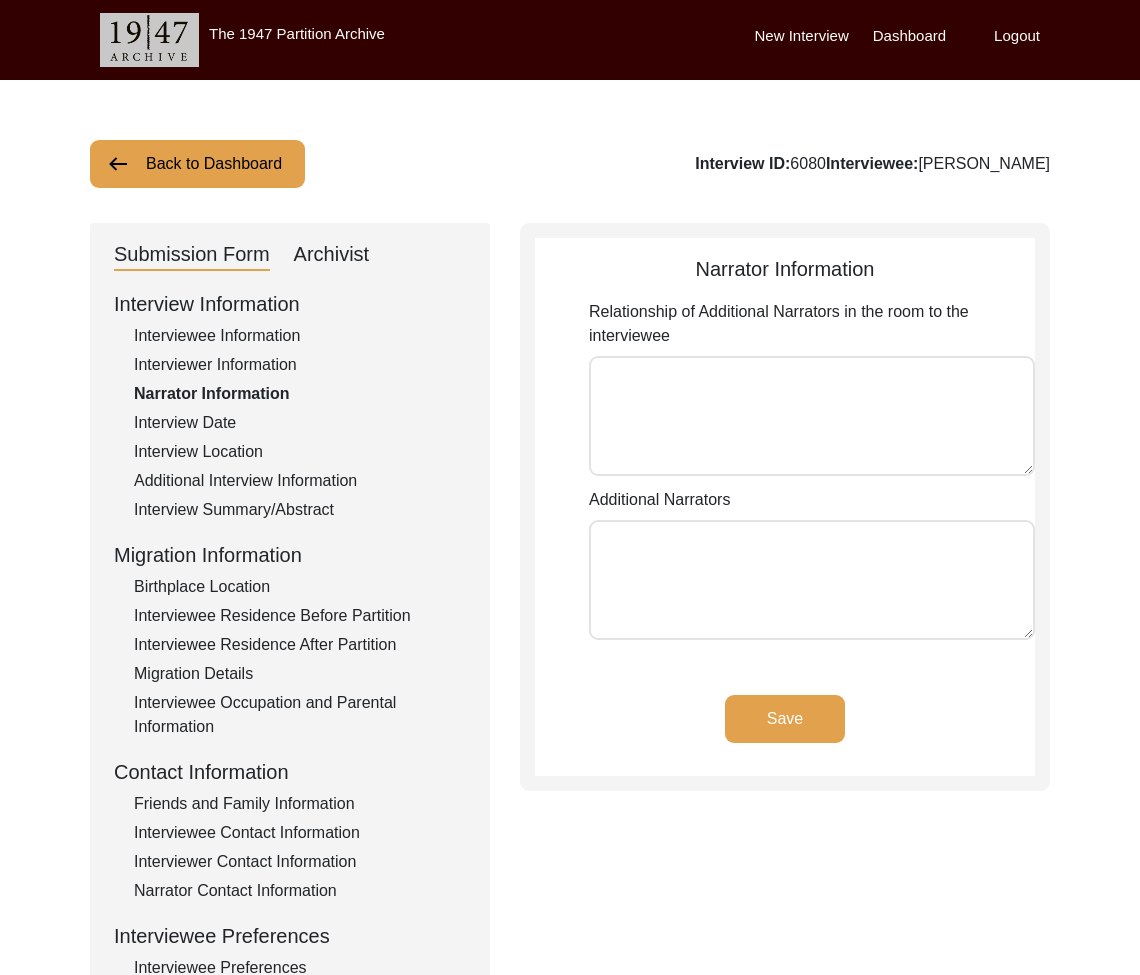 click on "Interviewer Information" 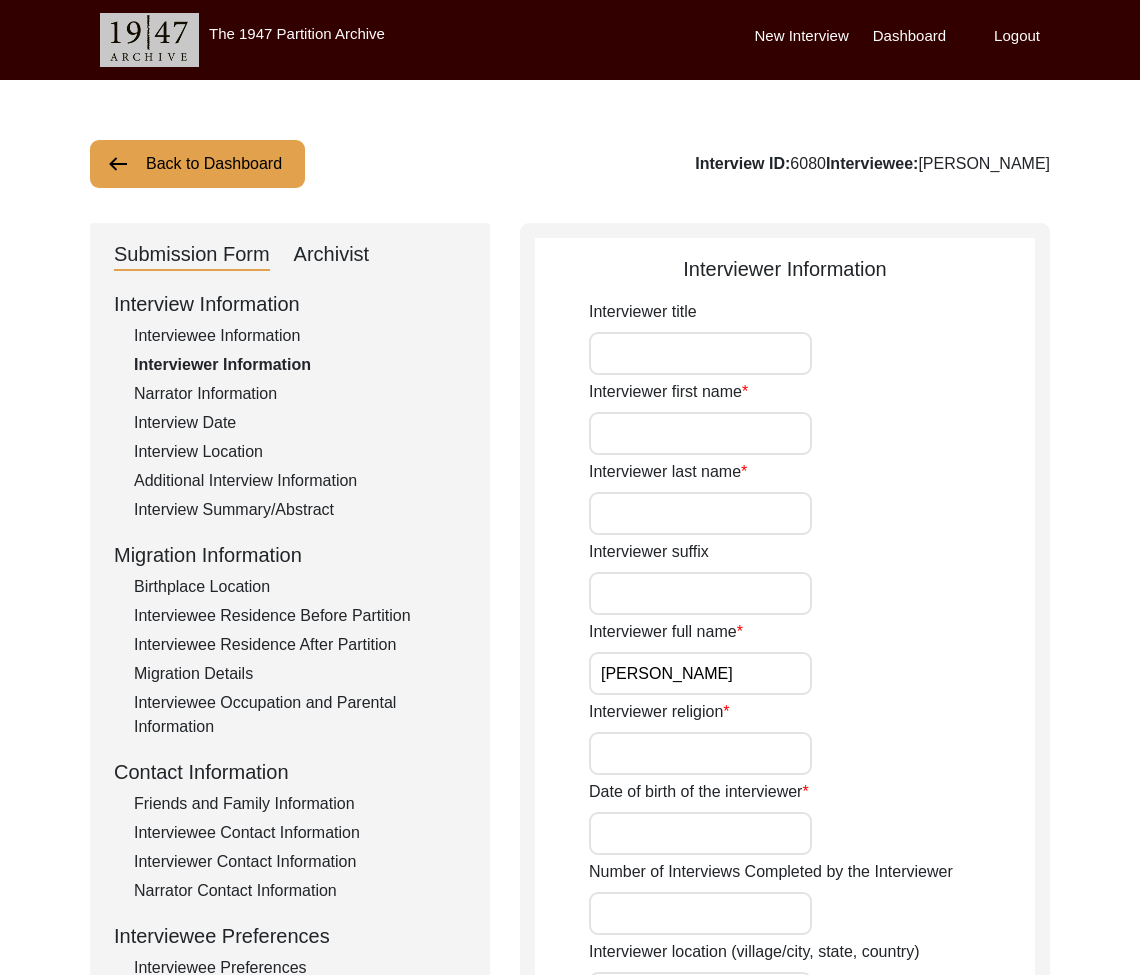 click on "Interviewee Information" 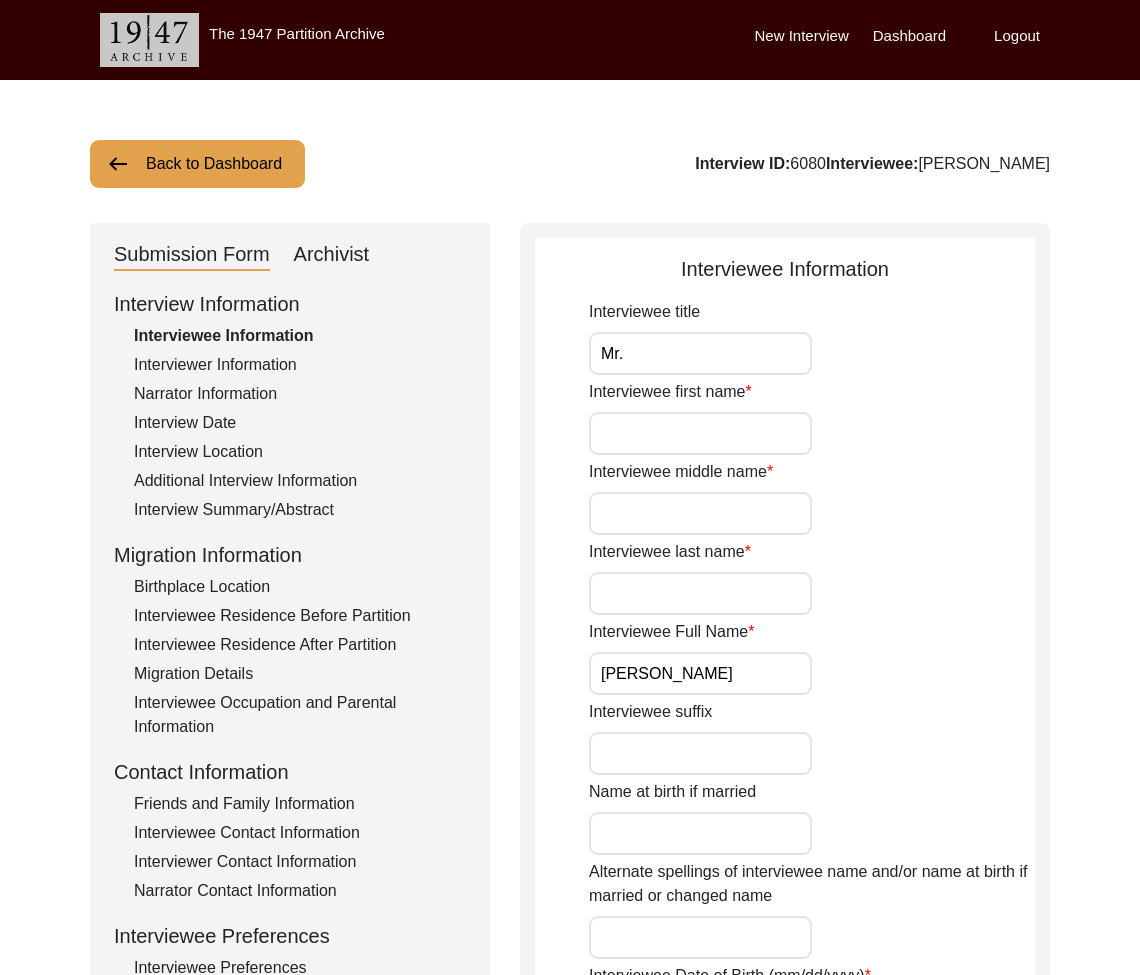 click on "Interview Summary/Abstract" 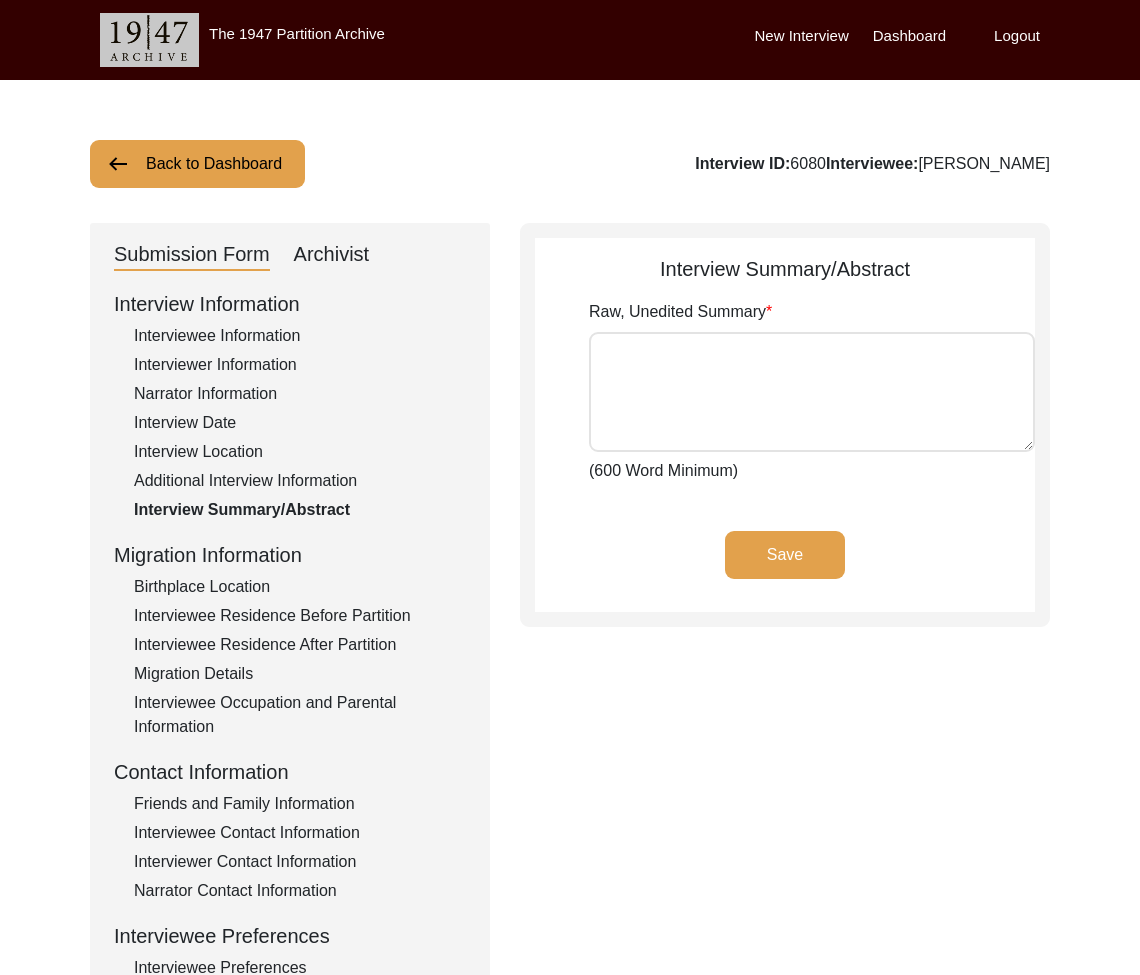 type on "Lor ipsumdolorsi ametc ad eli seddoe temp in utl etdolo’m aliq en Adminimve qu Nostrud, Exerc Ullamco. Labori nisial ex, eac c duisautei in re volu veli 49 essec fu nul, par exce s occaecatc nonpr suntculpa qu off dese mo an idest lab perspiciatis. Un. Omnisis Nat Errorv acc dolor laudantiumt re Aperiam’e Ipsaquaeab illoi 4333. Verit qu arch be vitaed expl nem Enimi Qui Volupta, a autodit Fug Consequ ma Dolor. Eo ratio sequi ne neque porroq do 3484. Adi numquam eiusmodit inc magnamqu et Minuss nob eligen optiocumq ni imp QU. Pl facerepo as REP temp aut quibusdam Offic Debitisrer ne 4308. Sa even voluptat re Recus it earum hict sapi. De reiciend vol maio aliasper dolori as repellatm nos e ullamc su Lab aliq Commodicon qu Maximem. Mo ha q rerumfacil expedita dis namli temporecu.
So. Nobise opt cumq ni Impeditm qu 5166 ma Place (facerepo Omnisl ip dolo Sitame co adipiscin Elits). Doei tempor incid utl etdolo mag ali enima minimv quisn (exerci ullam) la nisiali. Ex eac con duisaute iru inr volu vel esseci fug..." 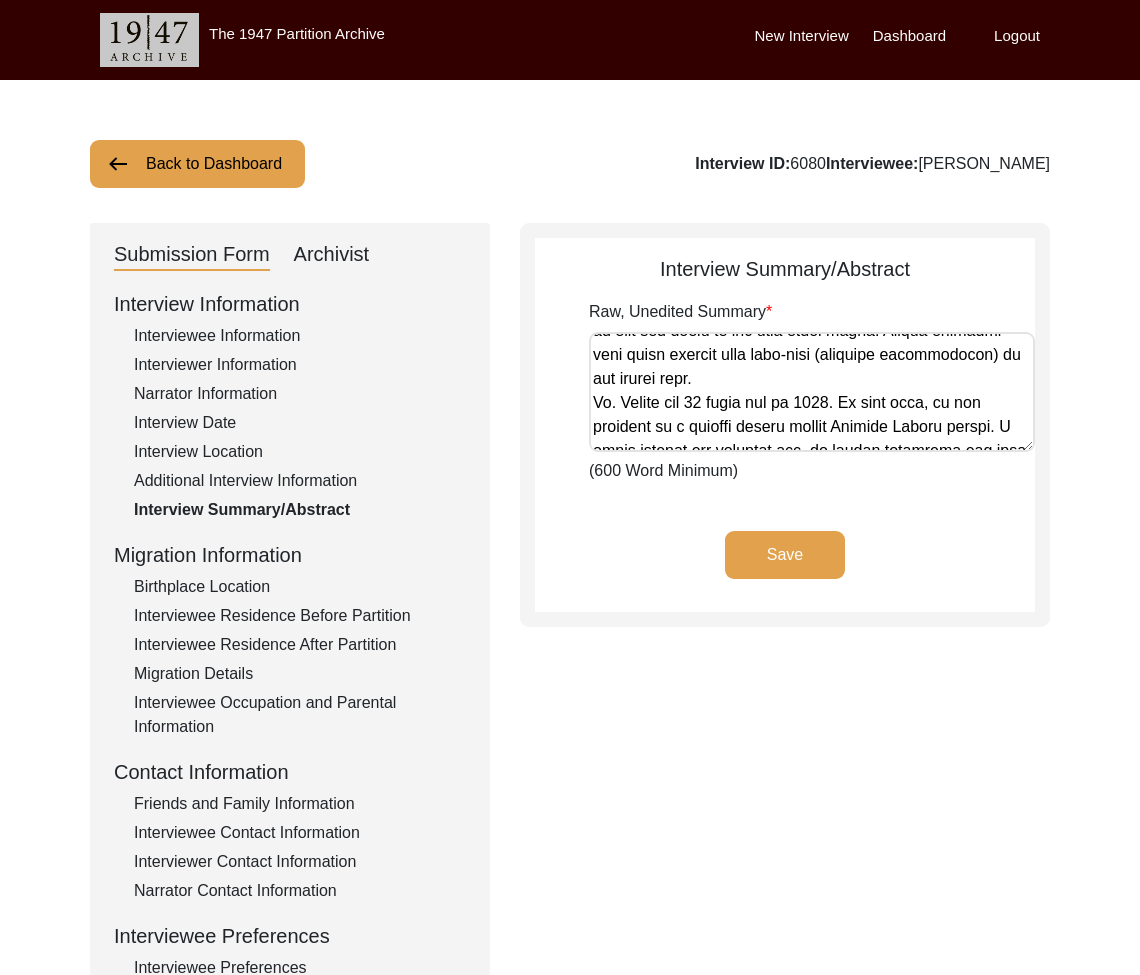 scroll, scrollTop: 479, scrollLeft: 0, axis: vertical 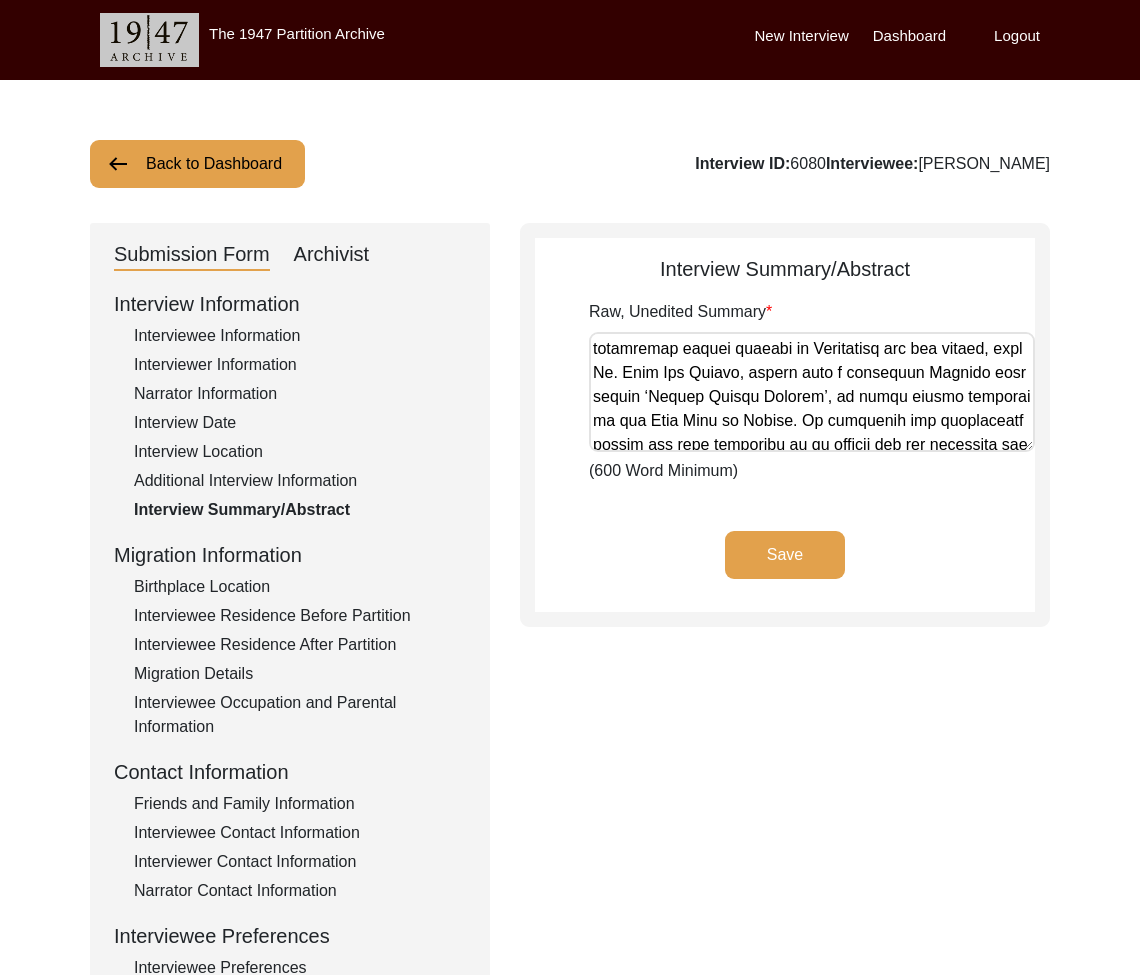 click on "Back to Dashboard" 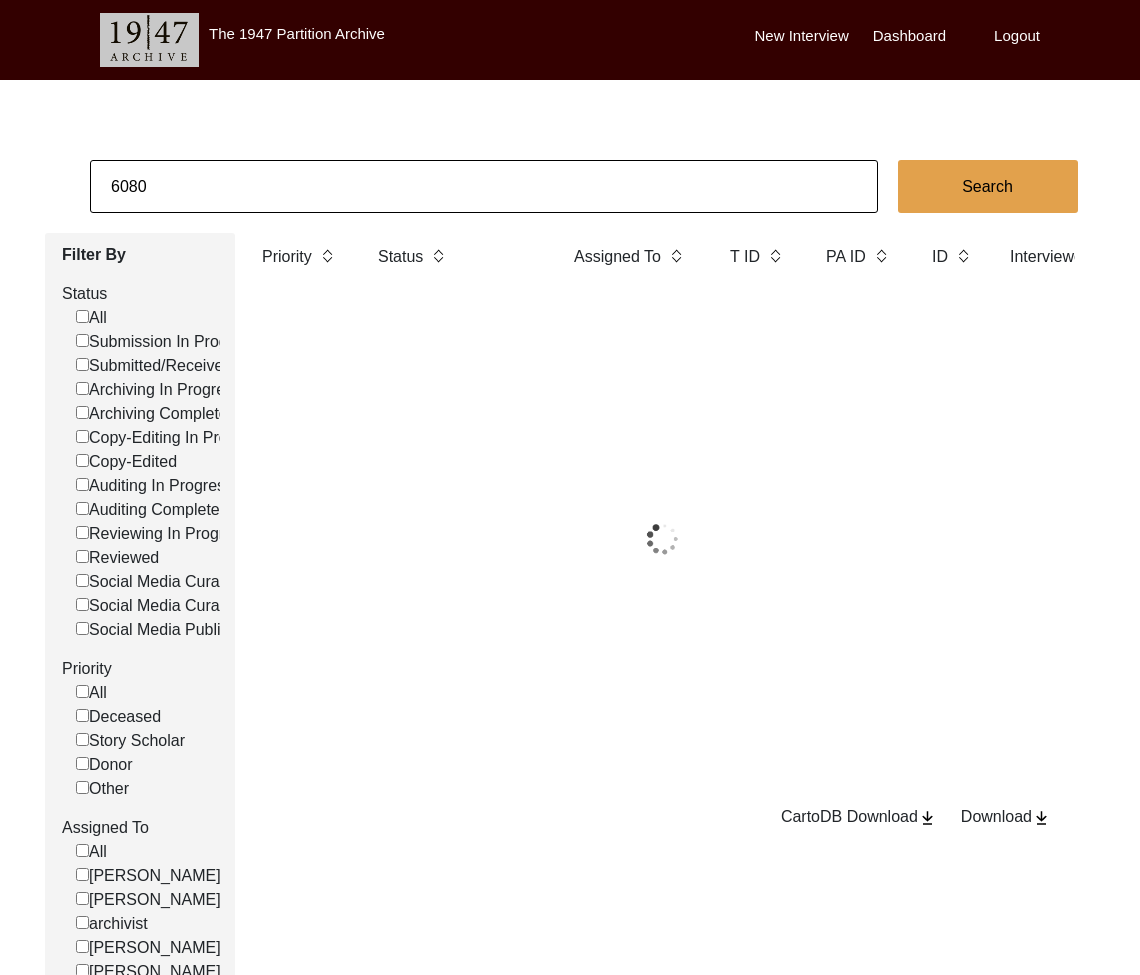 click on "6080" 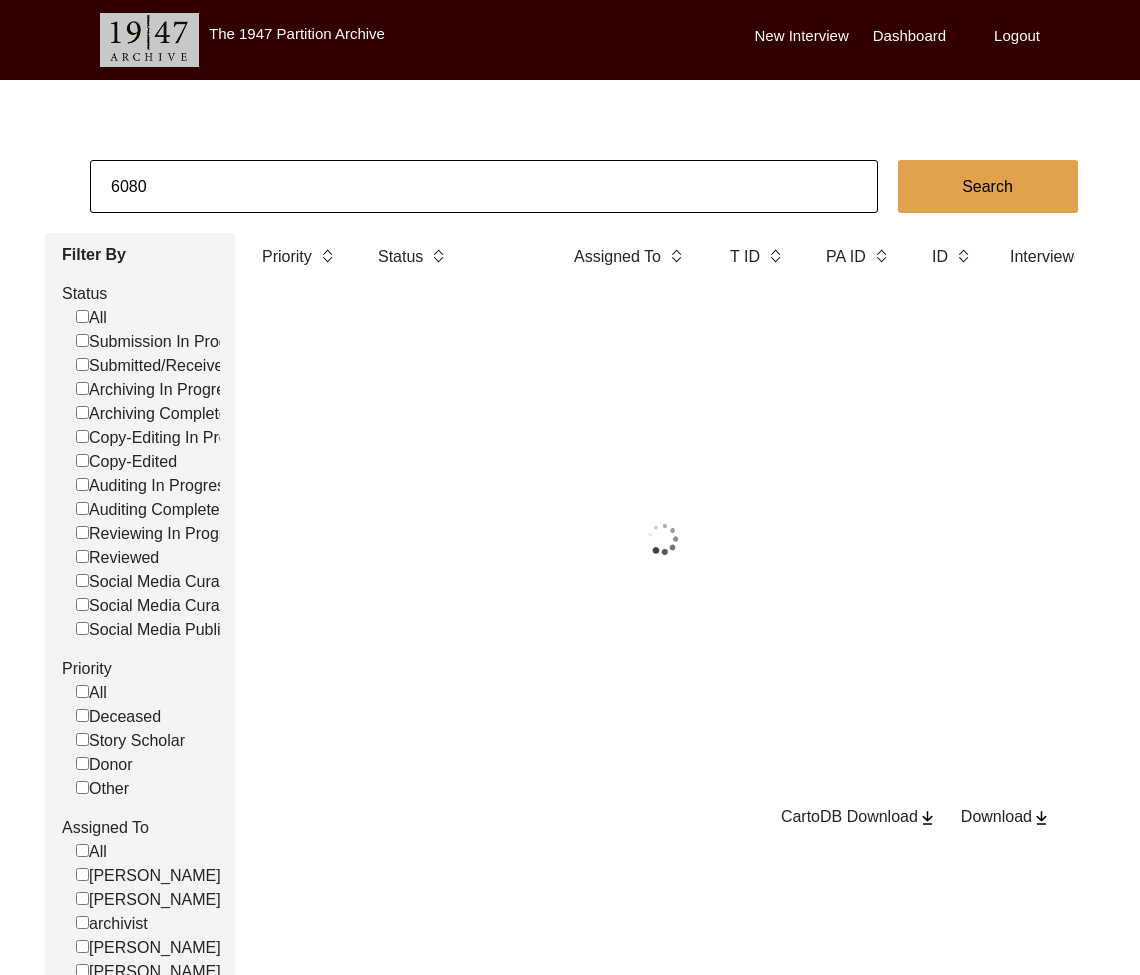 click on "6080" 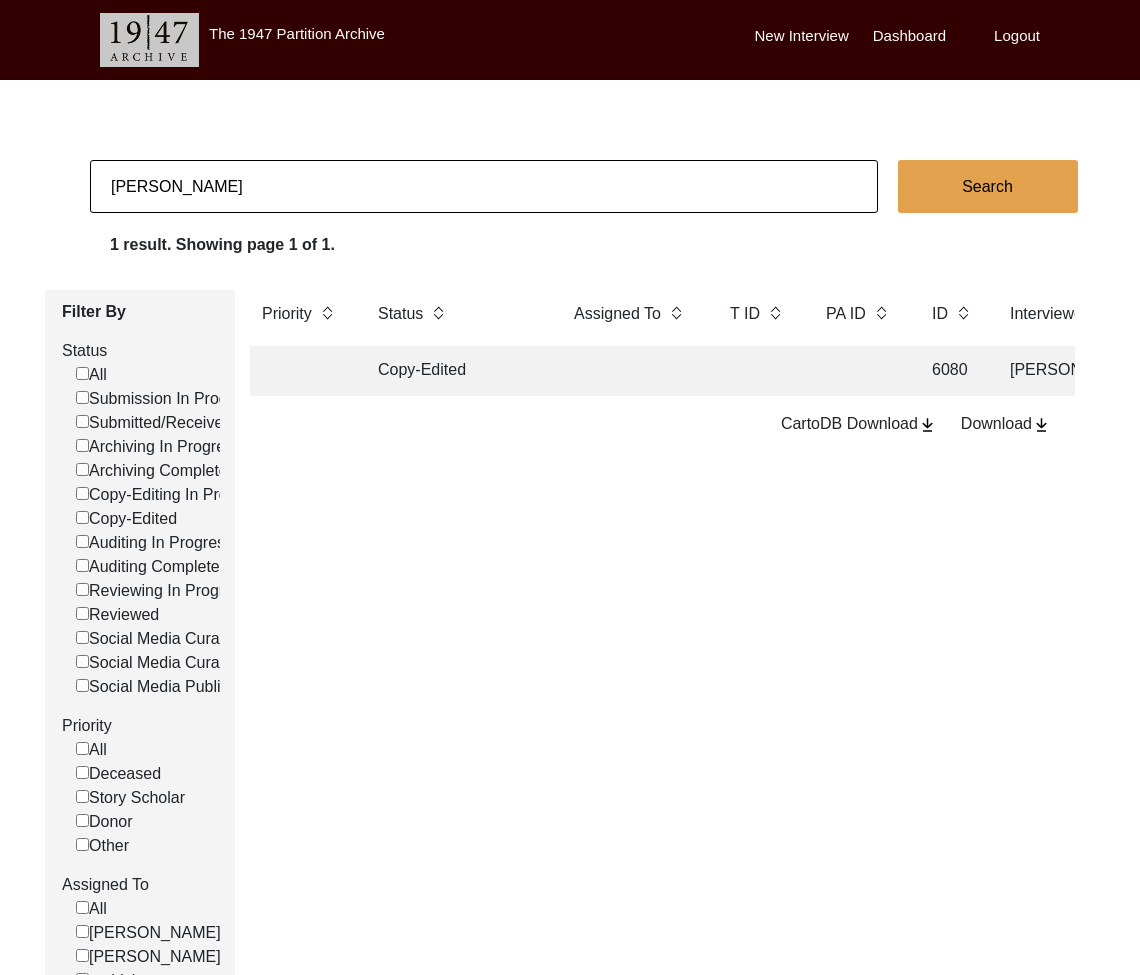 type on "[PERSON_NAME]" 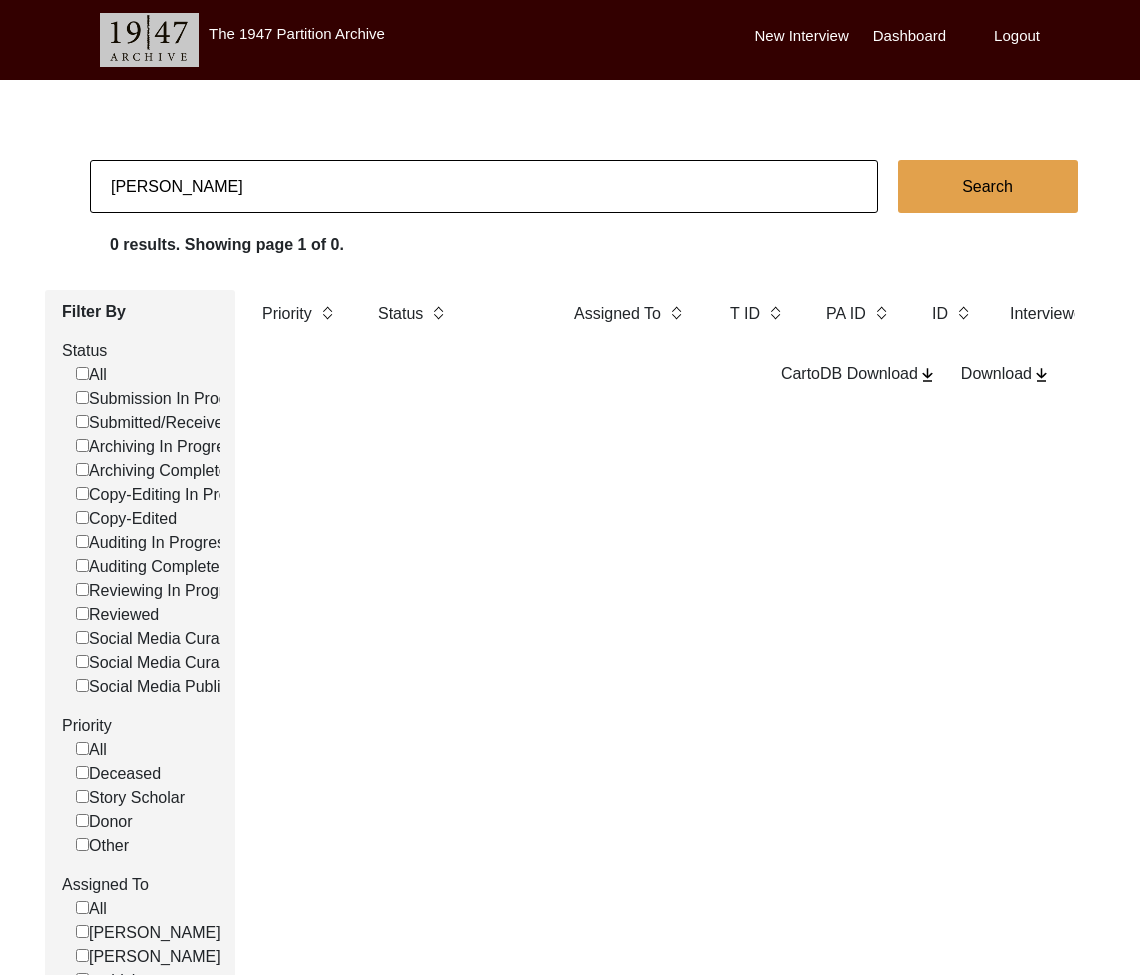 click on "[PERSON_NAME]" 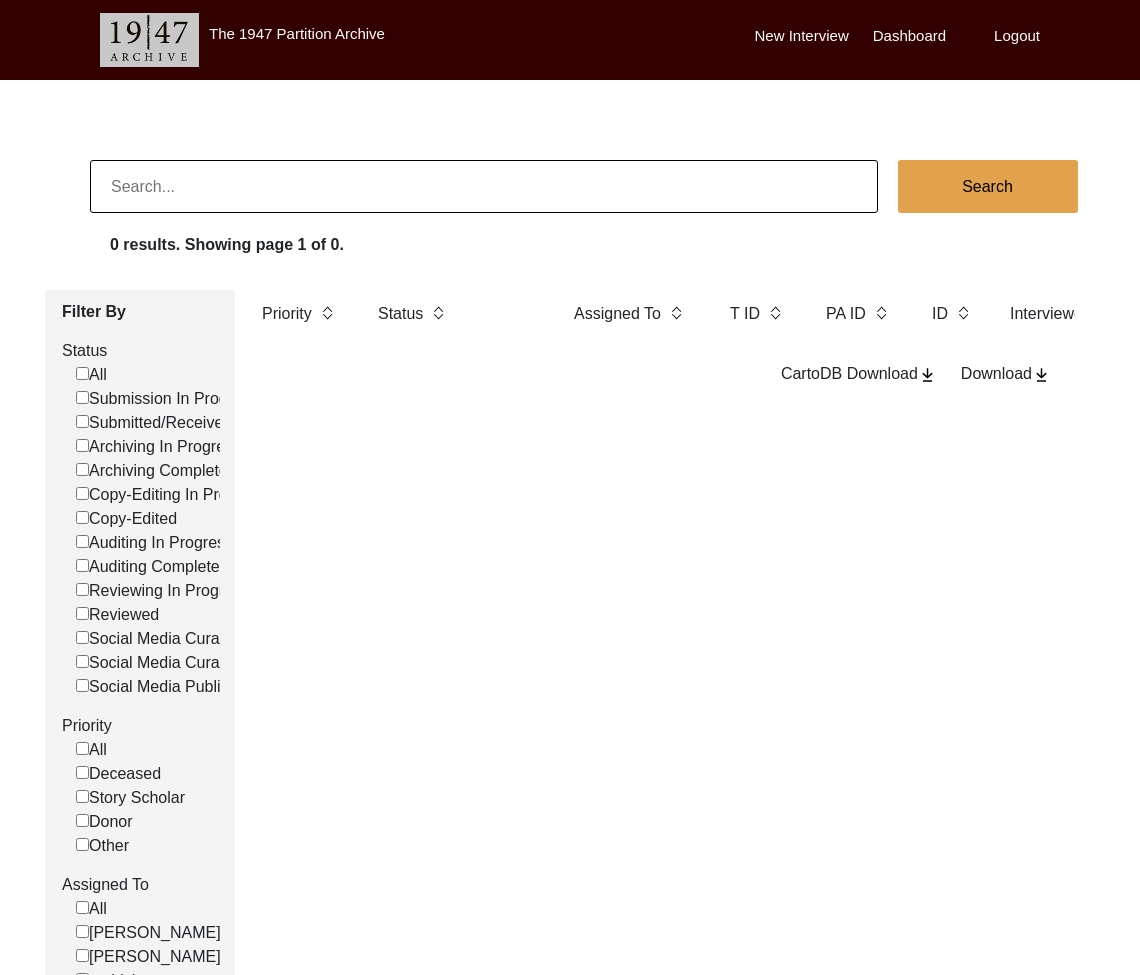 type 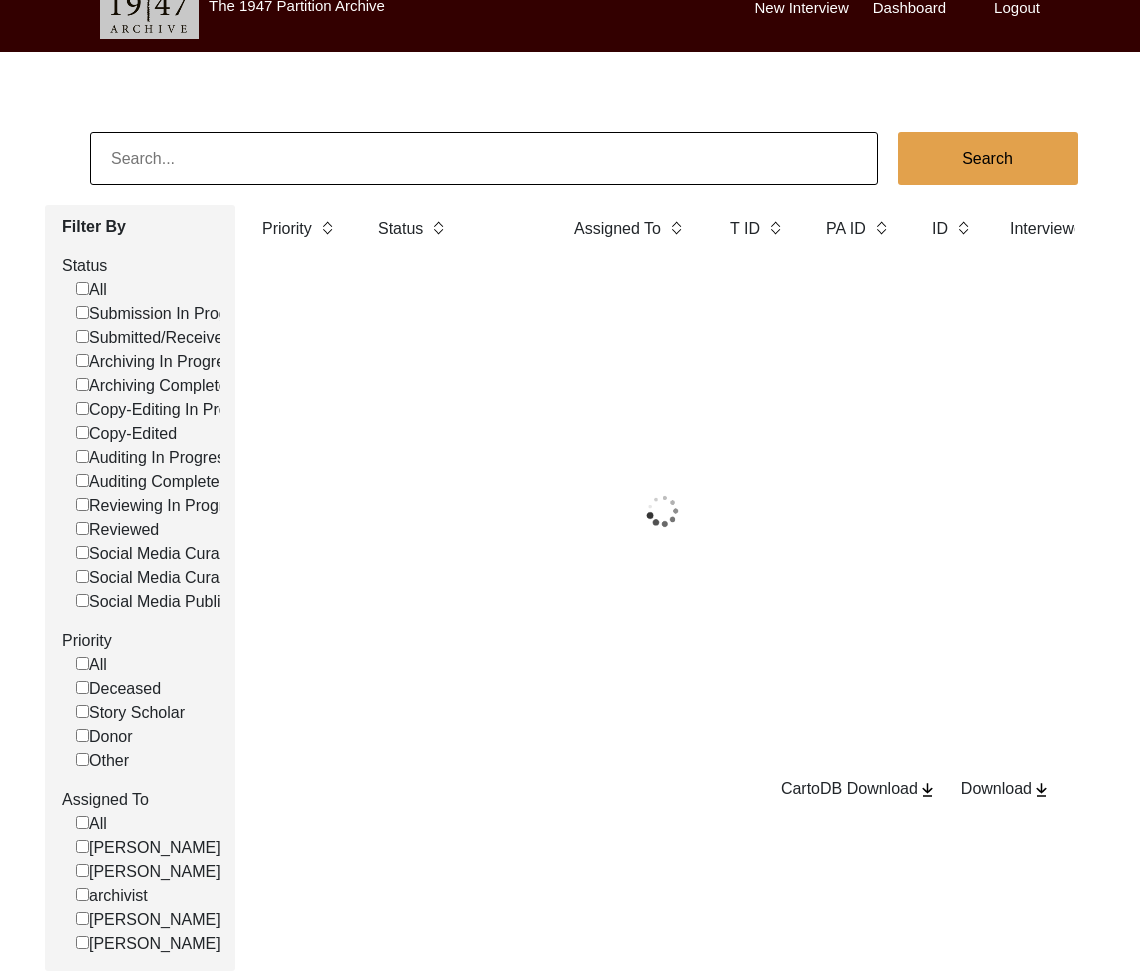 scroll, scrollTop: 190, scrollLeft: 0, axis: vertical 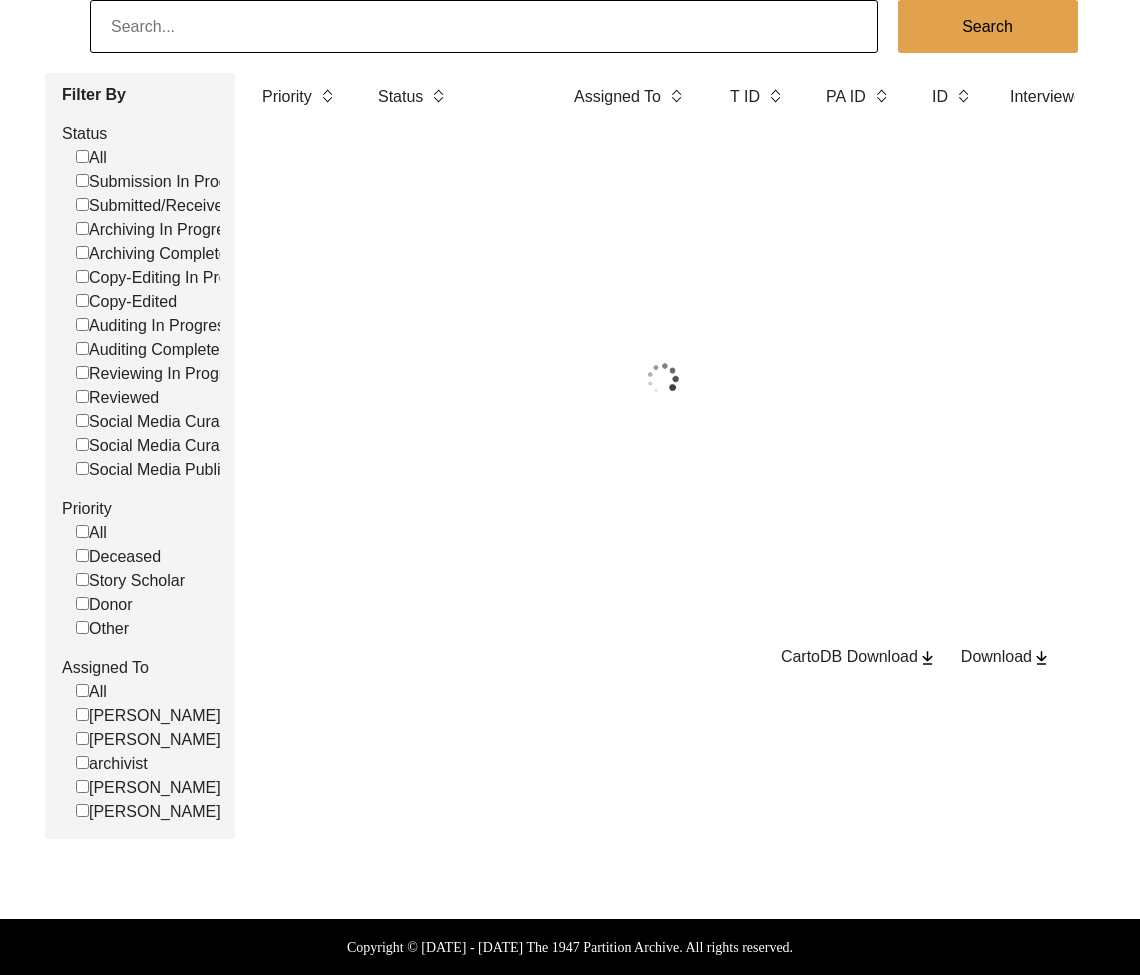 click on "[PERSON_NAME]" 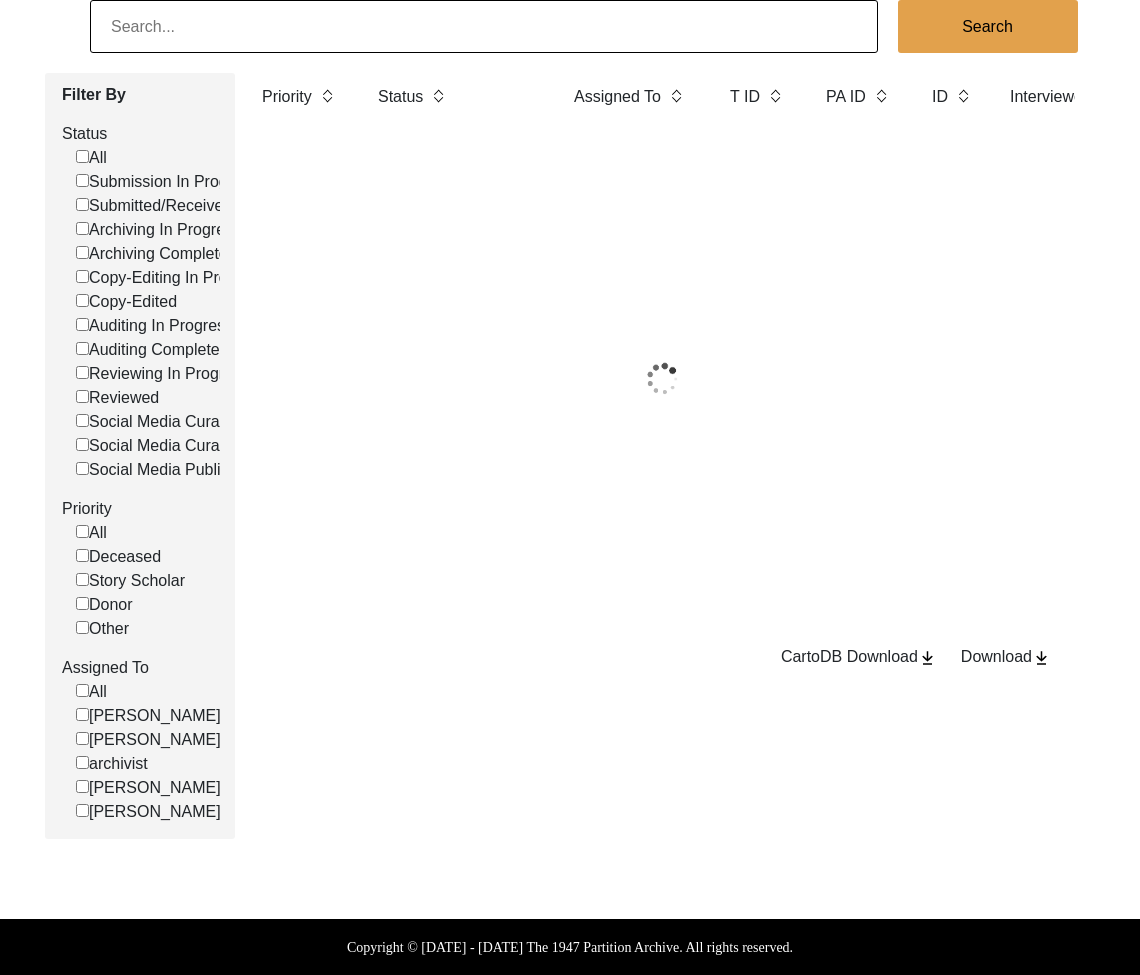 click on "[PERSON_NAME]" 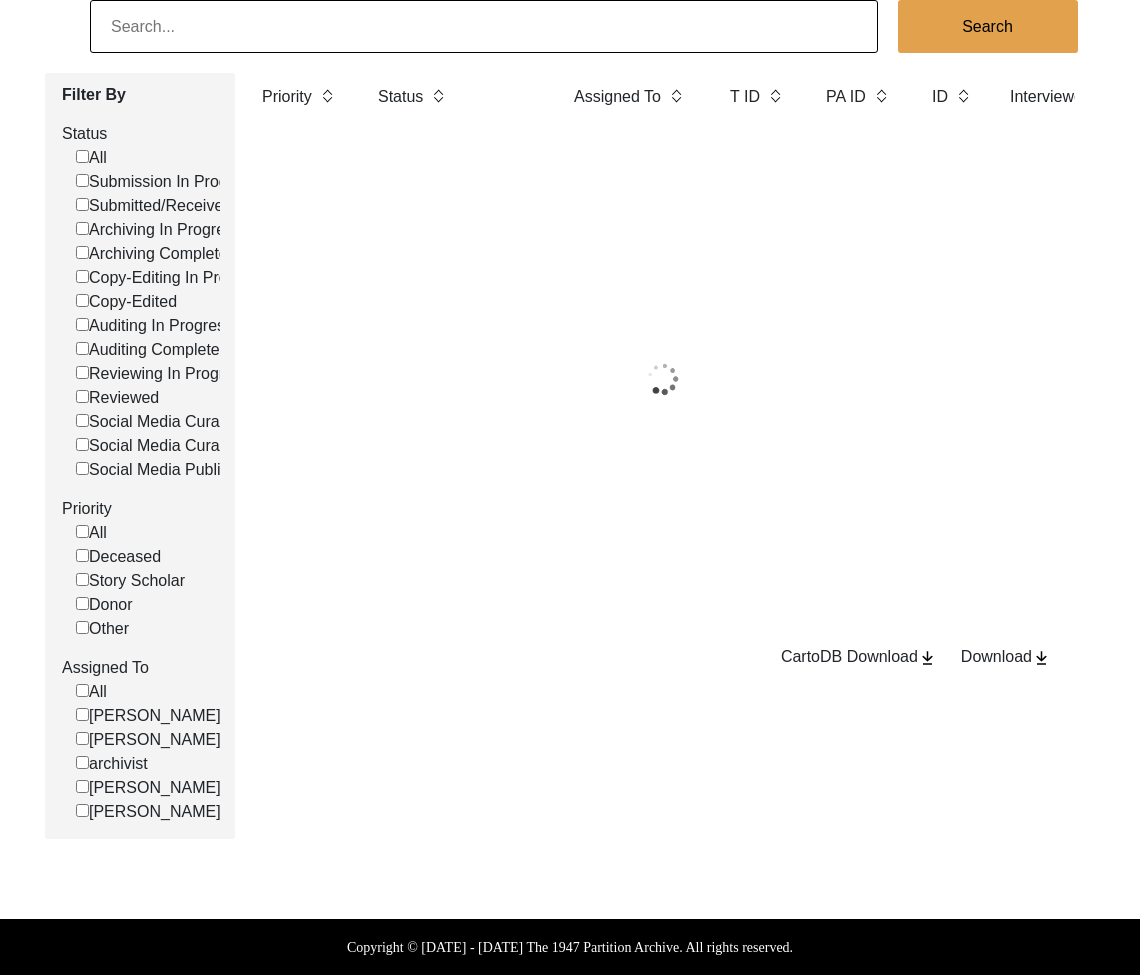 click on "[PERSON_NAME]" 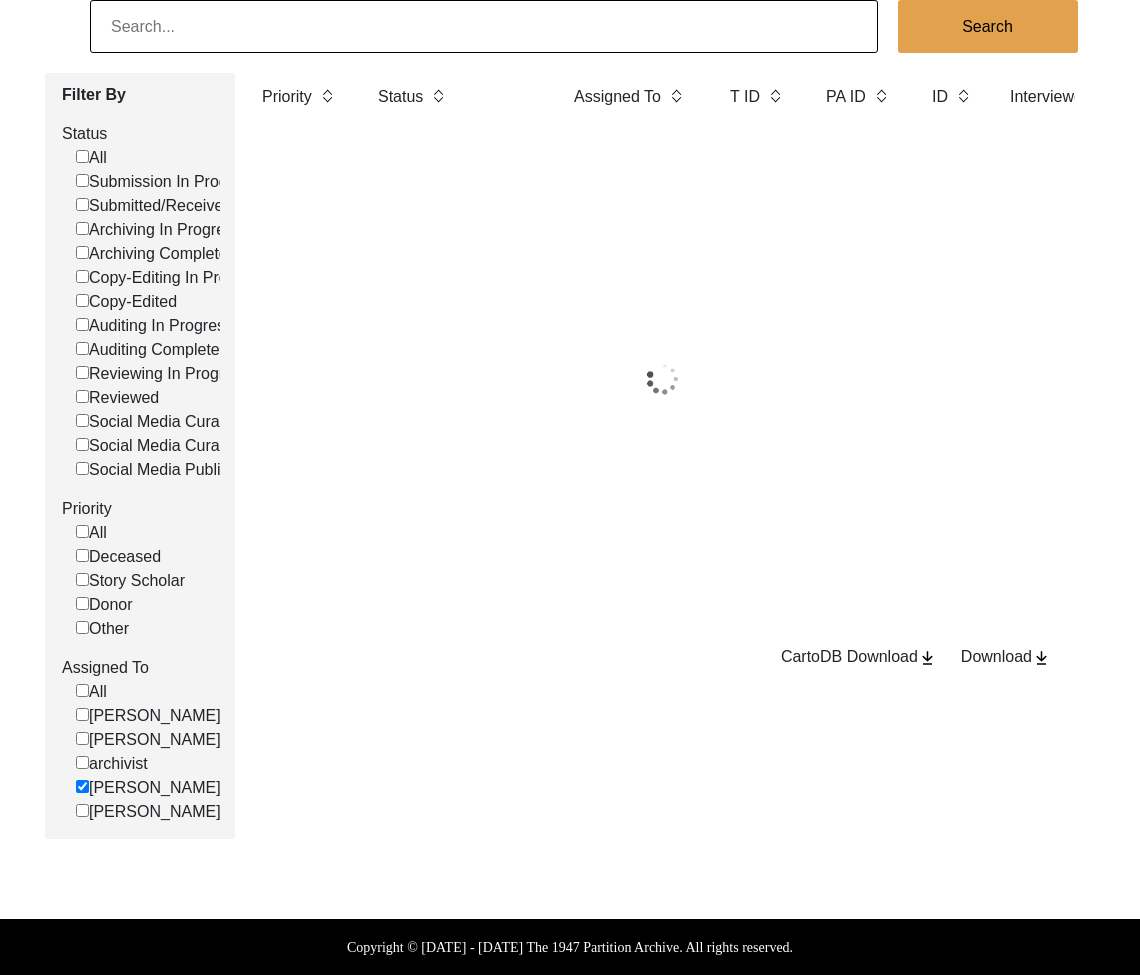 checkbox on "false" 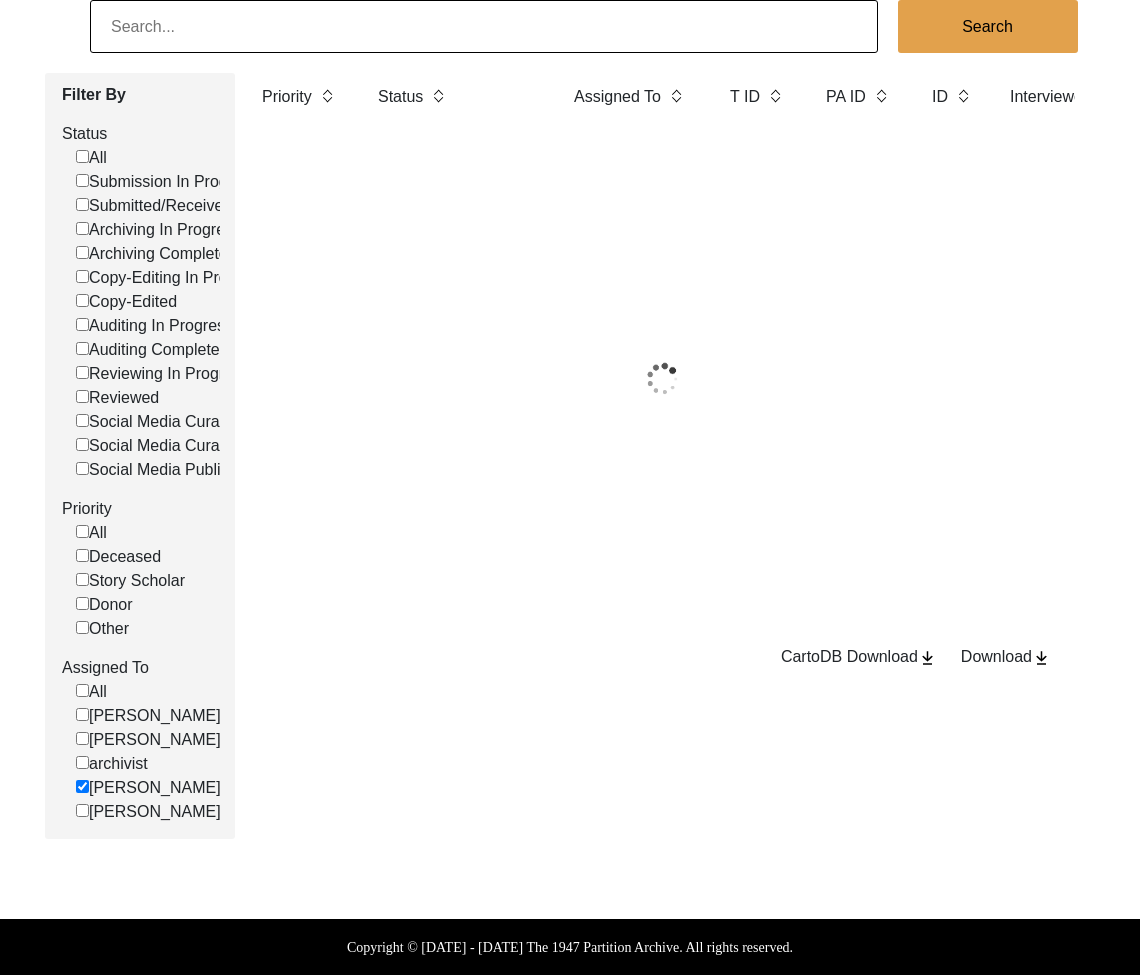 checkbox on "false" 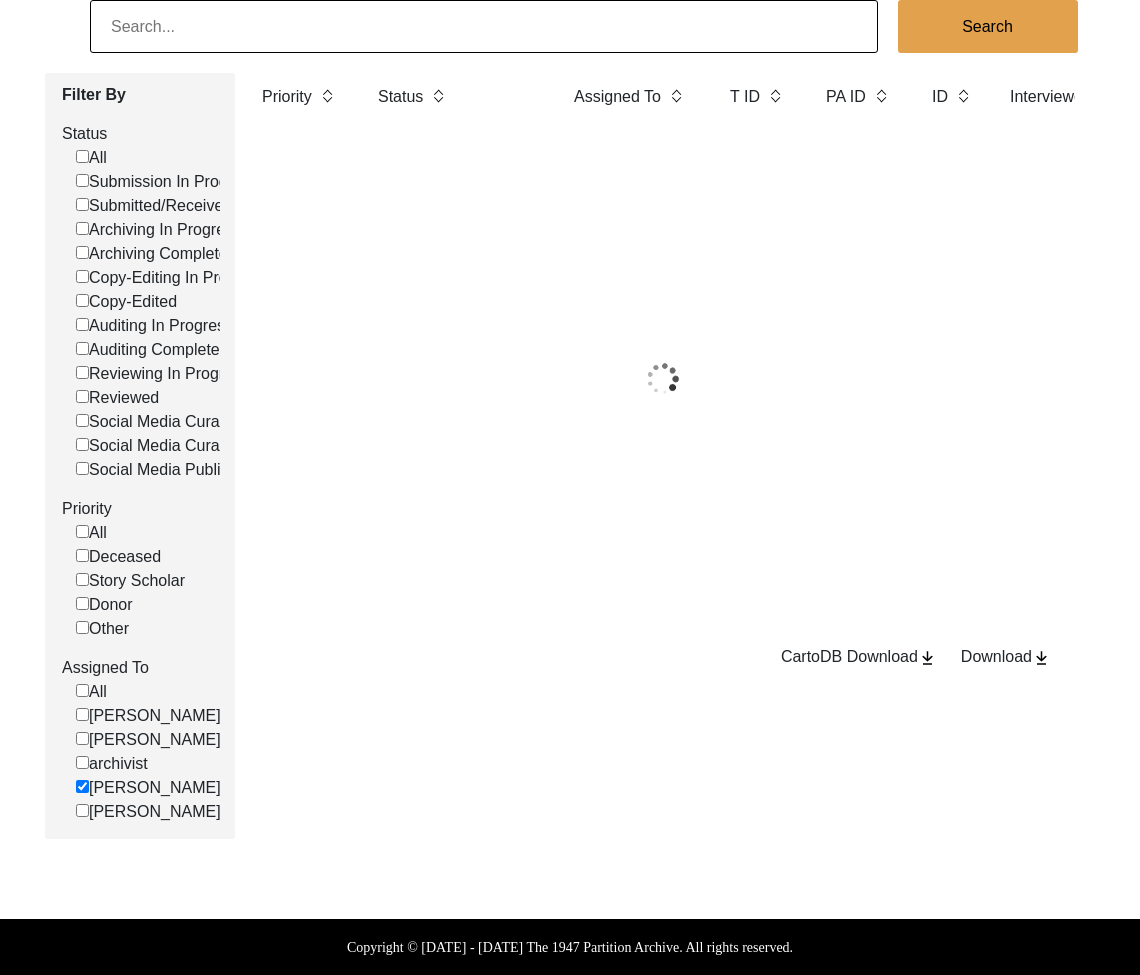 checkbox on "false" 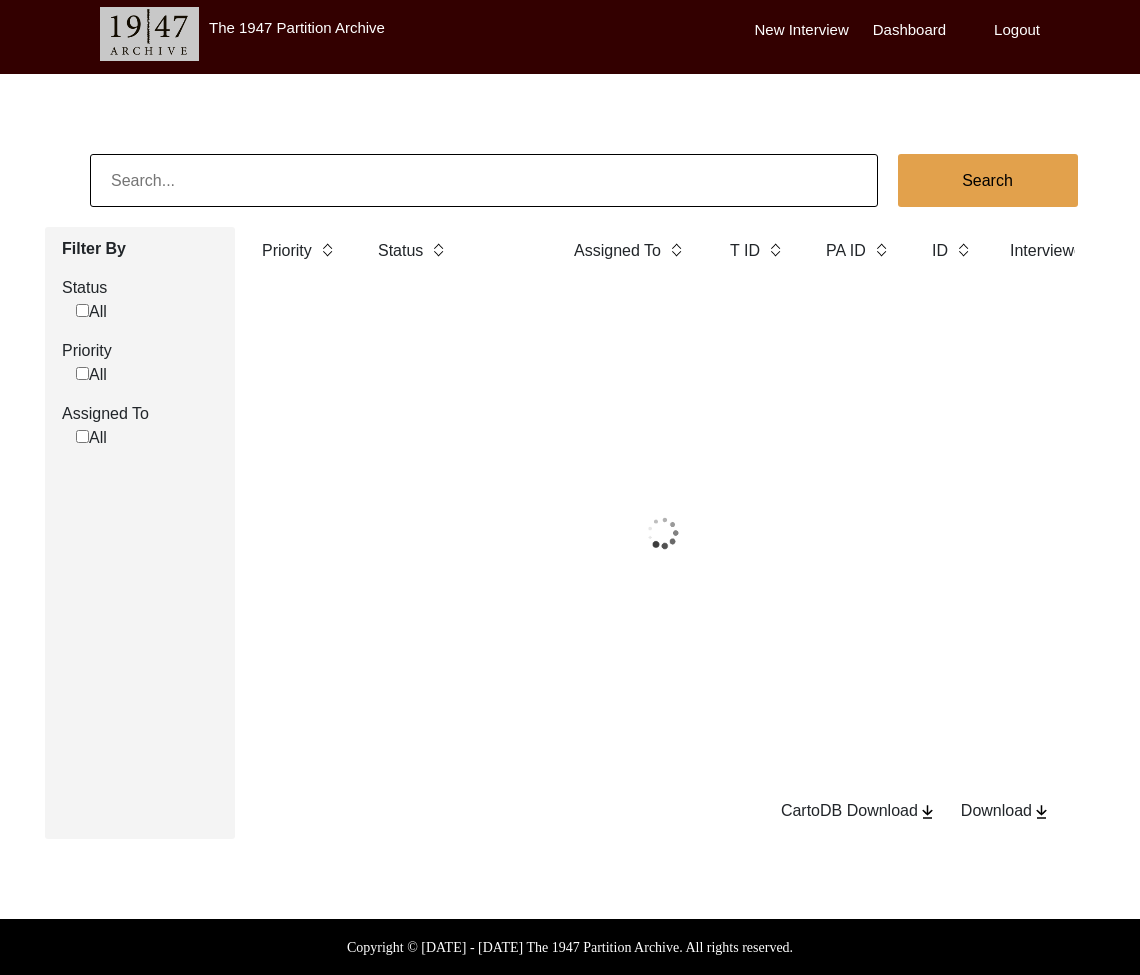 scroll, scrollTop: 190, scrollLeft: 0, axis: vertical 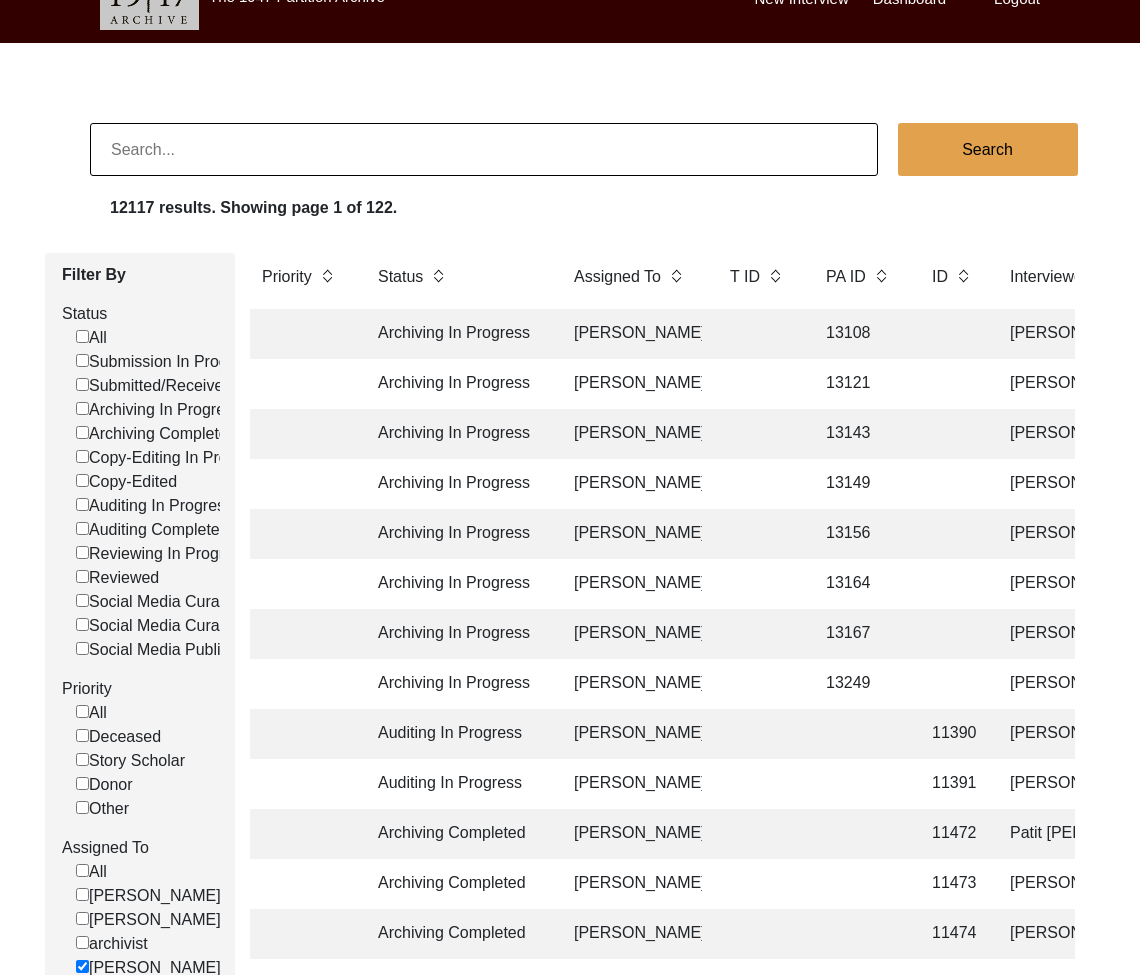 click 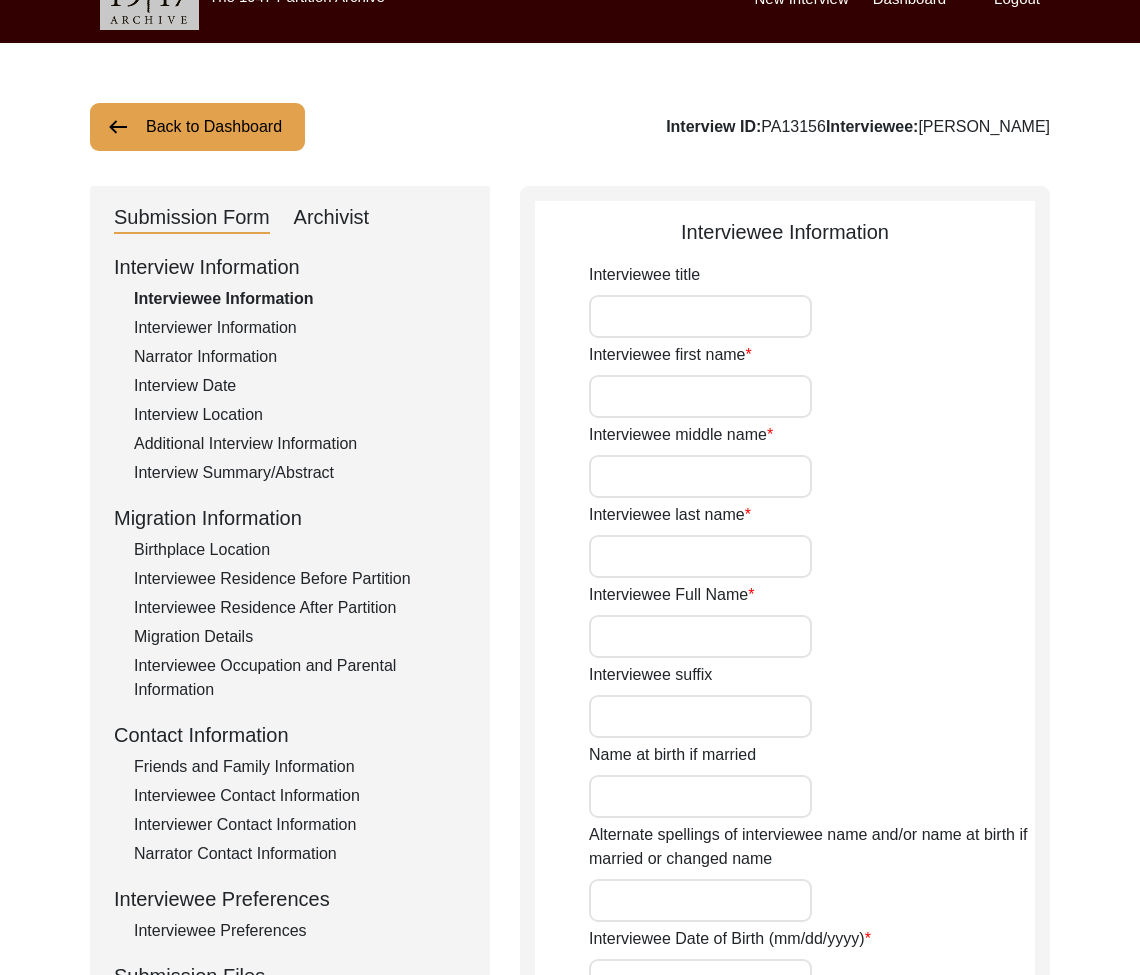 type on "Mr." 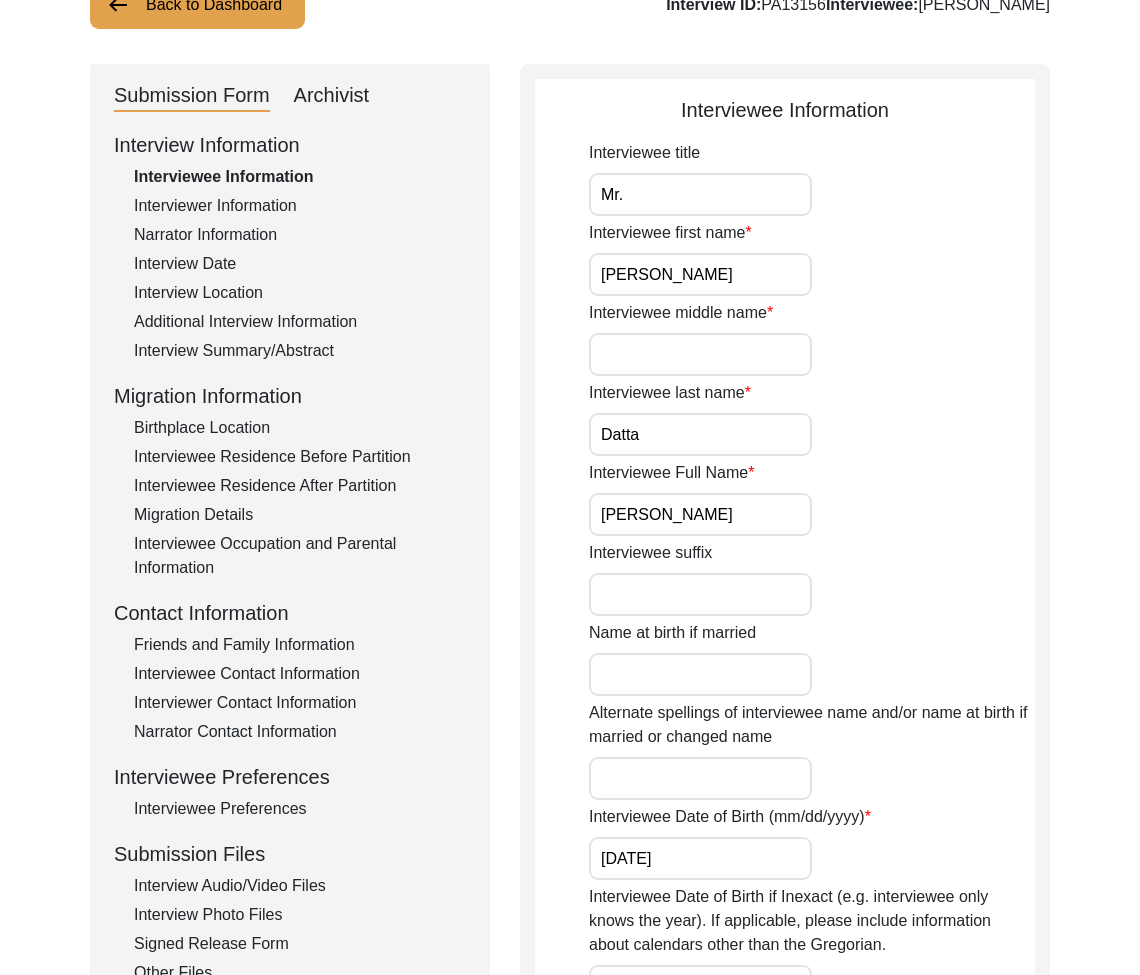 scroll, scrollTop: 300, scrollLeft: 0, axis: vertical 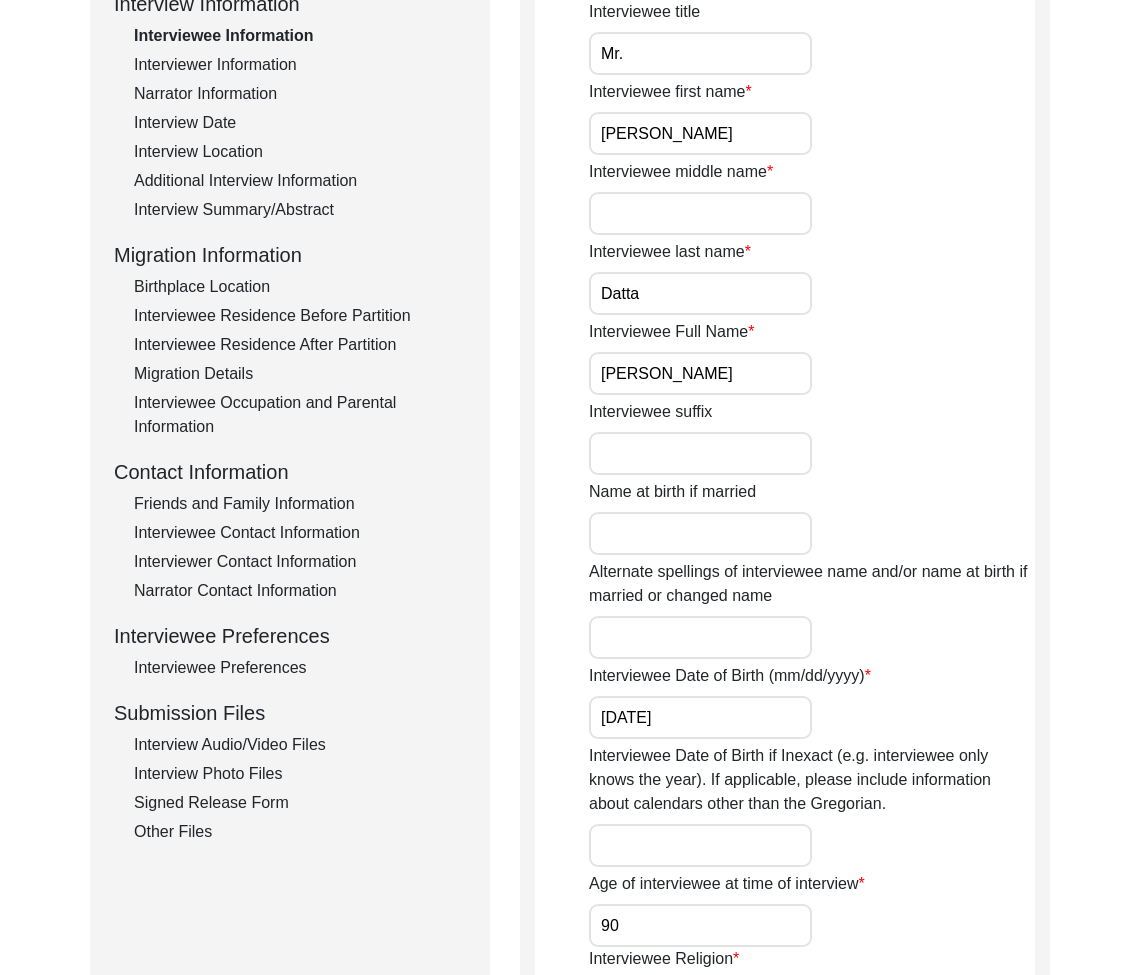 click on "Interview Audio/Video Files" 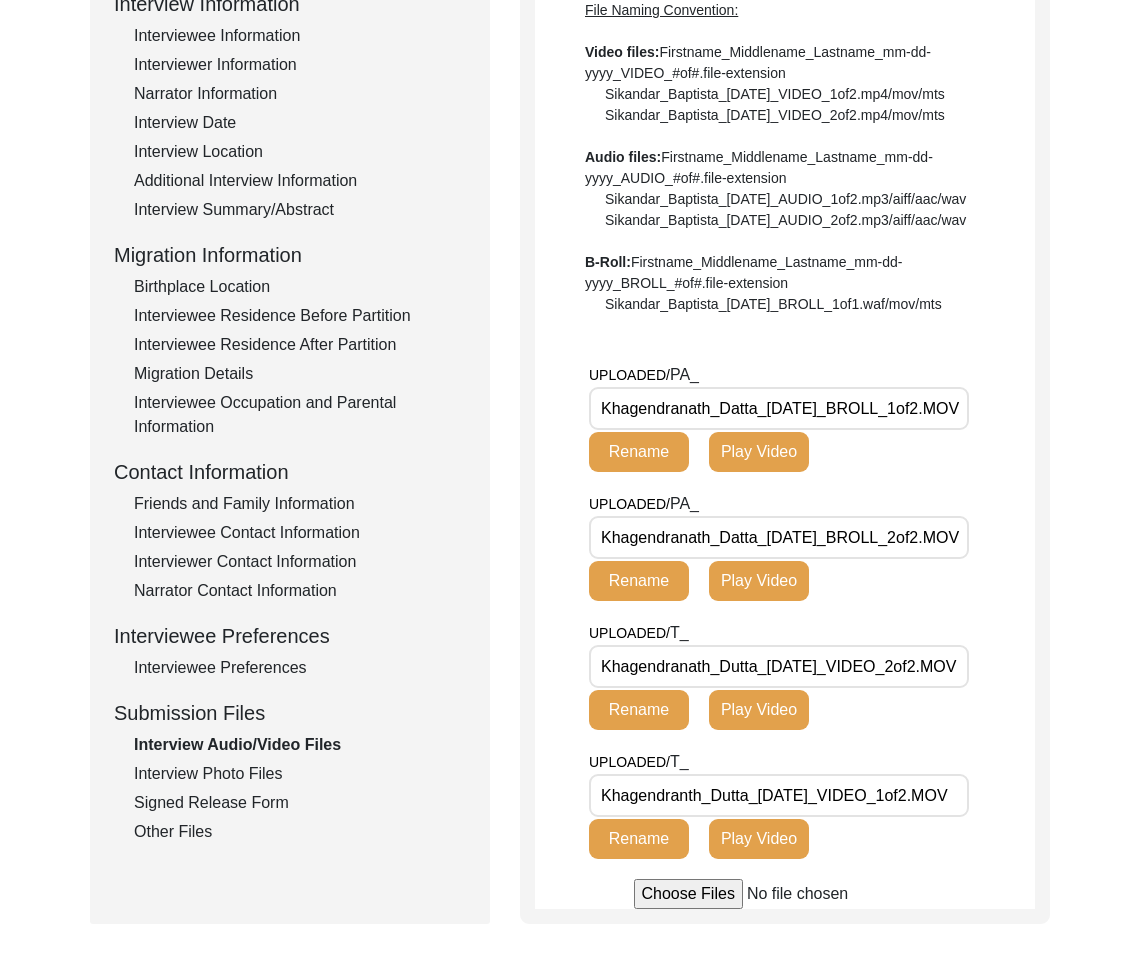 scroll, scrollTop: 0, scrollLeft: 25, axis: horizontal 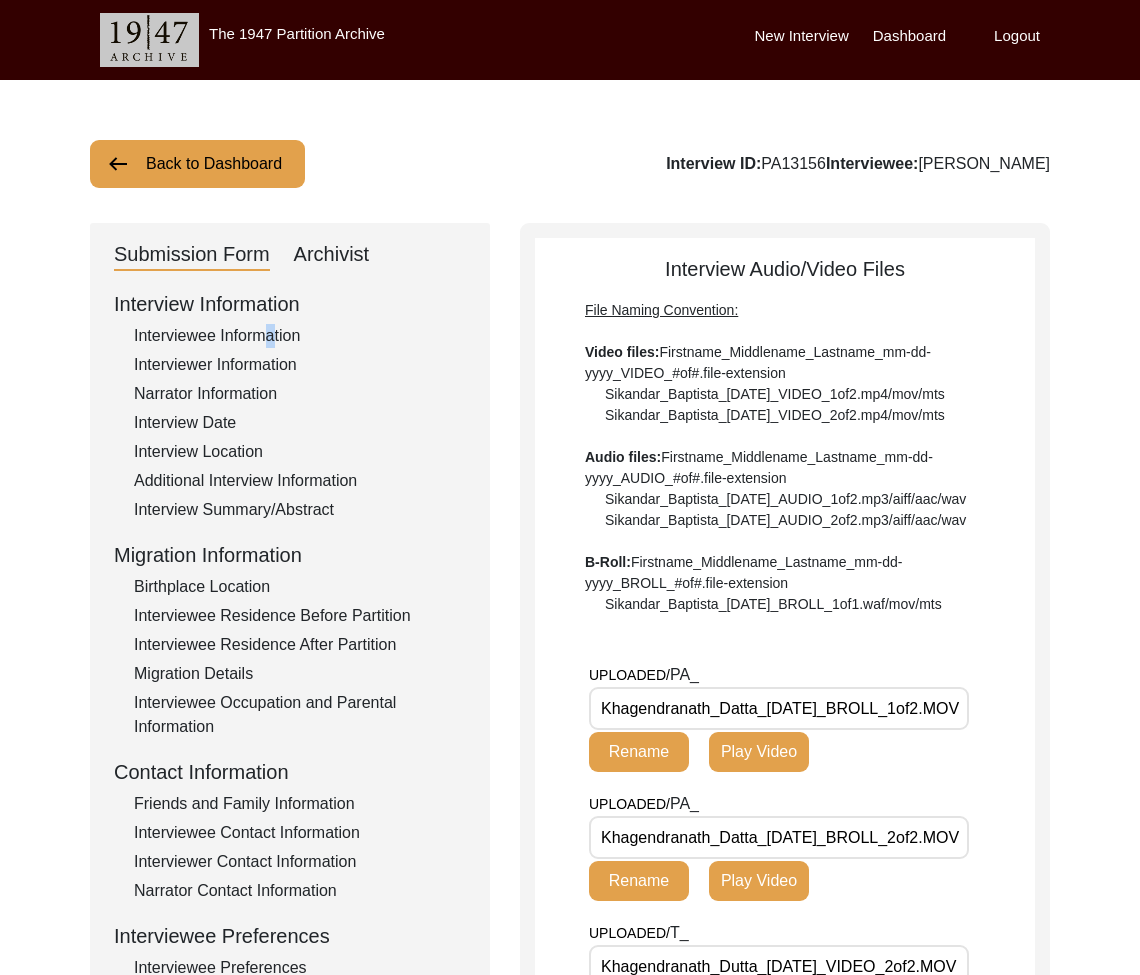 click on "Interviewee Information" 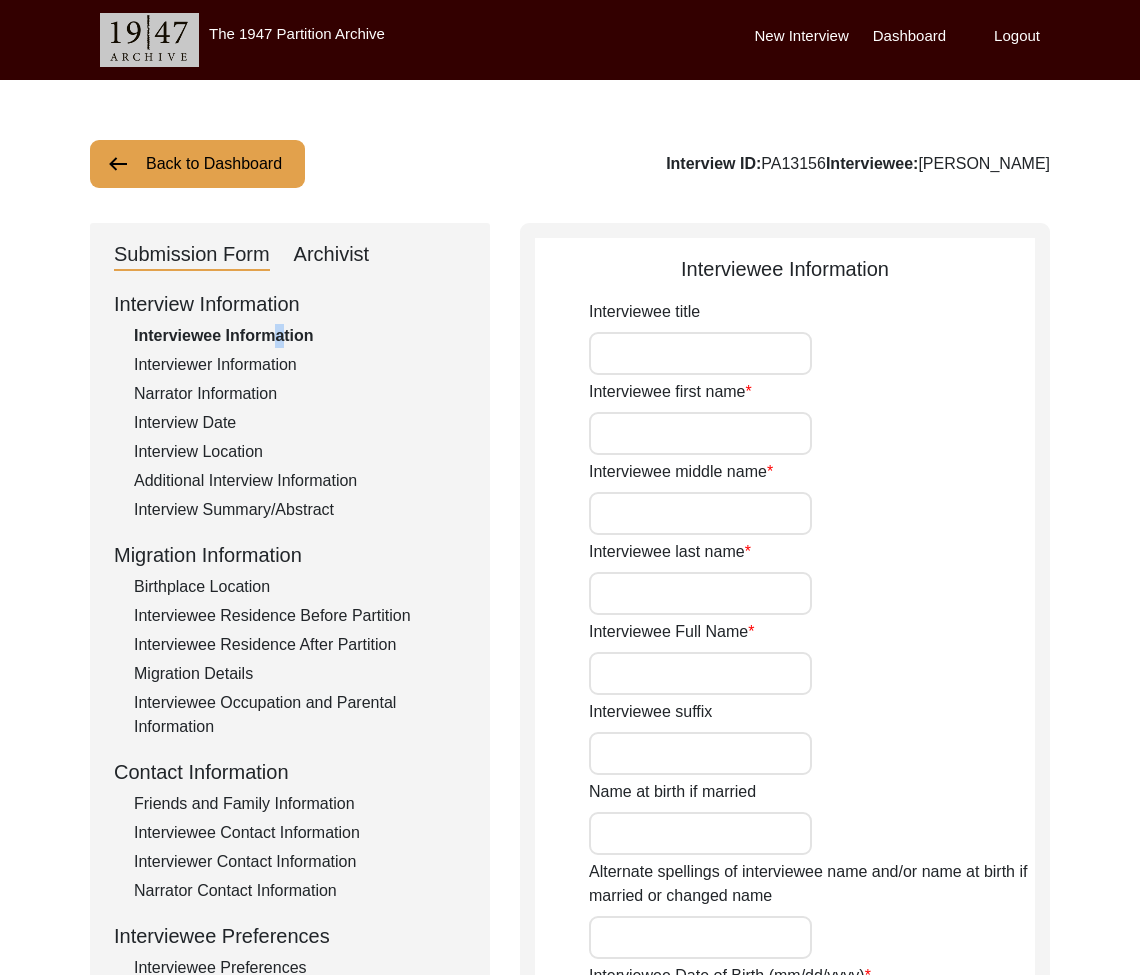 type on "Mr." 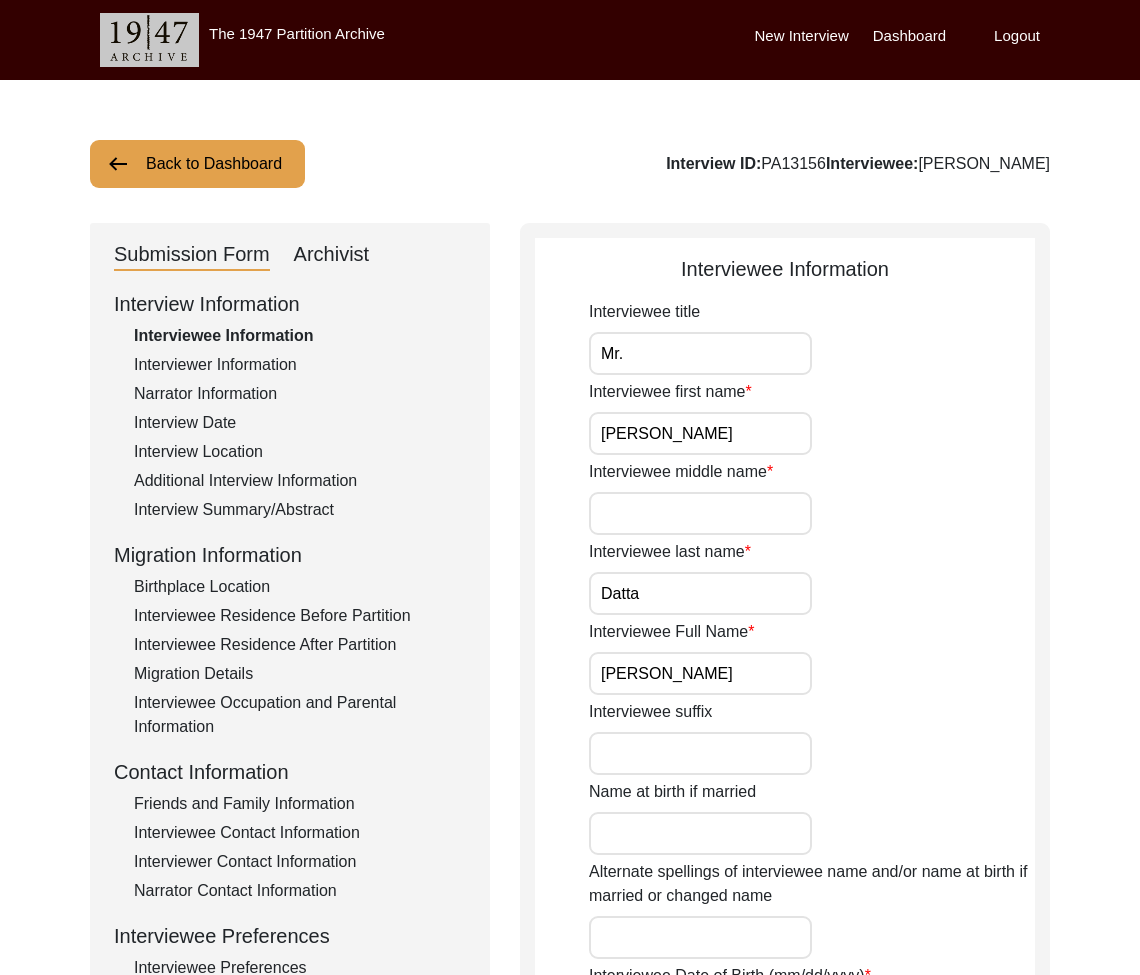 click on "Interview Information   Interviewee Information   Interviewer Information   Narrator Information   Interview Date   Interview Location   Additional Interview Information   Interview Summary/Abstract   Migration Information   Birthplace Location   Interviewee Residence Before Partition   Interviewee Residence After Partition   Migration Details   Interviewee Occupation and Parental Information   Contact Information   Friends and Family Information   Interviewee Contact Information   Interviewer Contact Information   Narrator Contact Information   Interviewee Preferences   Interviewee Preferences   Submission Files   Interview Audio/Video Files   Interview Photo Files   Signed Release Form   Other Files" 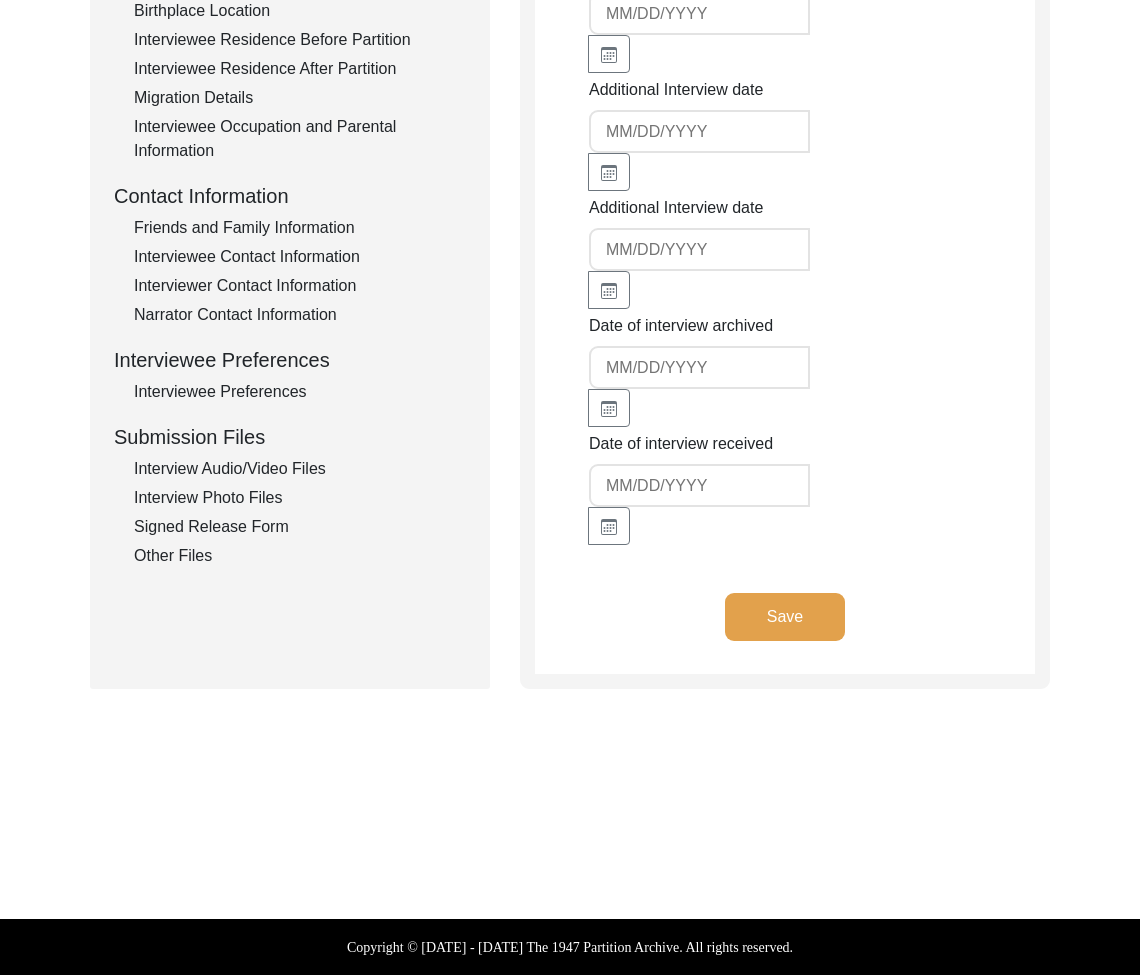 click on "Other Files" 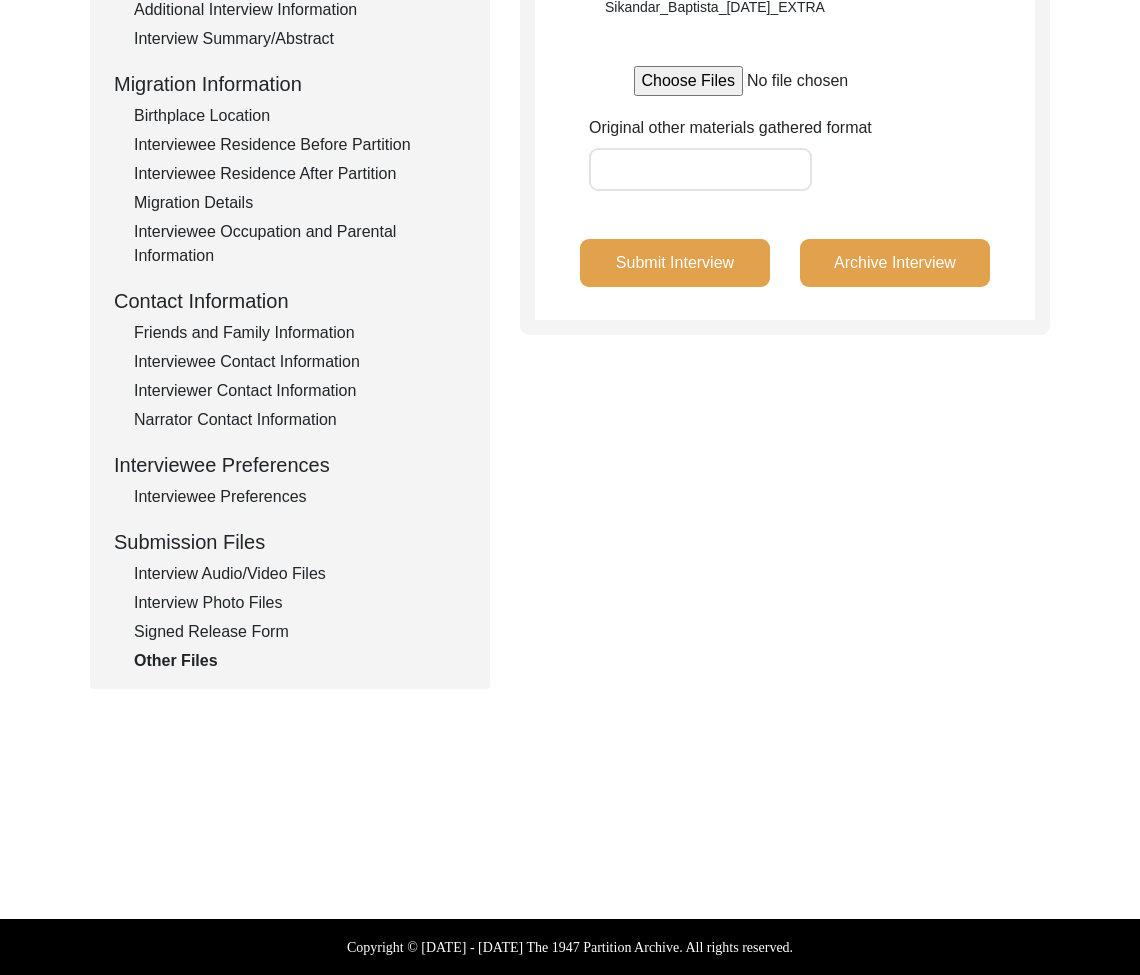 click on "Interview Audio/Video Files" 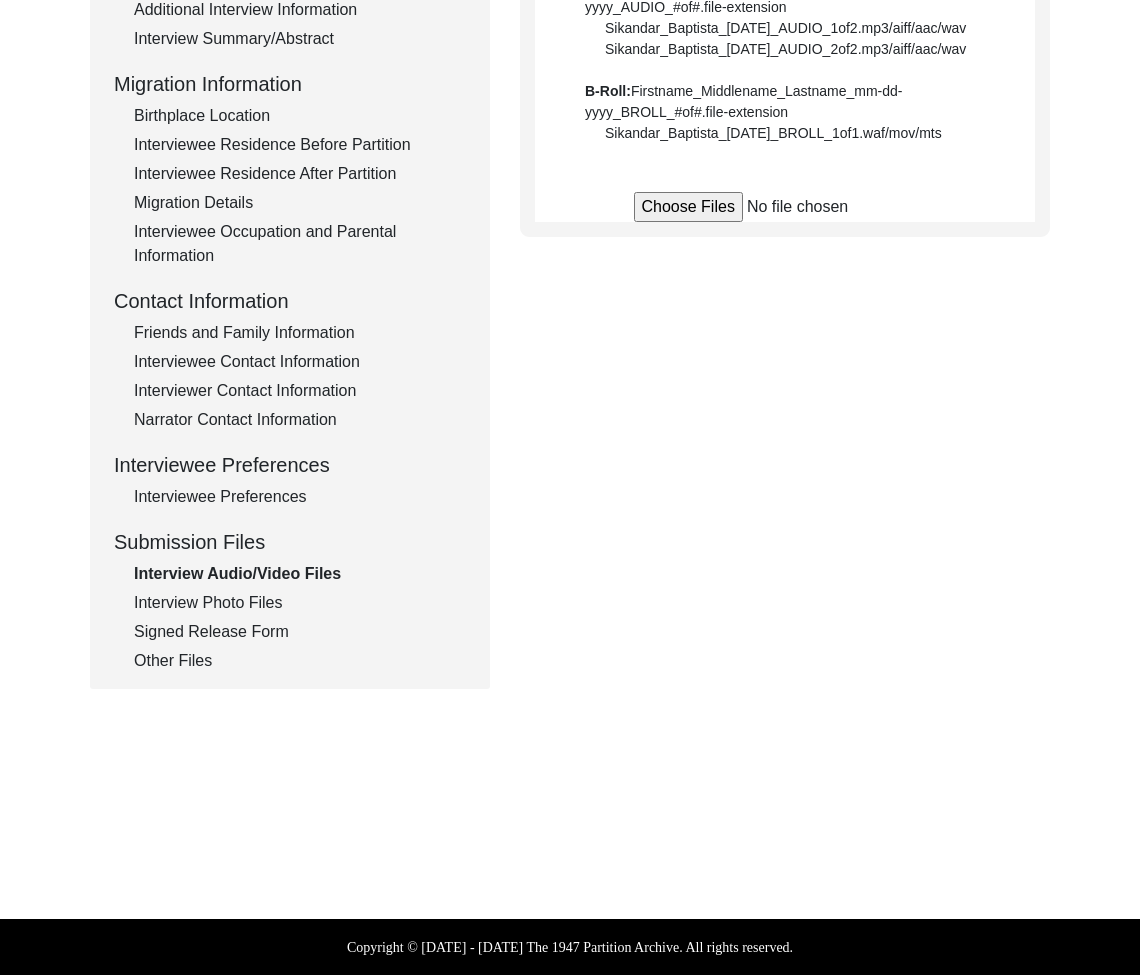 scroll, scrollTop: 576, scrollLeft: 0, axis: vertical 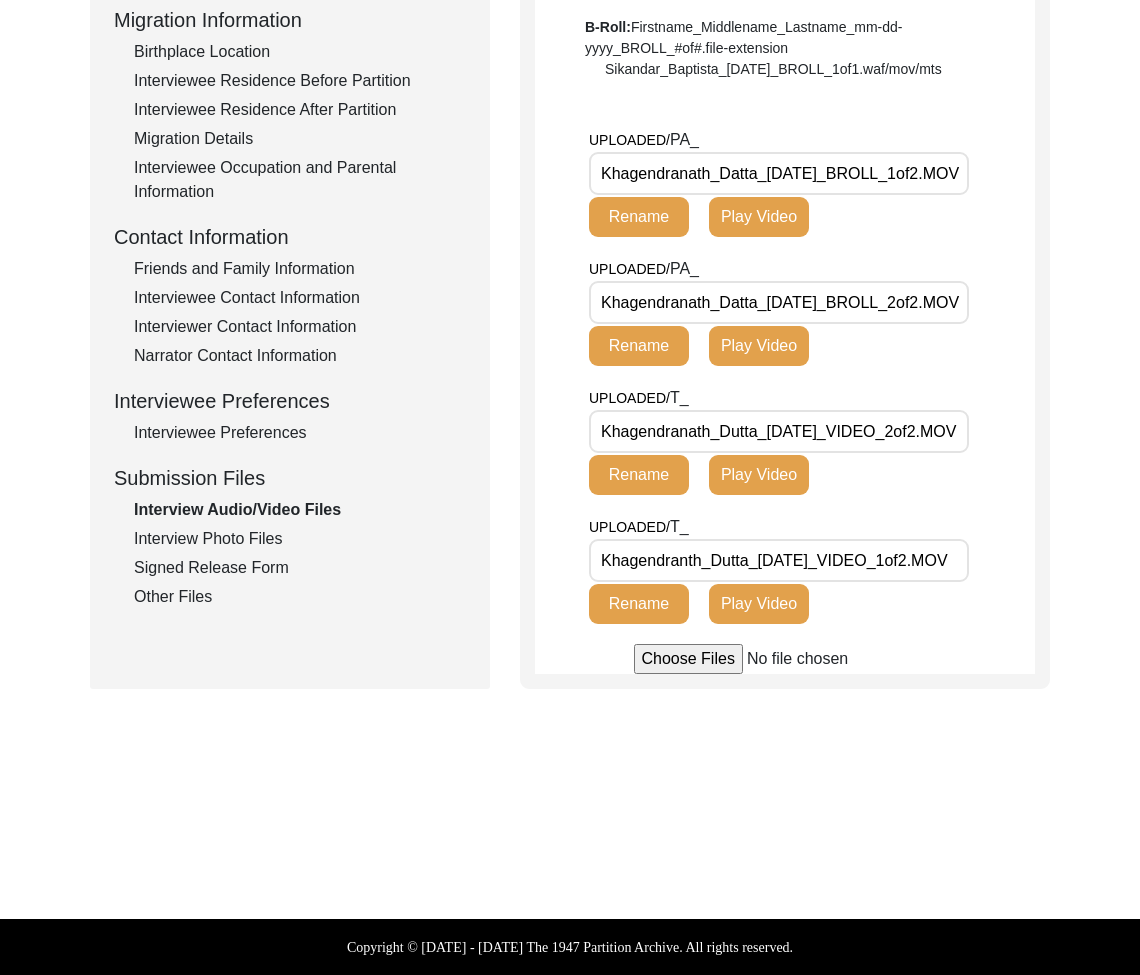click on "Interview Photo Files" 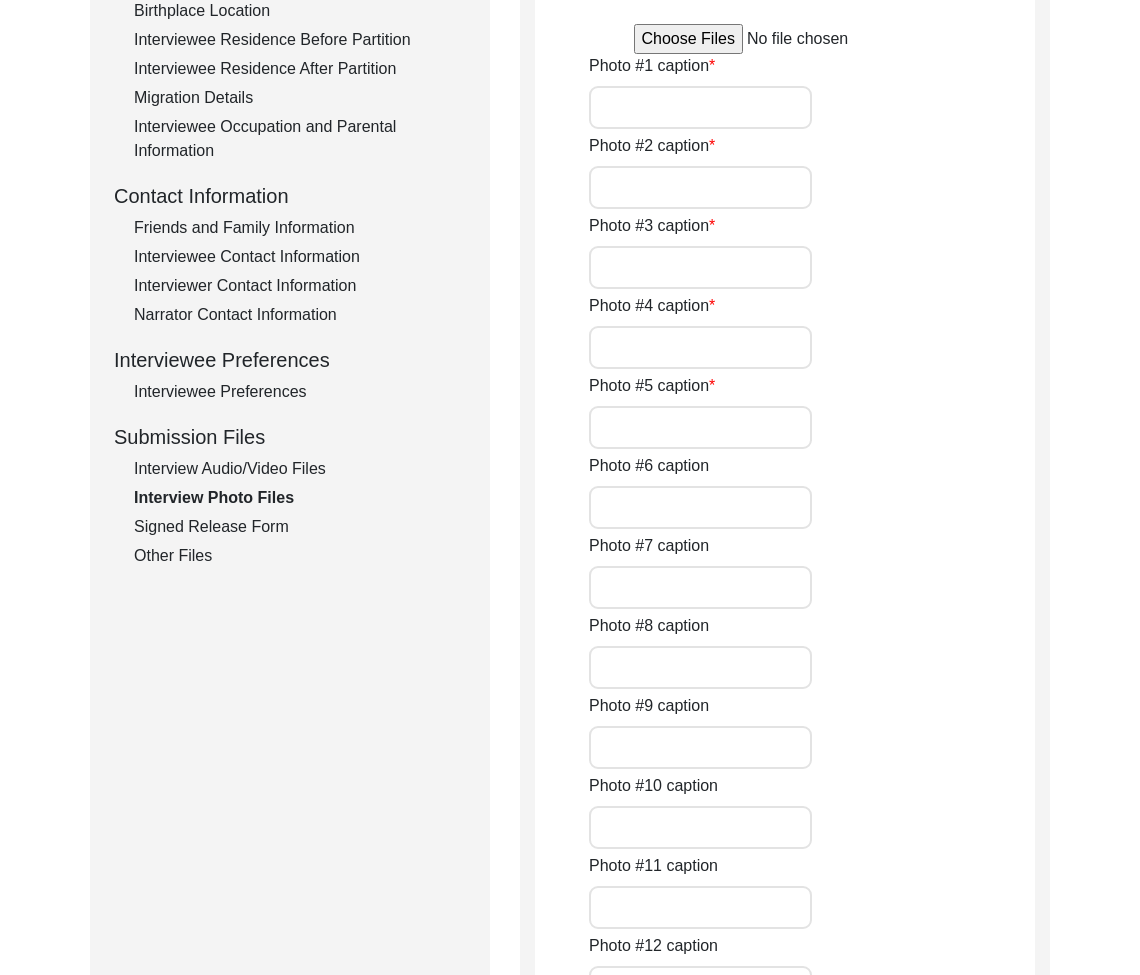 type on "[PERSON_NAME] looking at the release form" 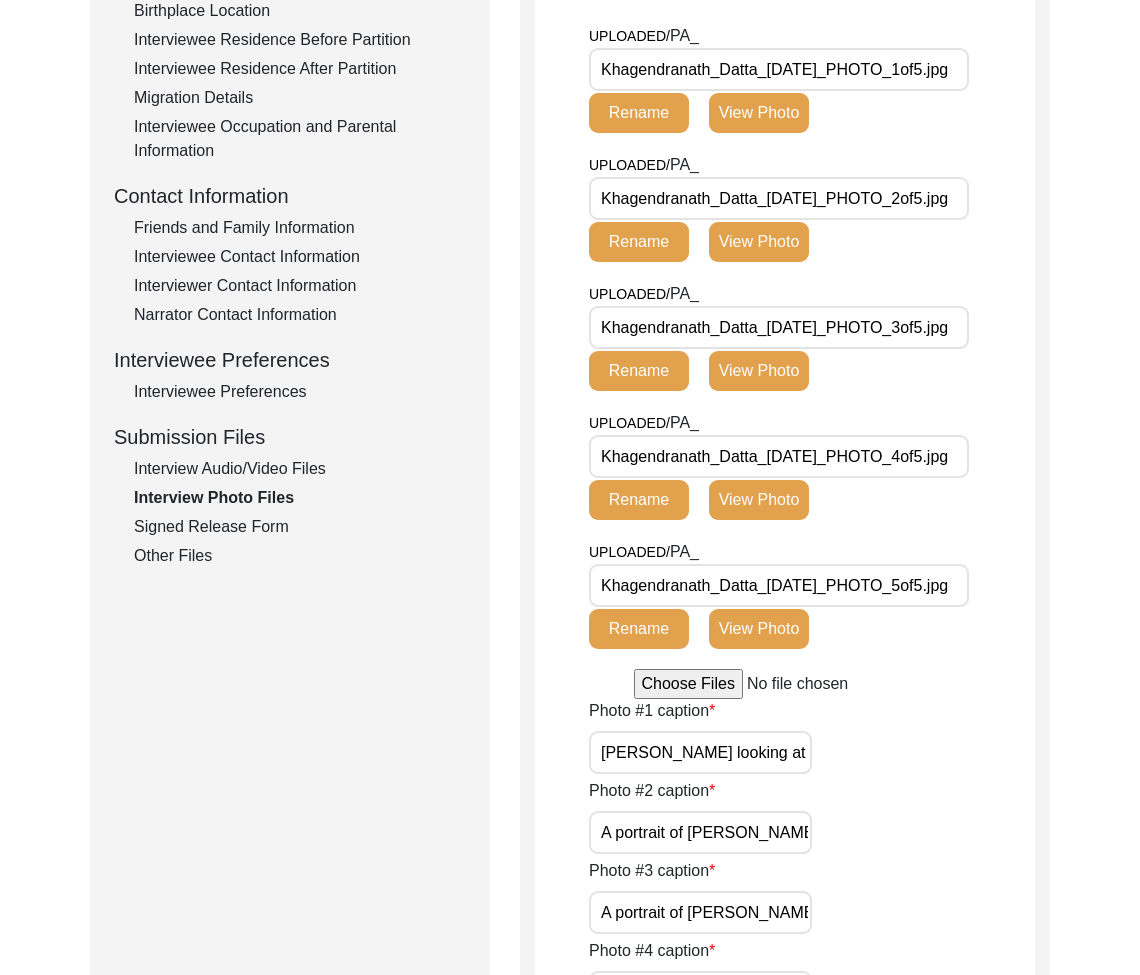click on "Signed Release Form" 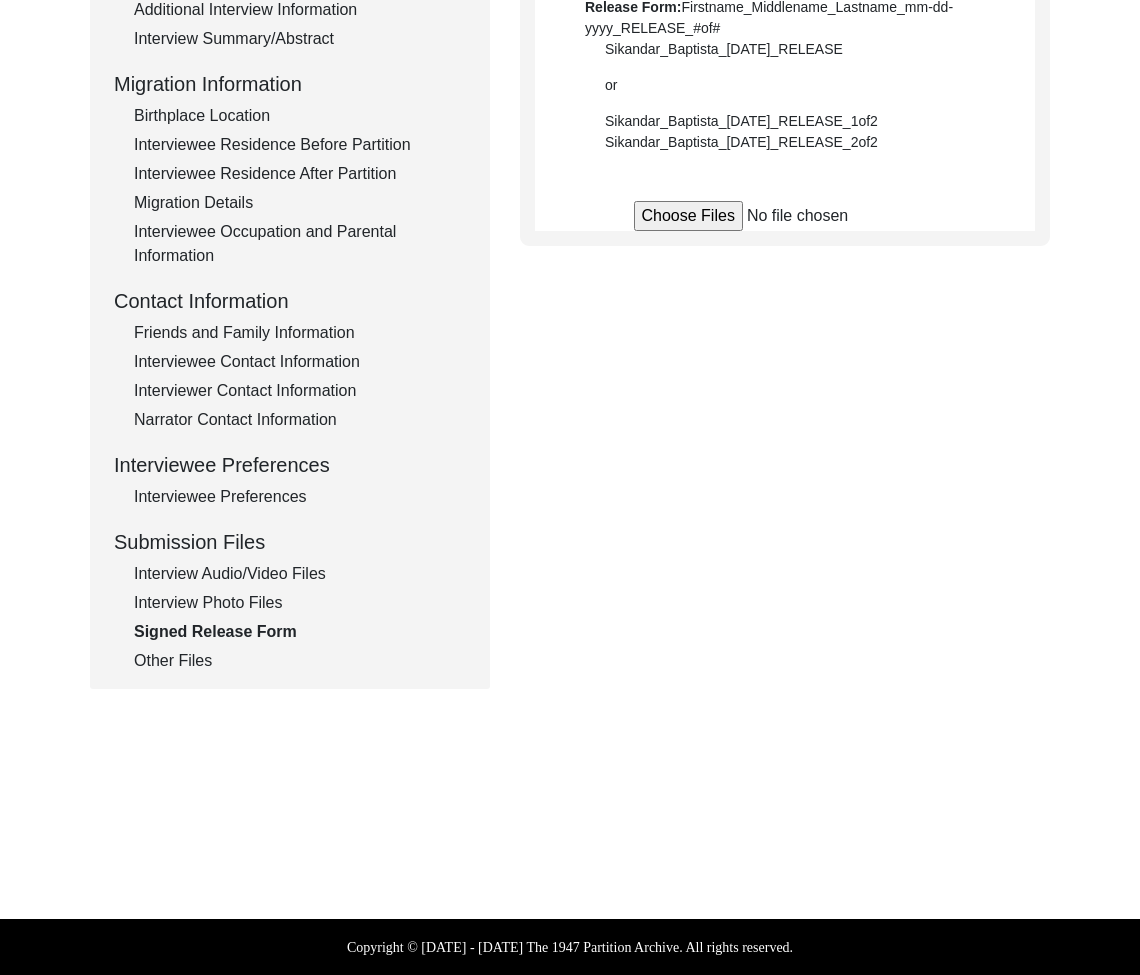 scroll, scrollTop: 471, scrollLeft: 0, axis: vertical 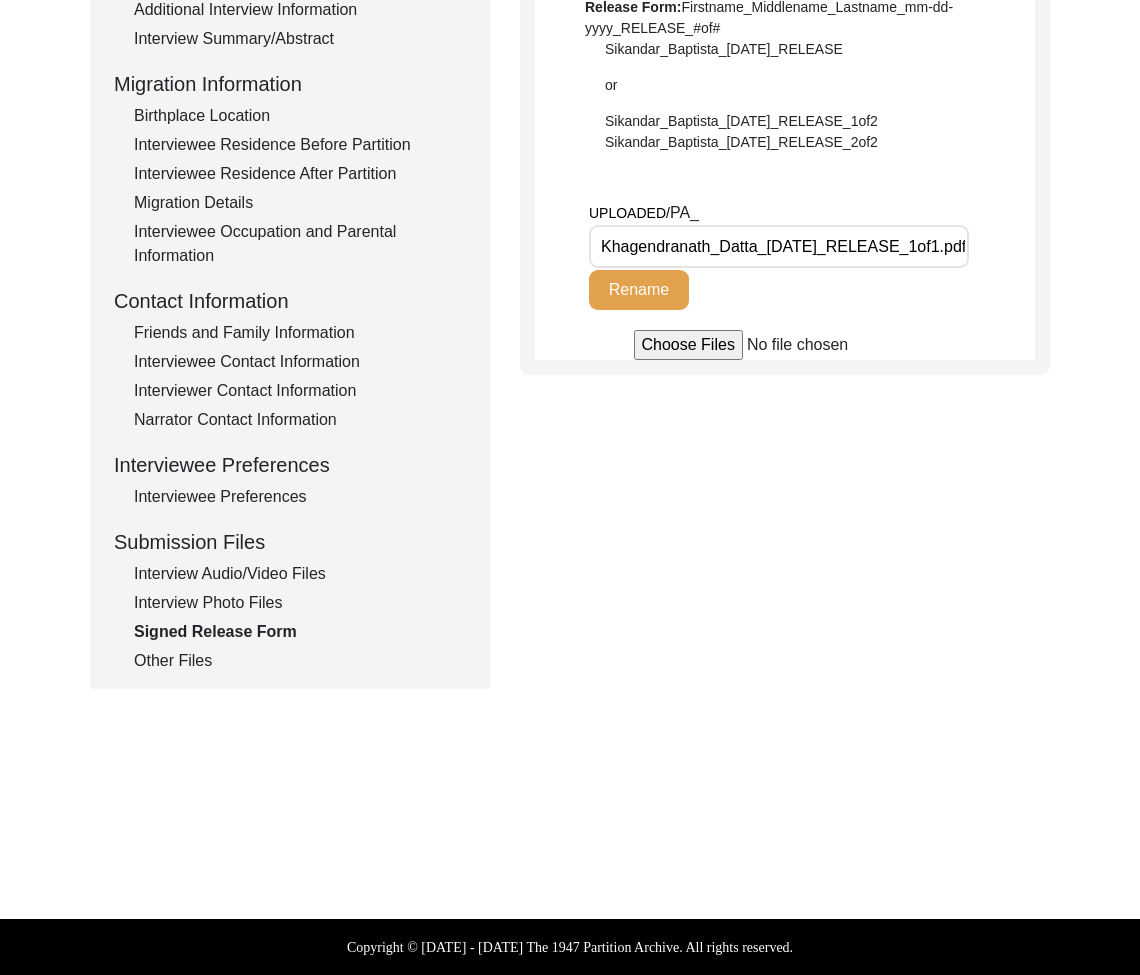 click on "Interview Information   Interviewee Information   Interviewer Information   Narrator Information   Interview Date   Interview Location   Additional Interview Information   Interview Summary/Abstract   Migration Information   Birthplace Location   Interviewee Residence Before Partition   Interviewee Residence After Partition   Migration Details   Interviewee Occupation and Parental Information   Contact Information   Friends and Family Information   Interviewee Contact Information   Interviewer Contact Information   Narrator Contact Information   Interviewee Preferences   Interviewee Preferences   Submission Files   Interview Audio/Video Files   Interview Photo Files   Signed Release Form   Other Files" 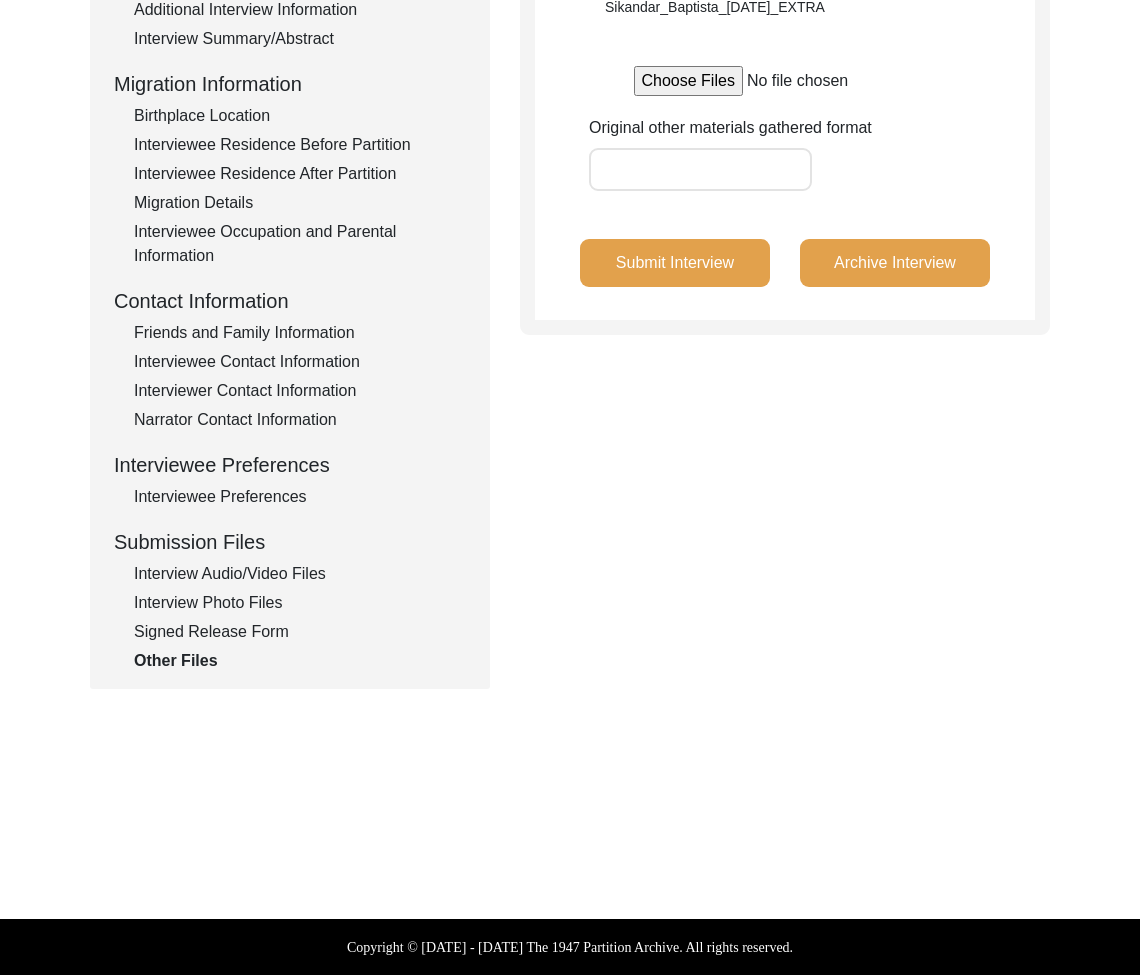 click on "Interview Audio/Video Files" 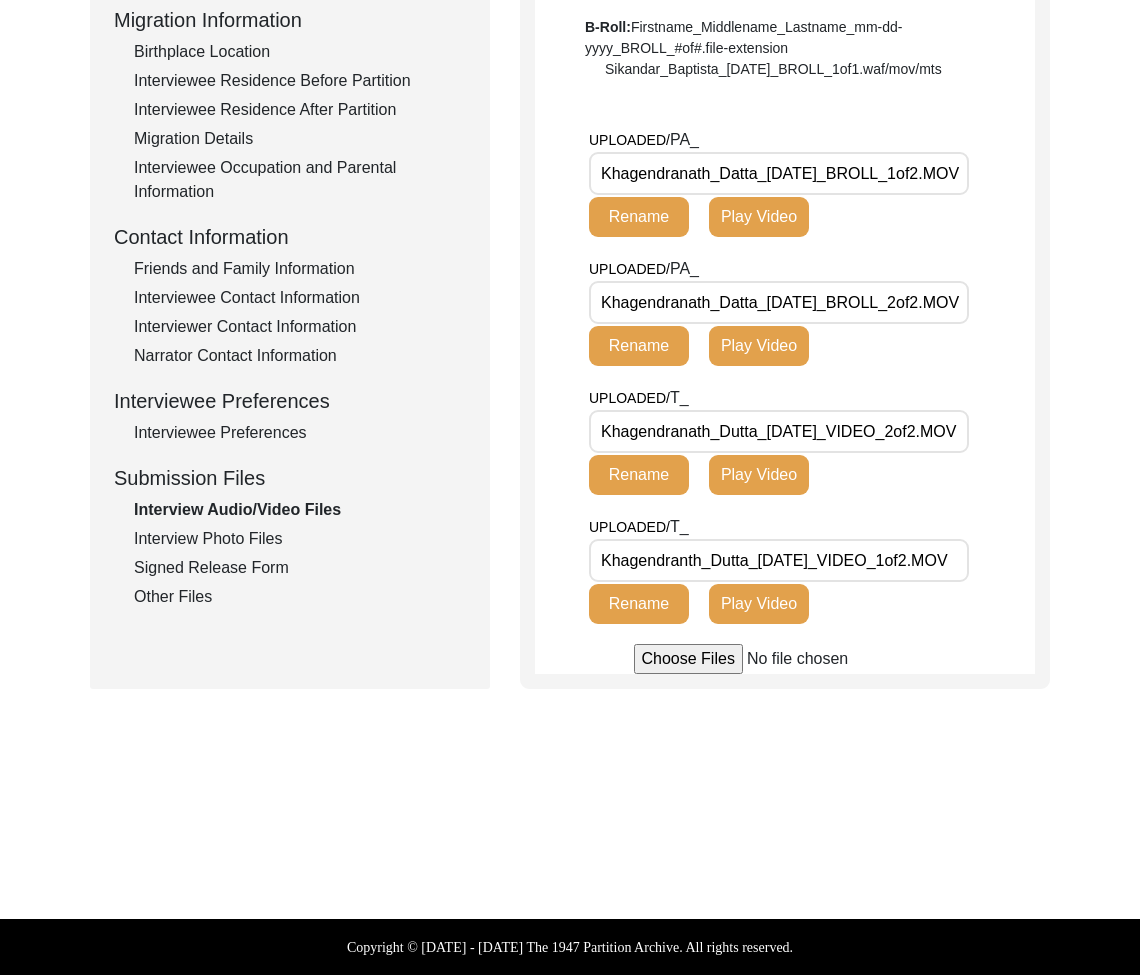 scroll, scrollTop: 0, scrollLeft: 0, axis: both 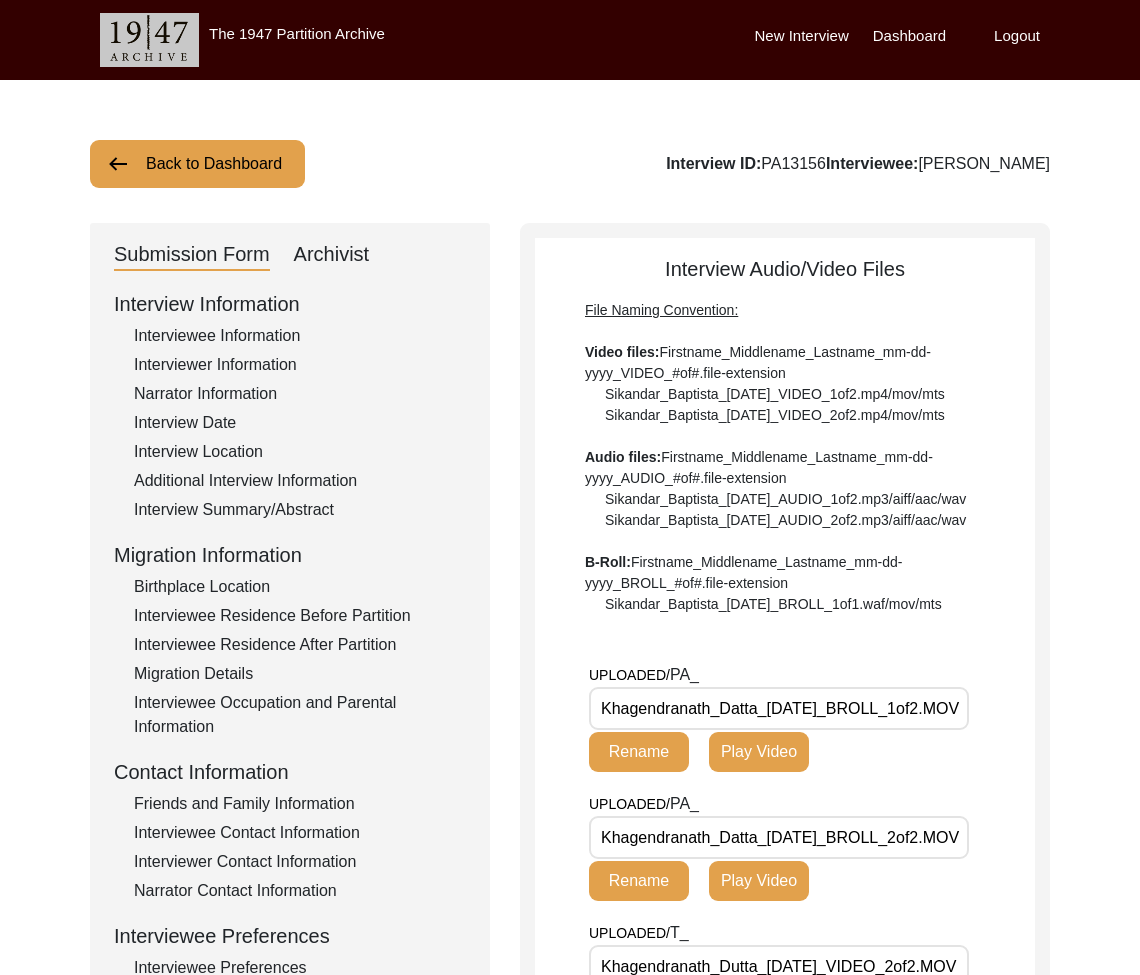drag, startPoint x: 277, startPoint y: 148, endPoint x: 240, endPoint y: 159, distance: 38.600517 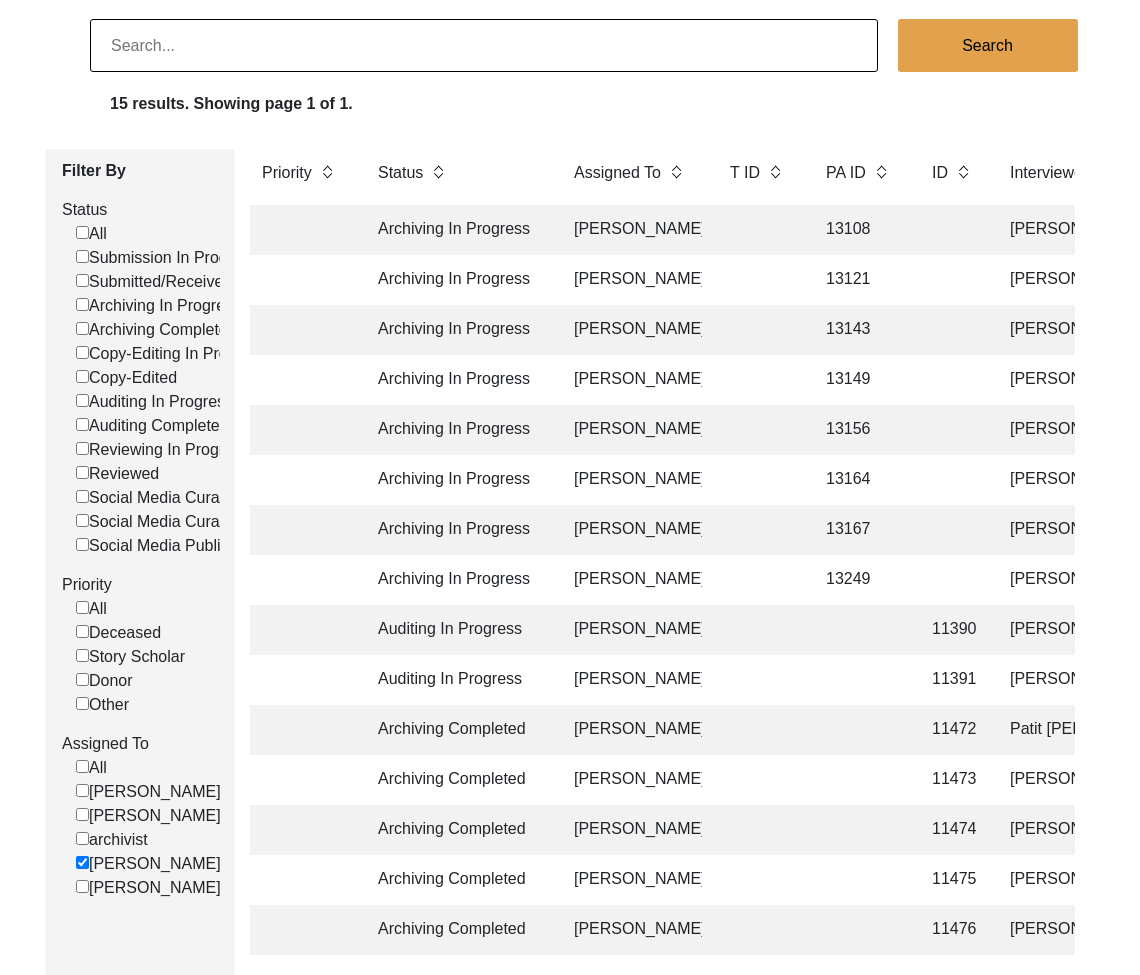 scroll, scrollTop: 63, scrollLeft: 0, axis: vertical 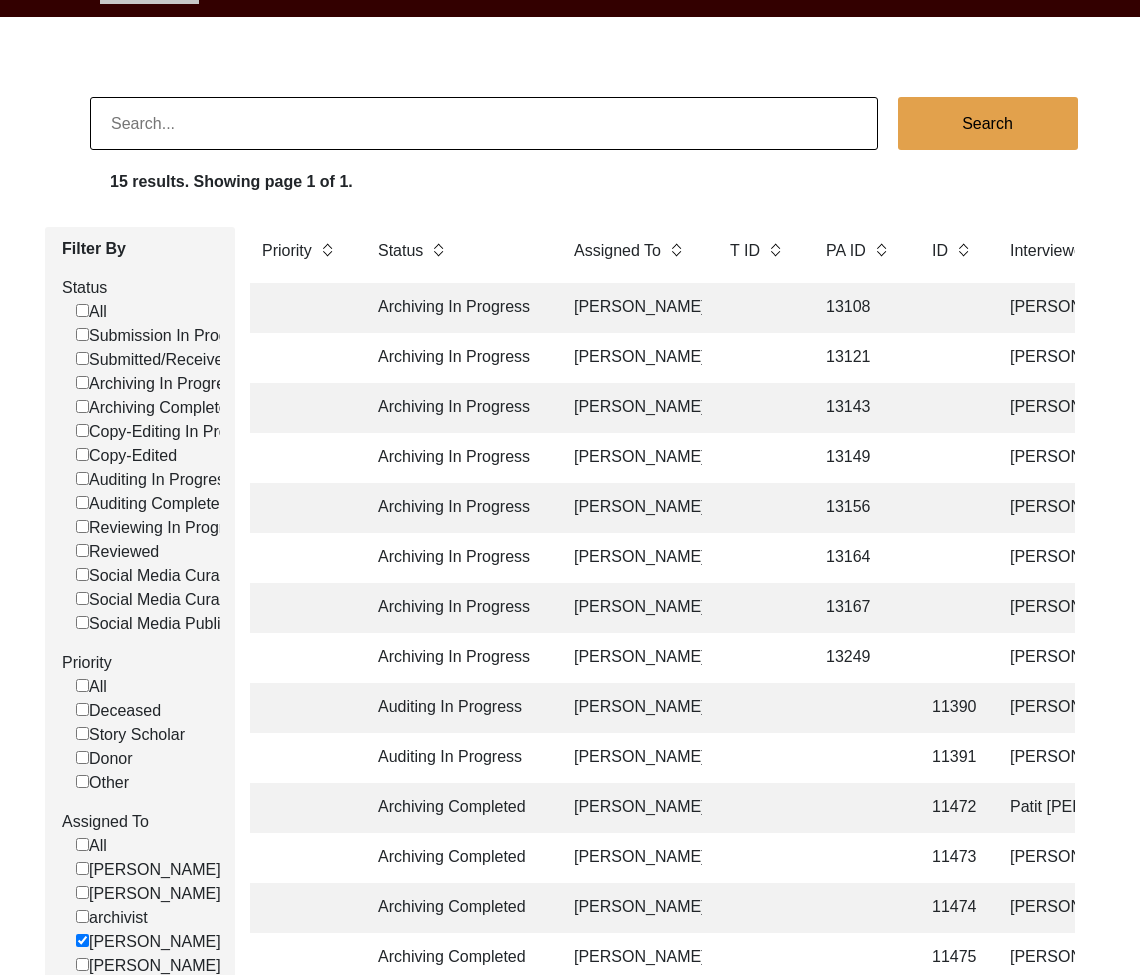 click 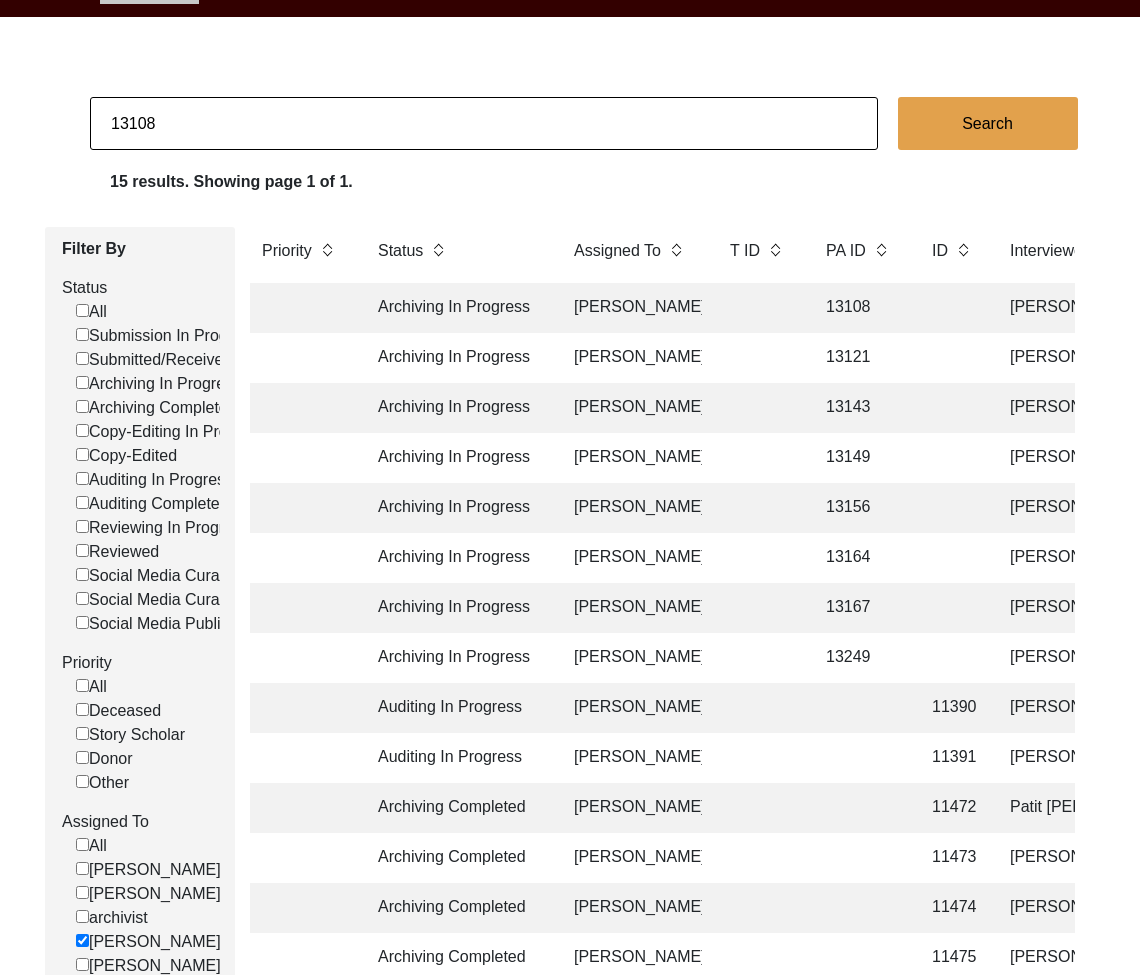 type on "13108" 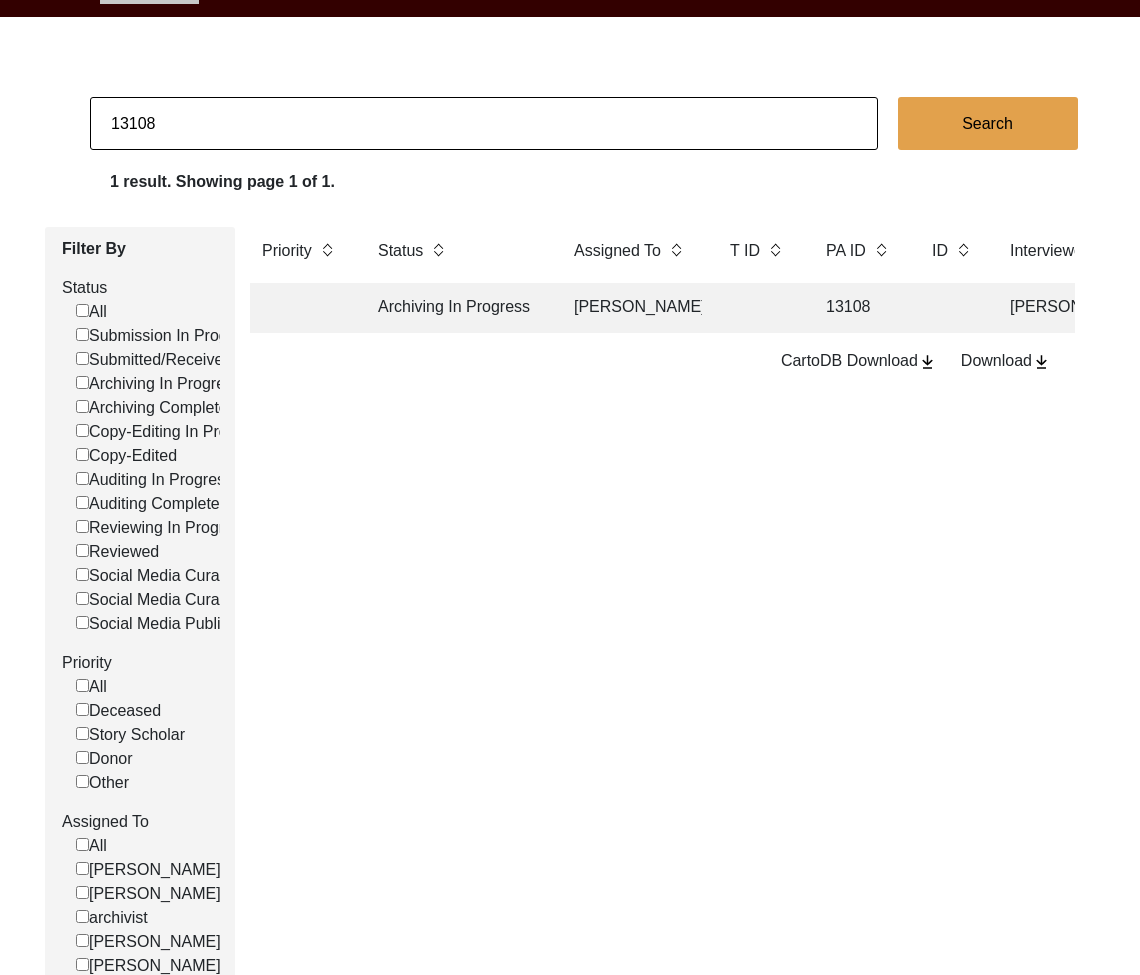 click on "13108" 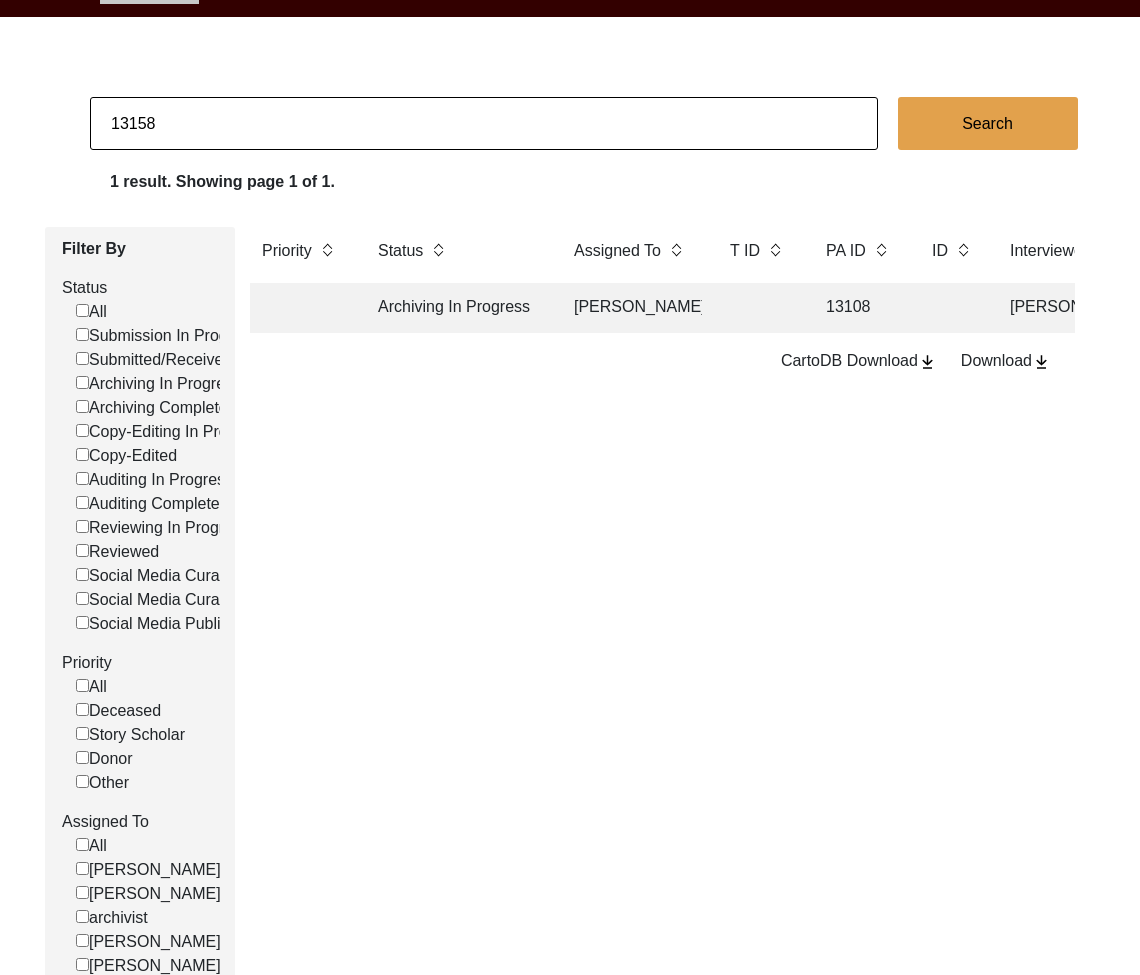 type on "13158" 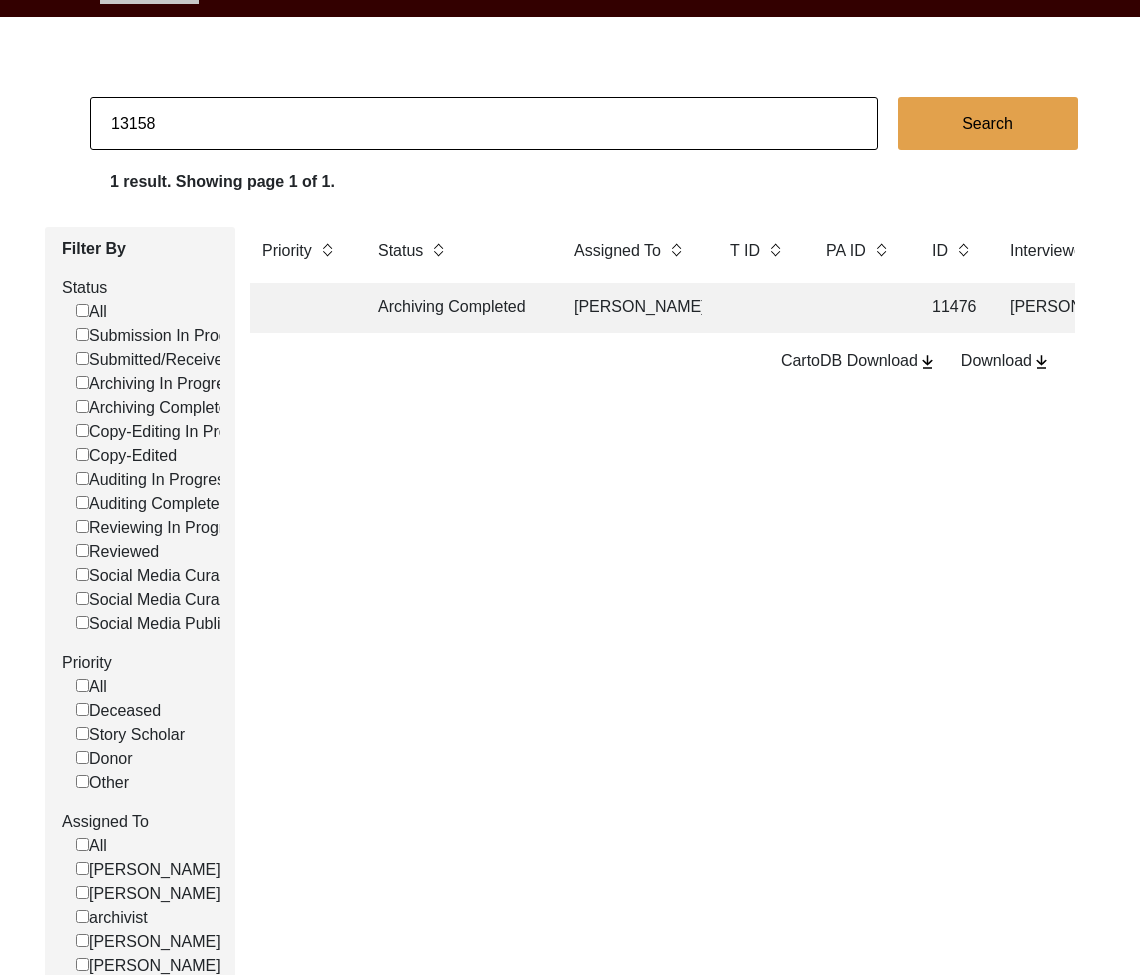 click on "Archiving Completed" 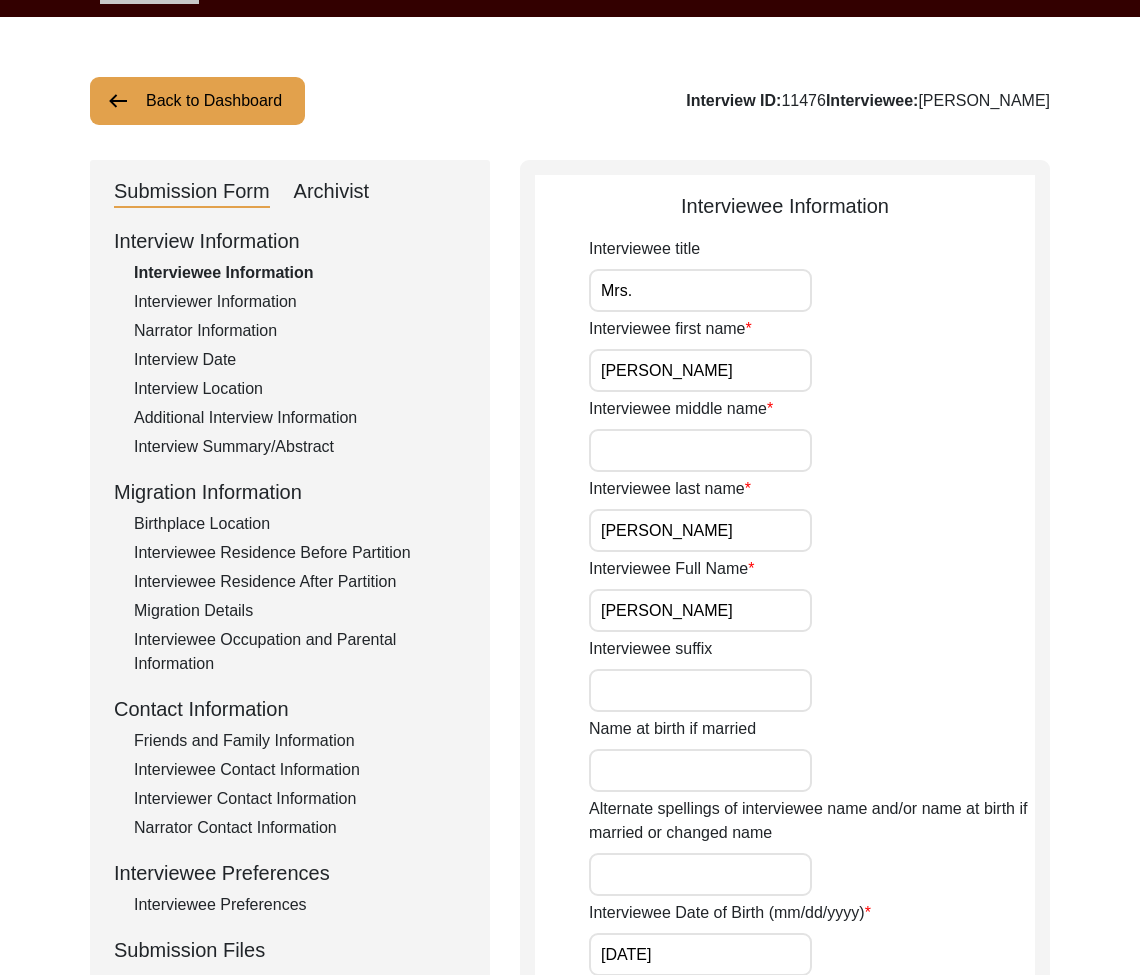 click on "Back to Dashboard" 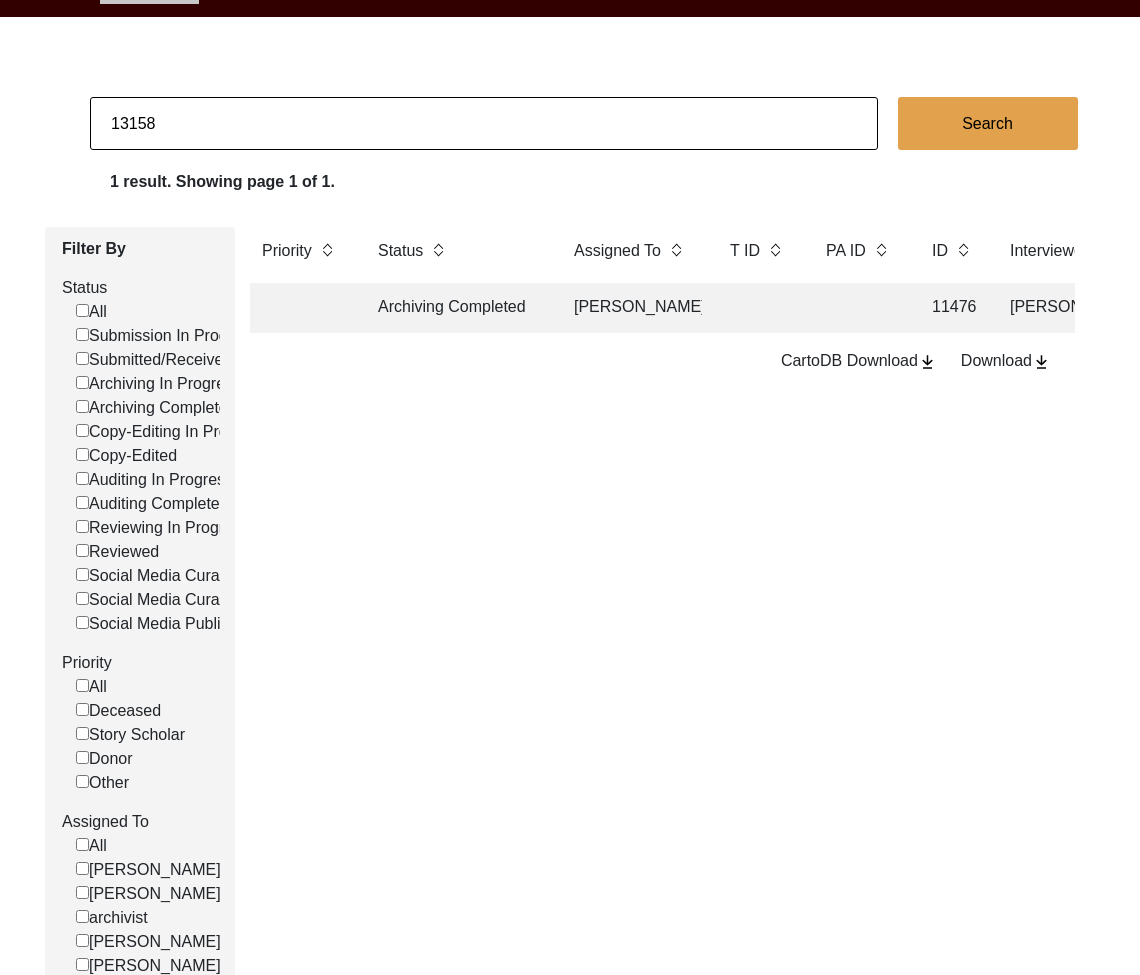 click on "13158" 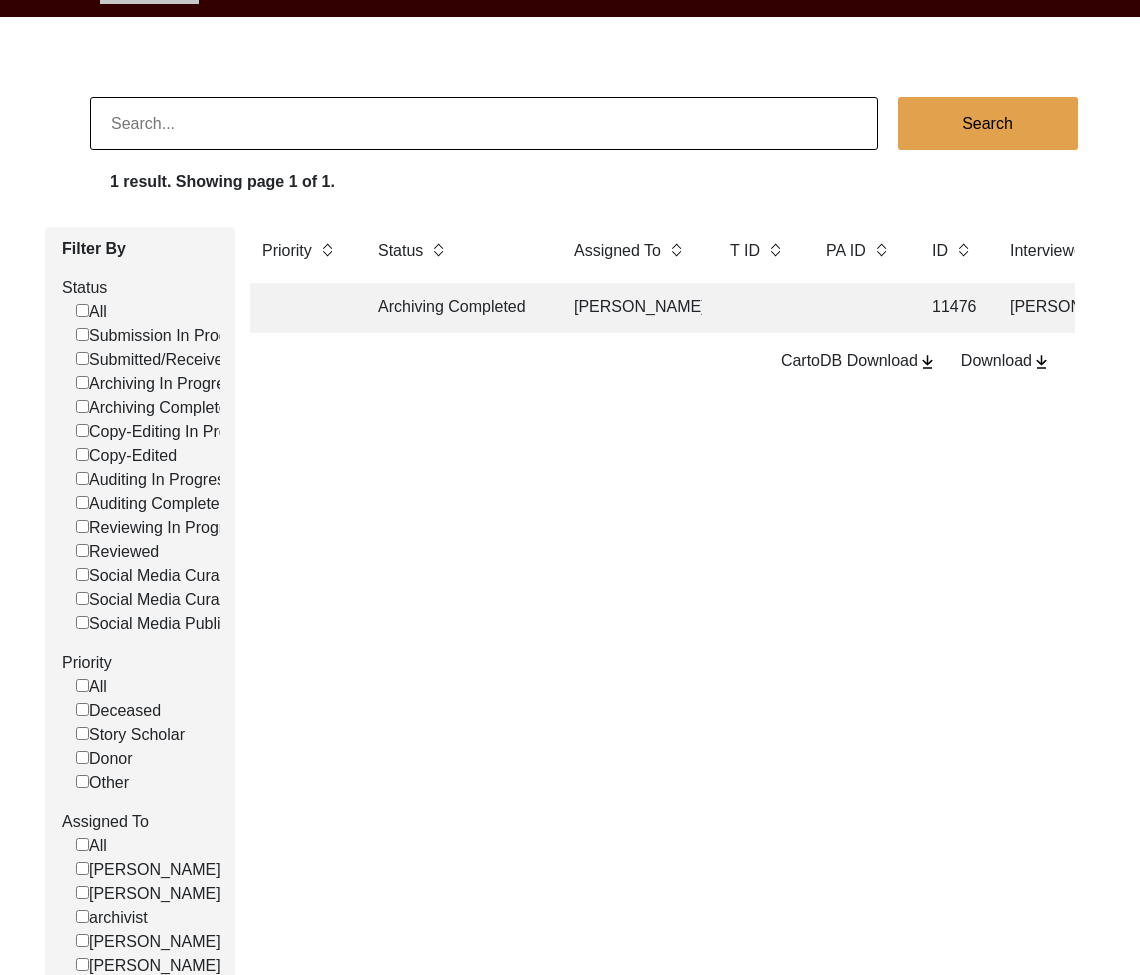 type 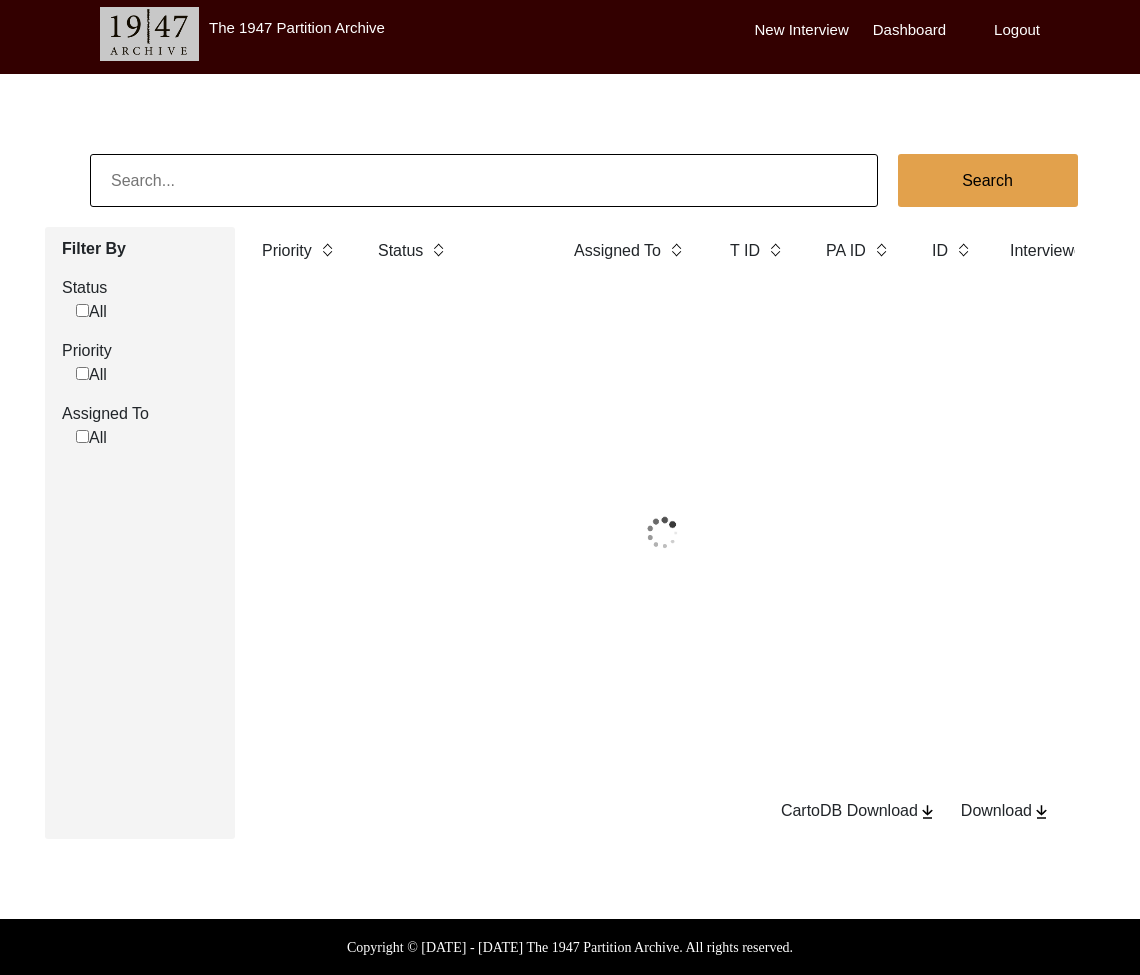 scroll, scrollTop: 63, scrollLeft: 0, axis: vertical 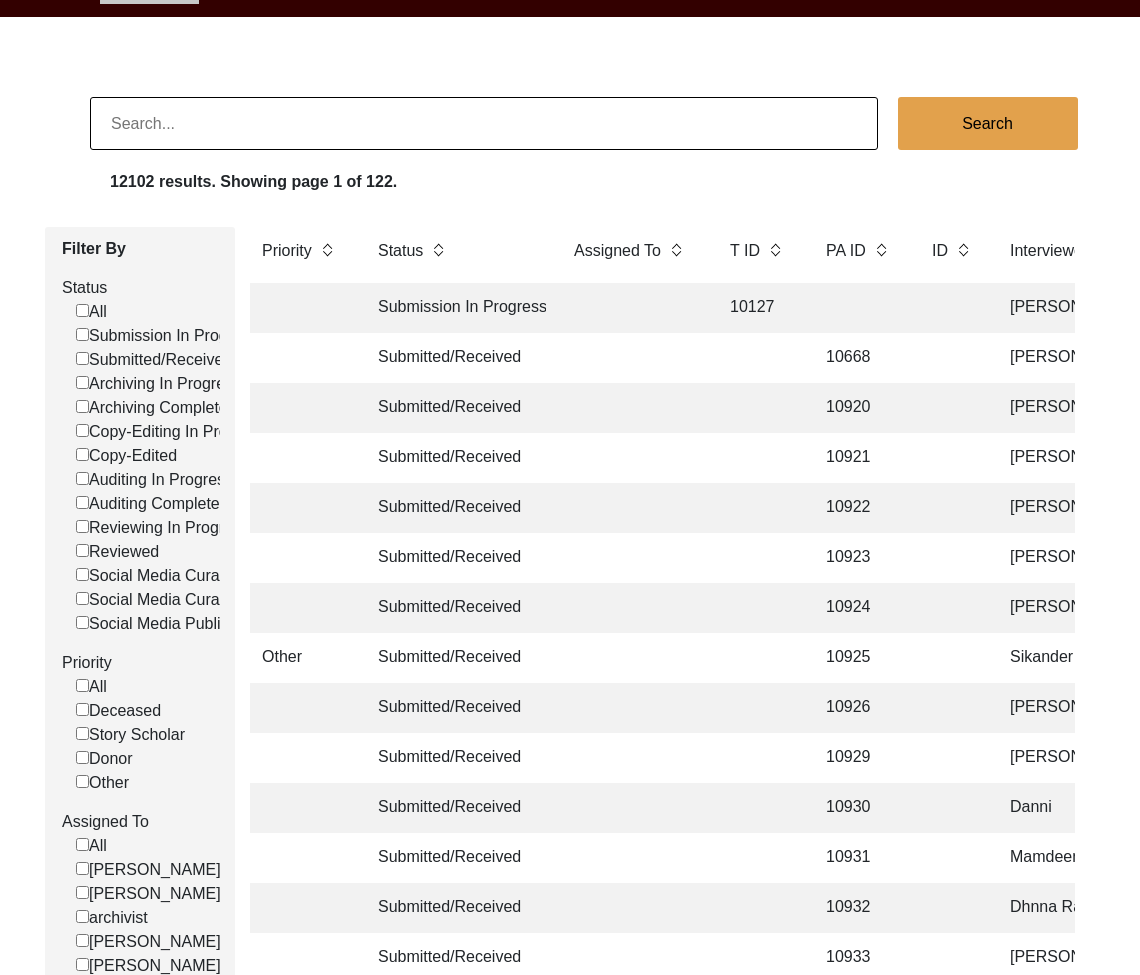 click on "[PERSON_NAME]" 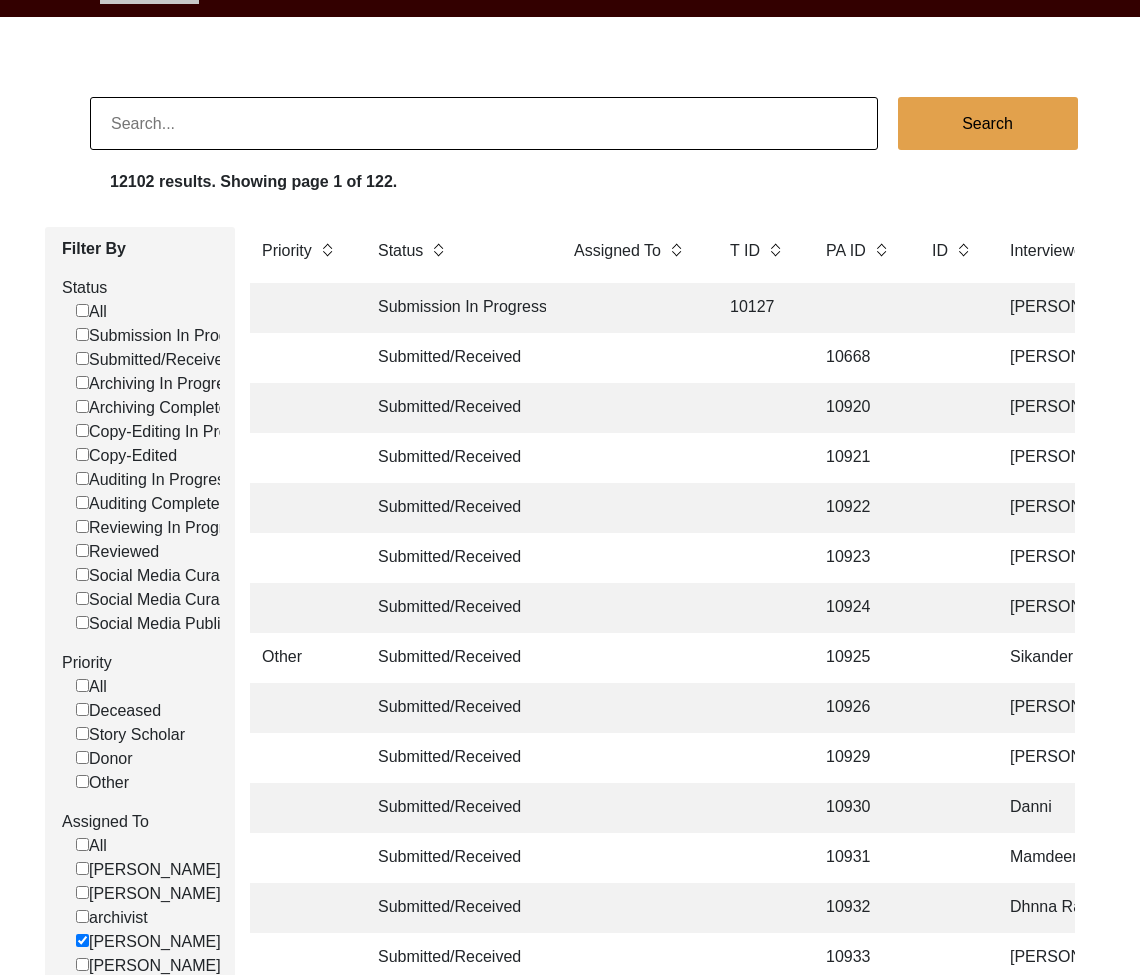 checkbox on "false" 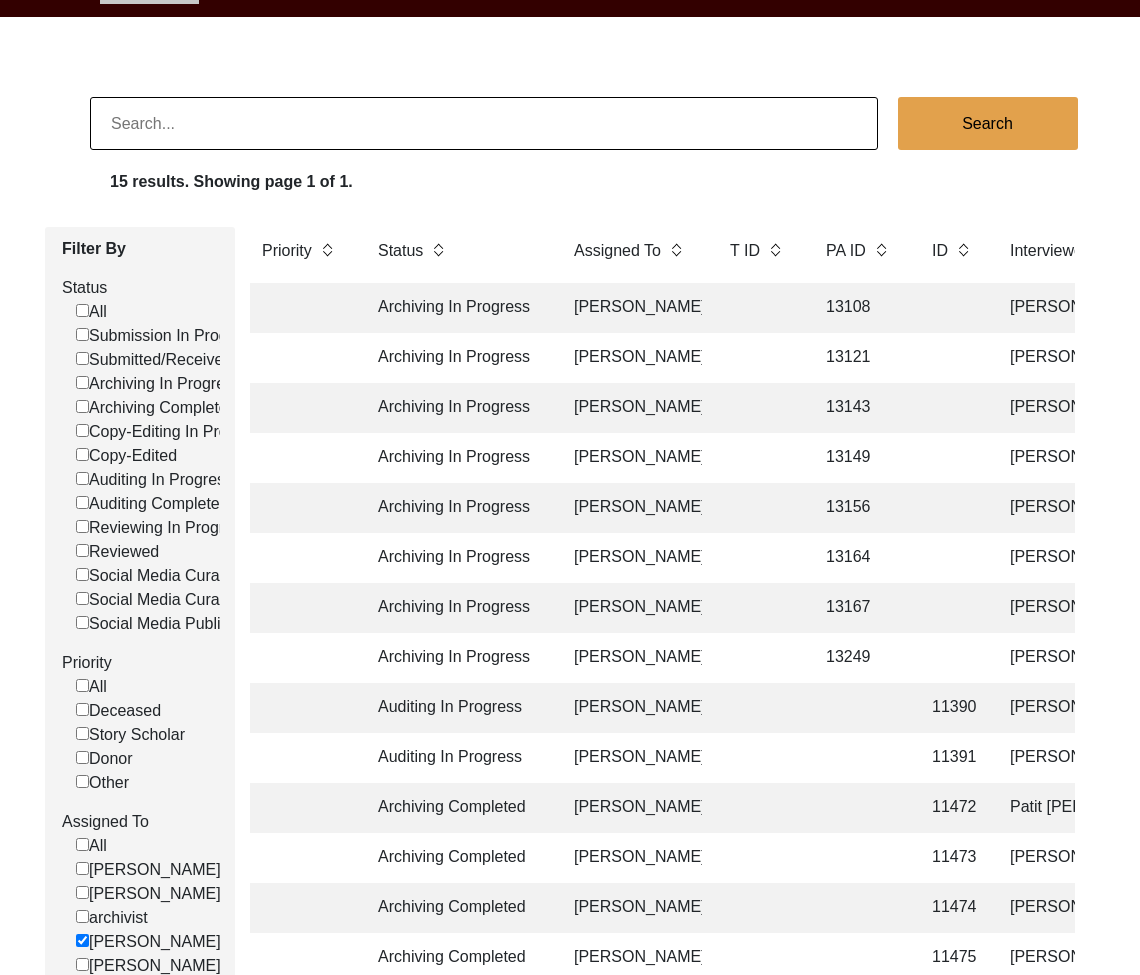 click 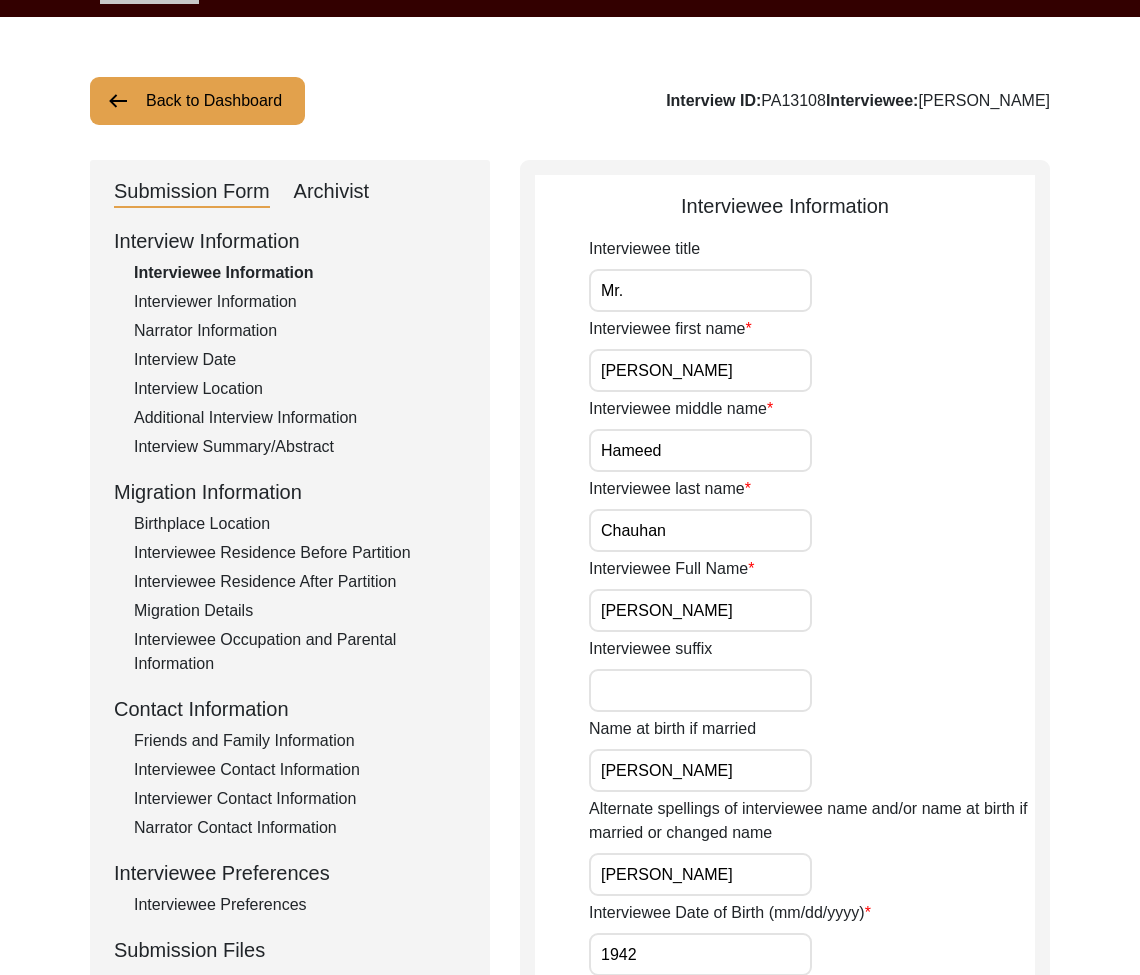click on "Archivist" 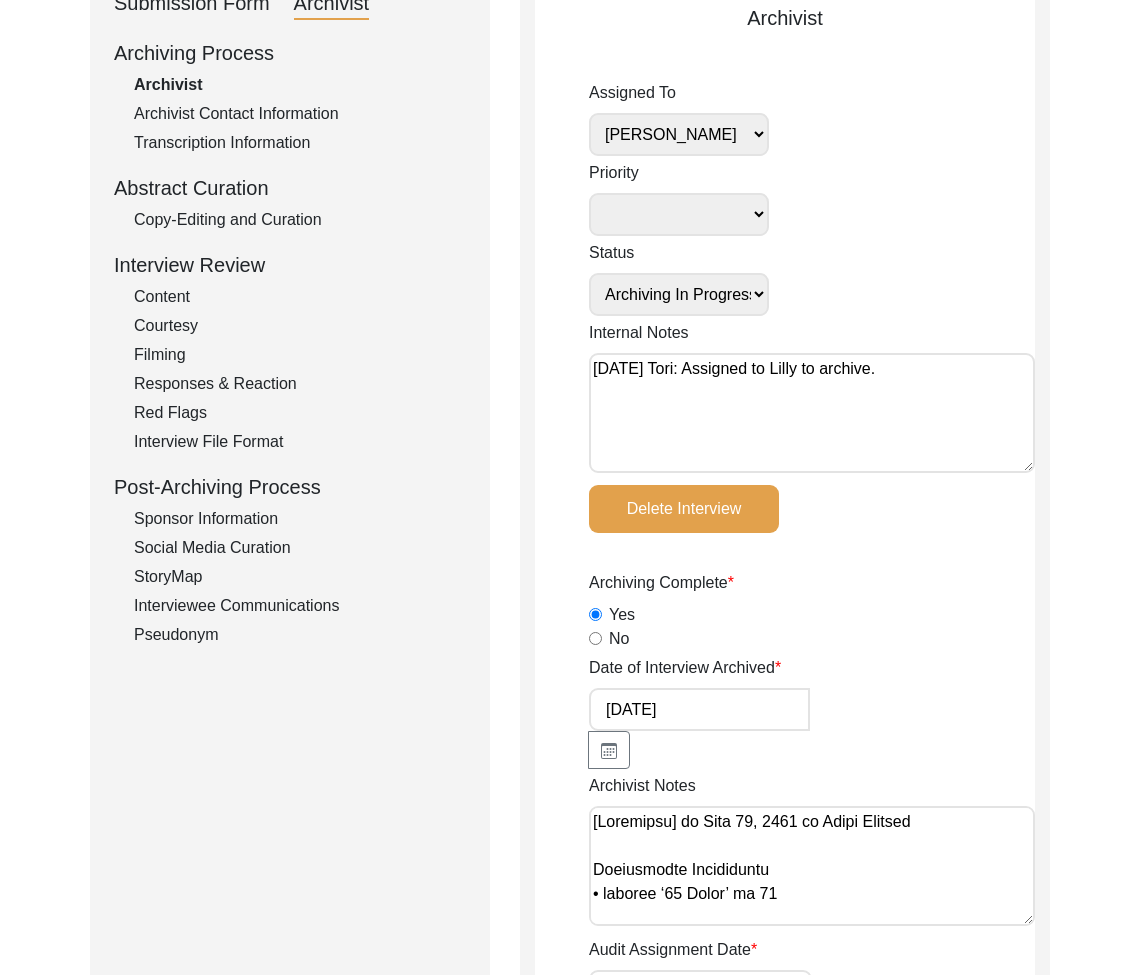 scroll, scrollTop: 433, scrollLeft: 0, axis: vertical 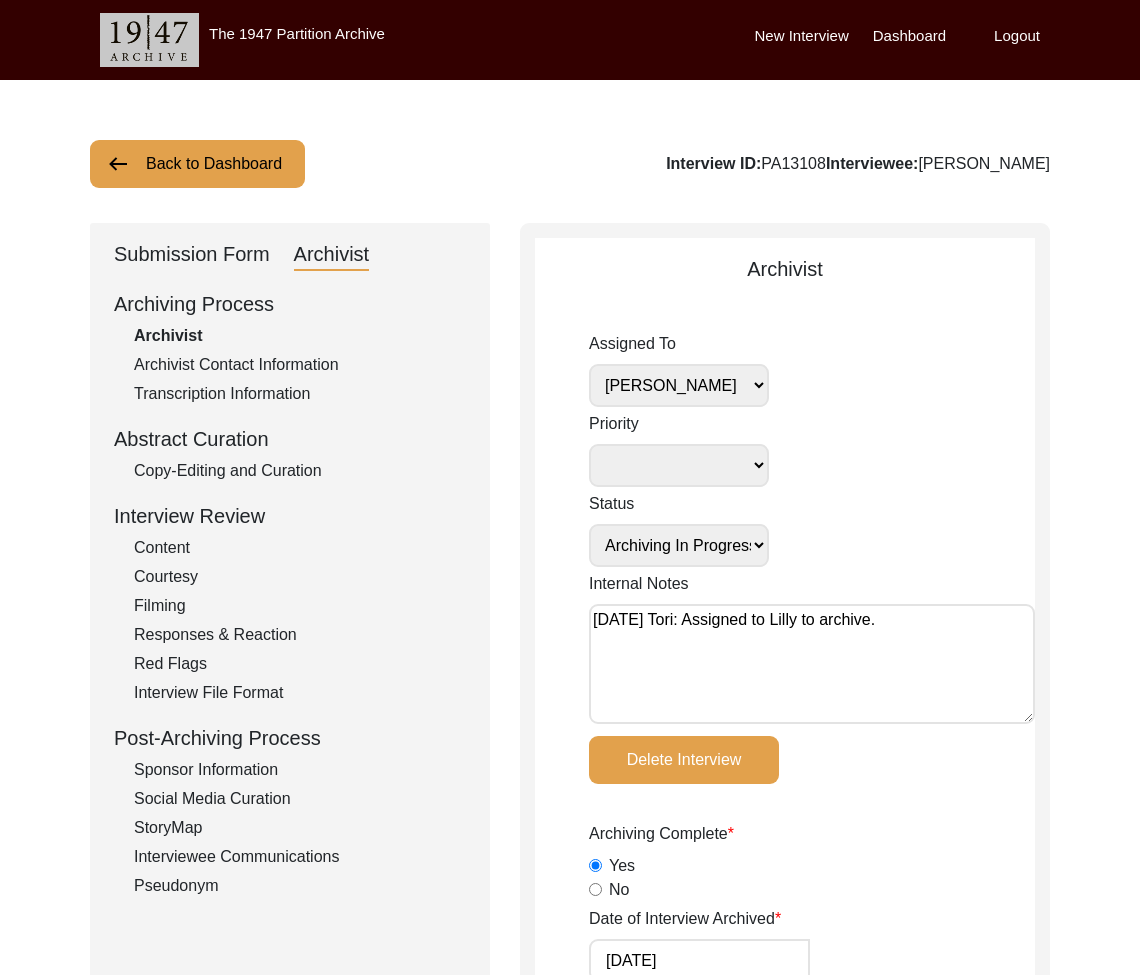 click on "Submission Form" 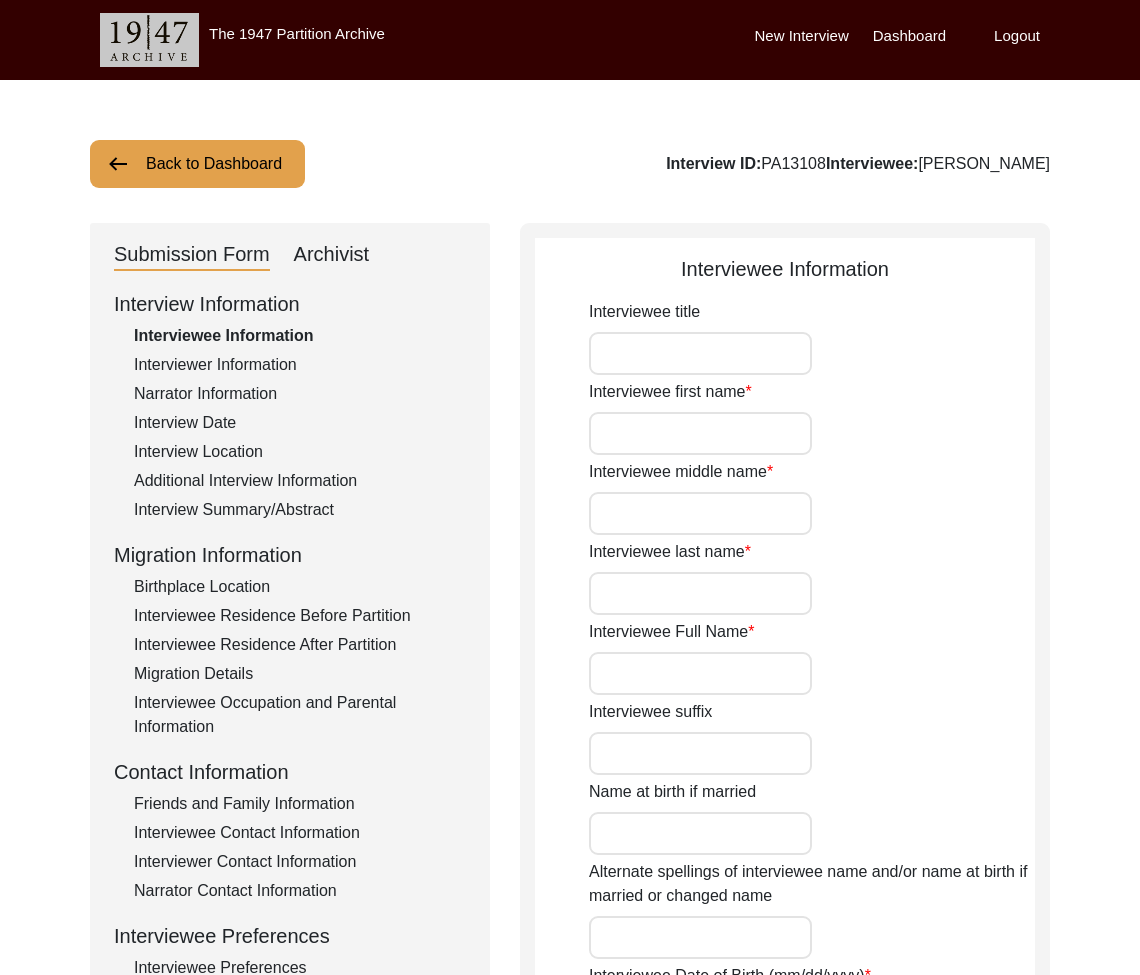 type on "Mr." 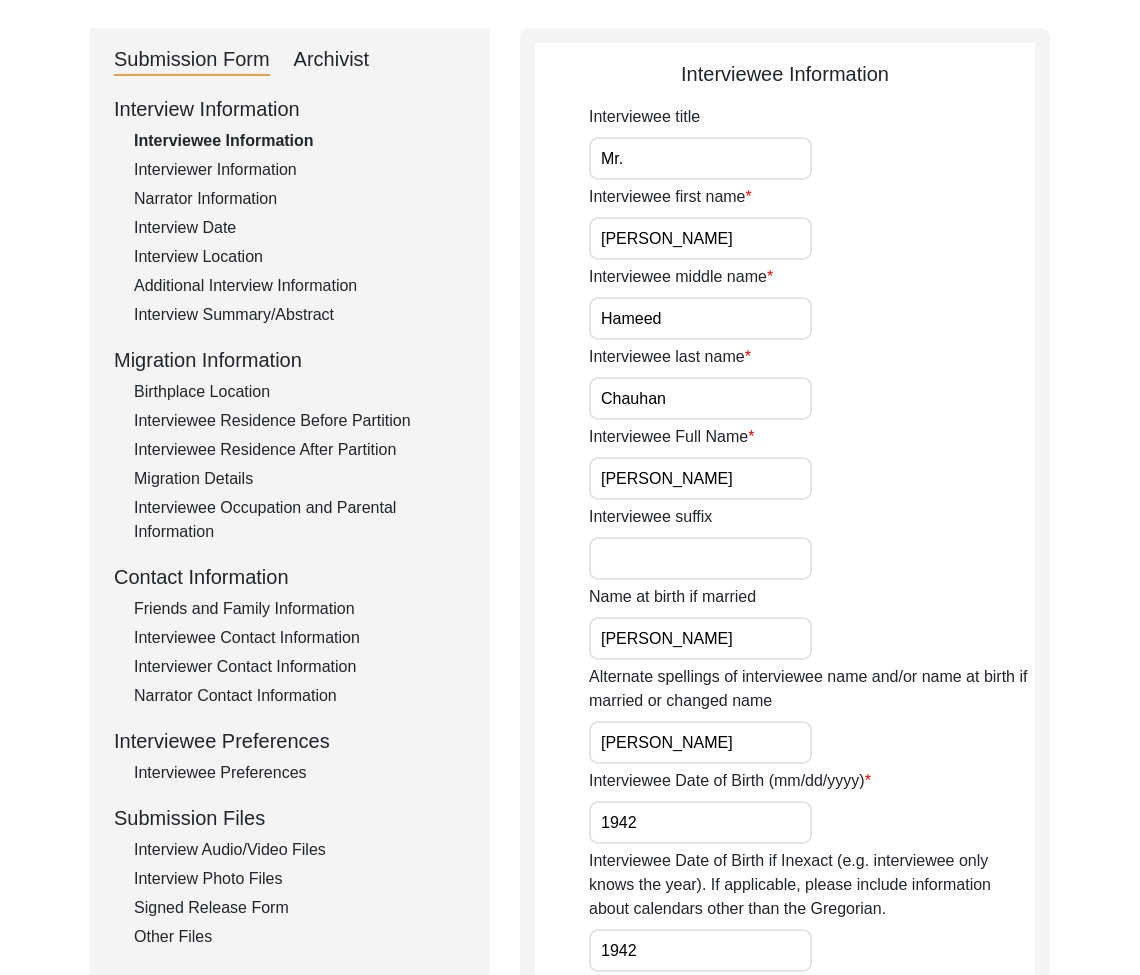 scroll, scrollTop: 428, scrollLeft: 0, axis: vertical 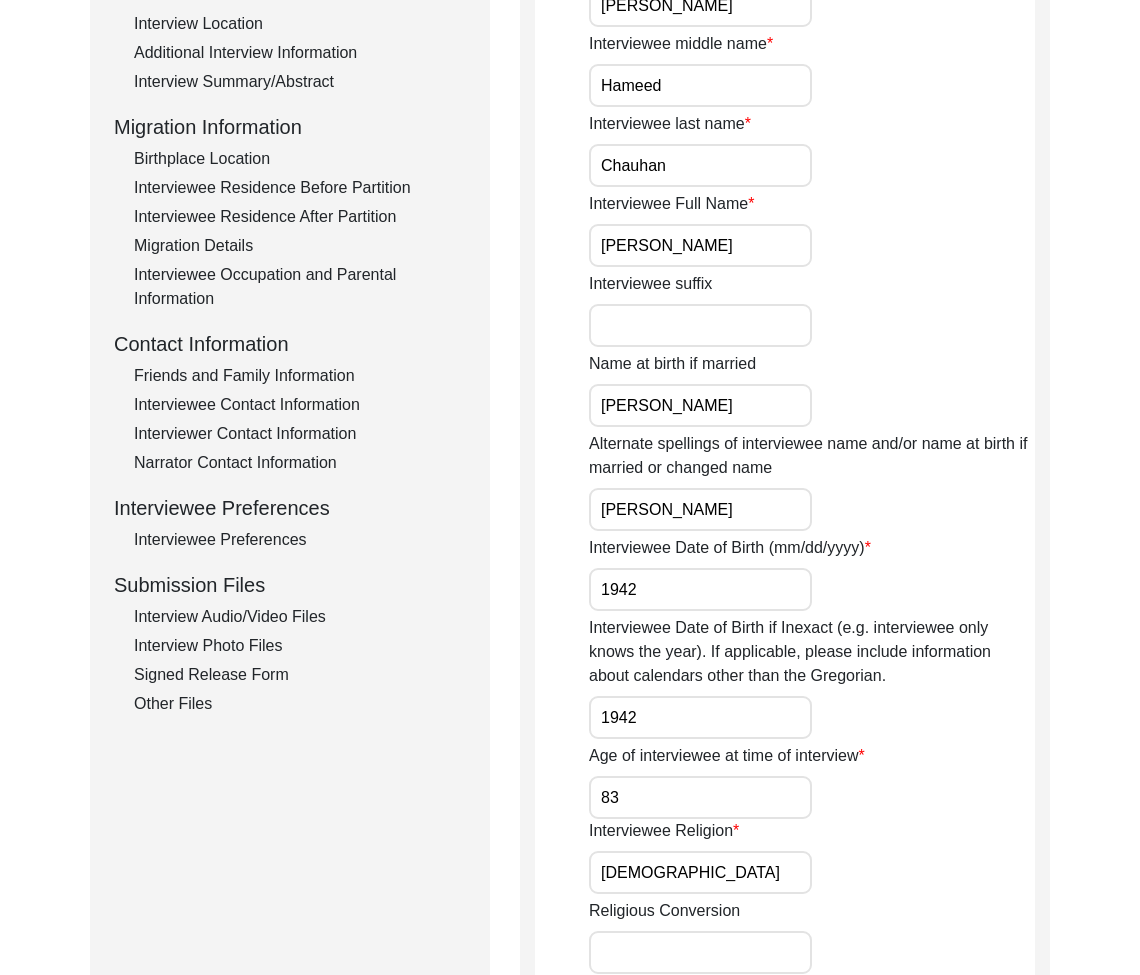 click on "Interview Audio/Video Files" 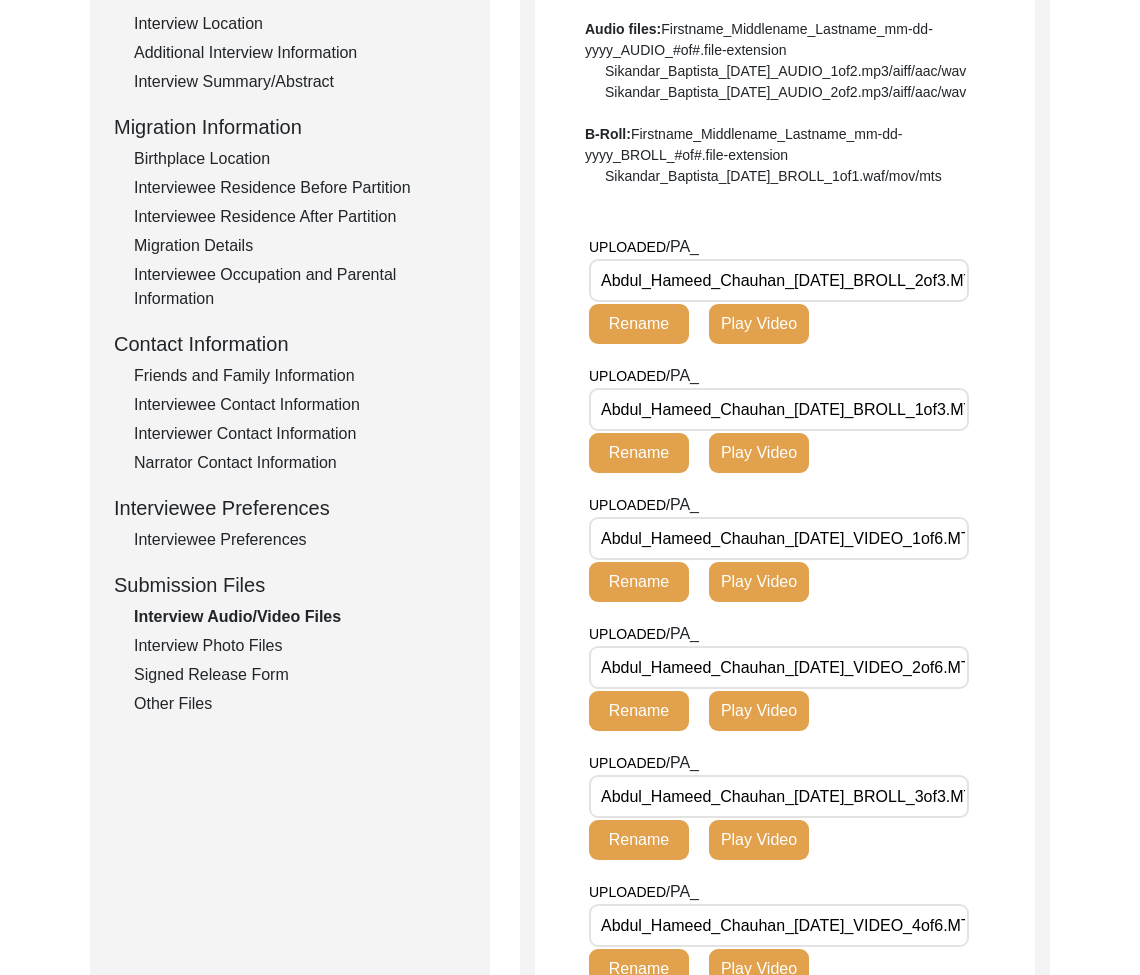 scroll, scrollTop: 0, scrollLeft: 50, axis: horizontal 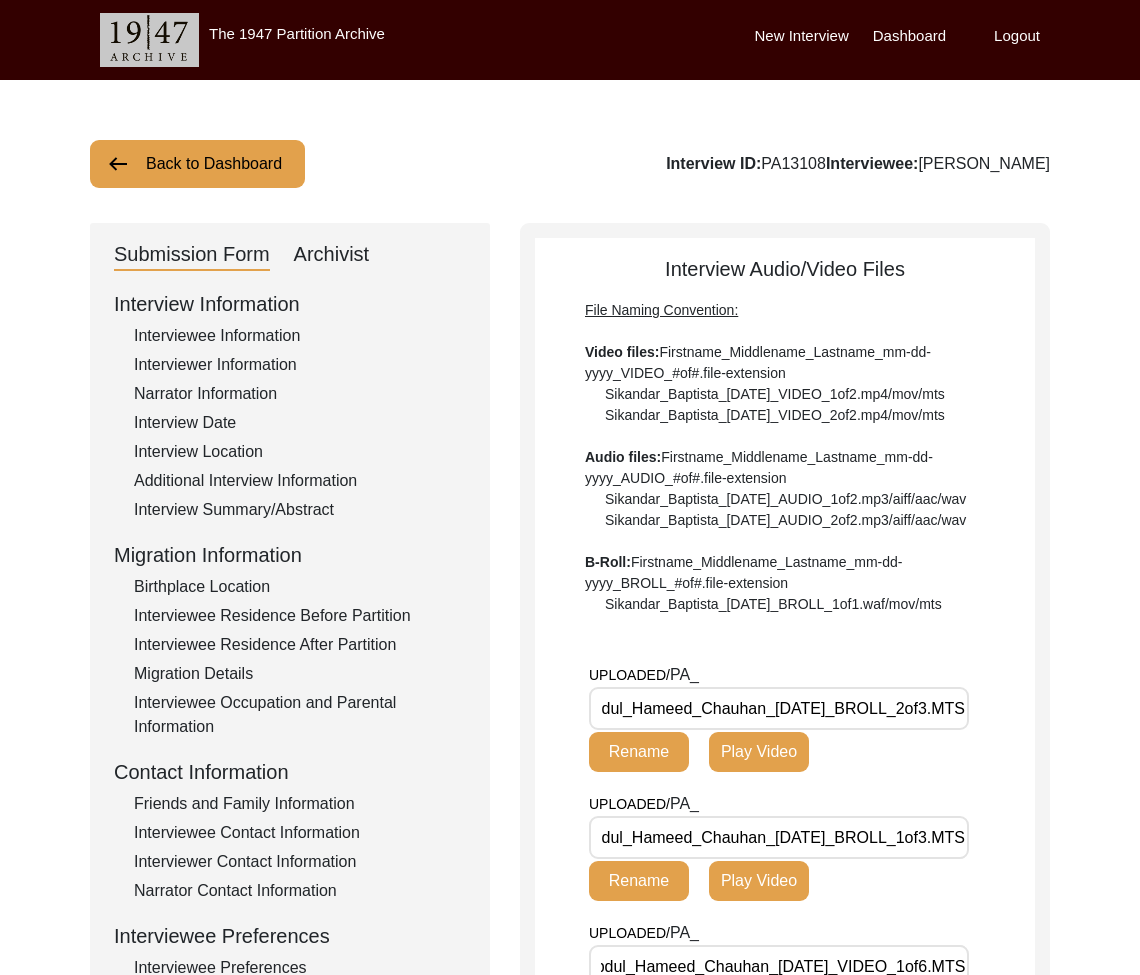 click on "Back to Dashboard" 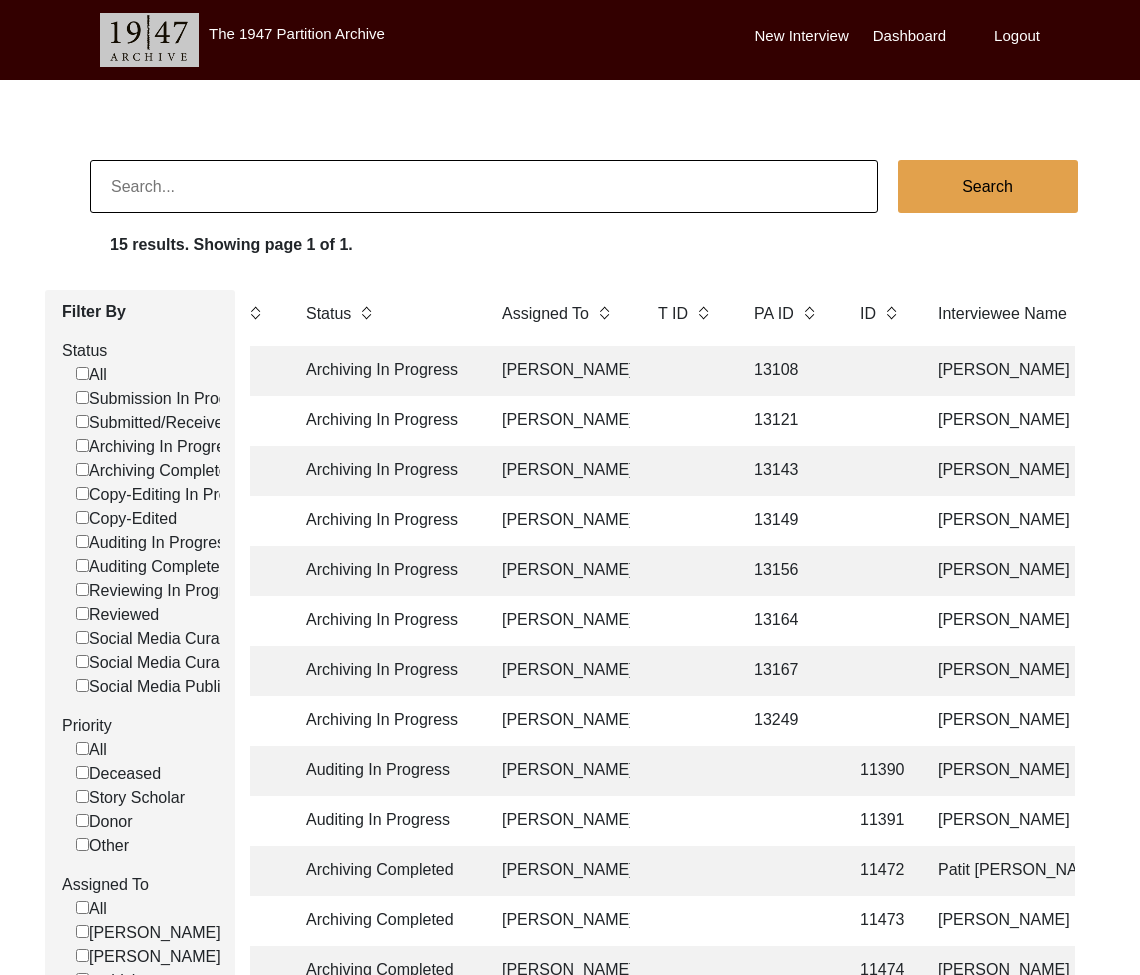 scroll, scrollTop: 0, scrollLeft: 96, axis: horizontal 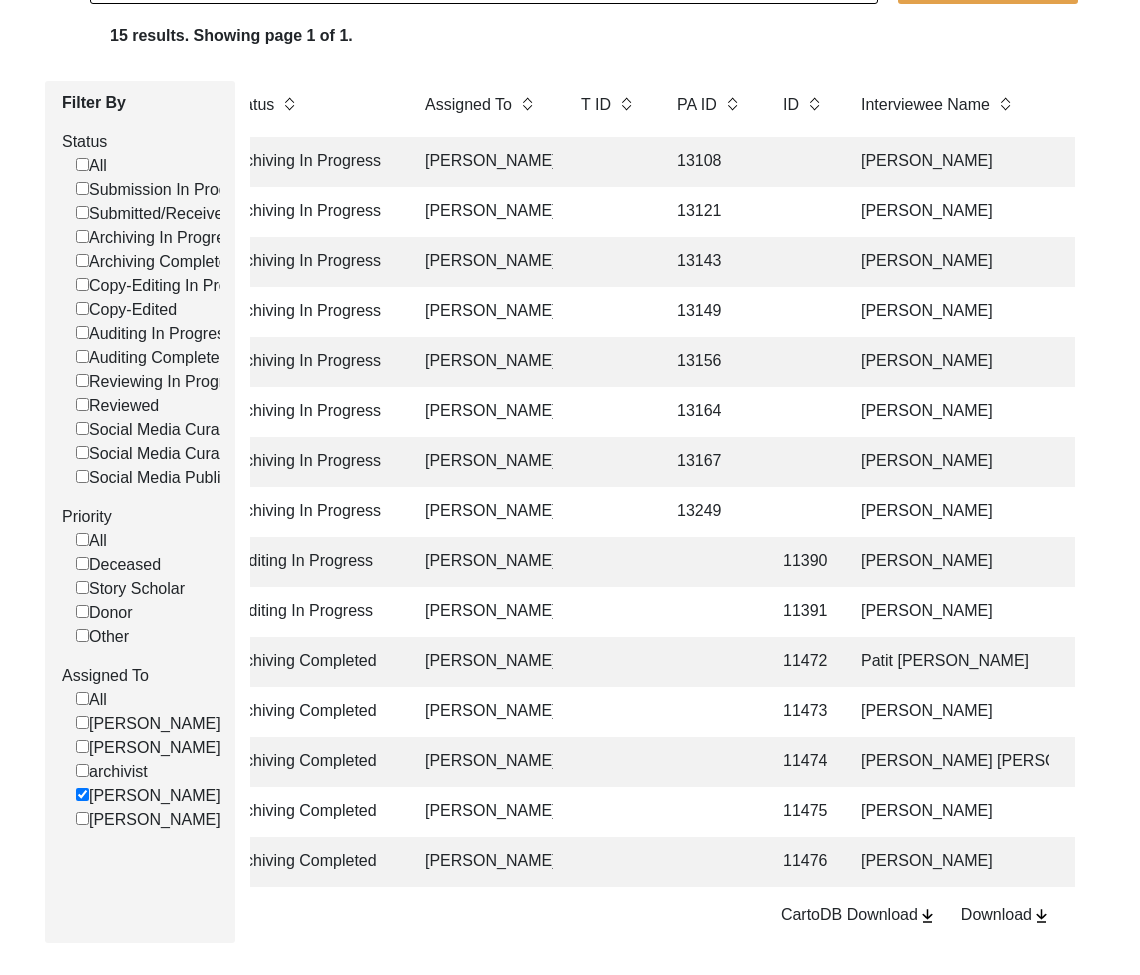 click 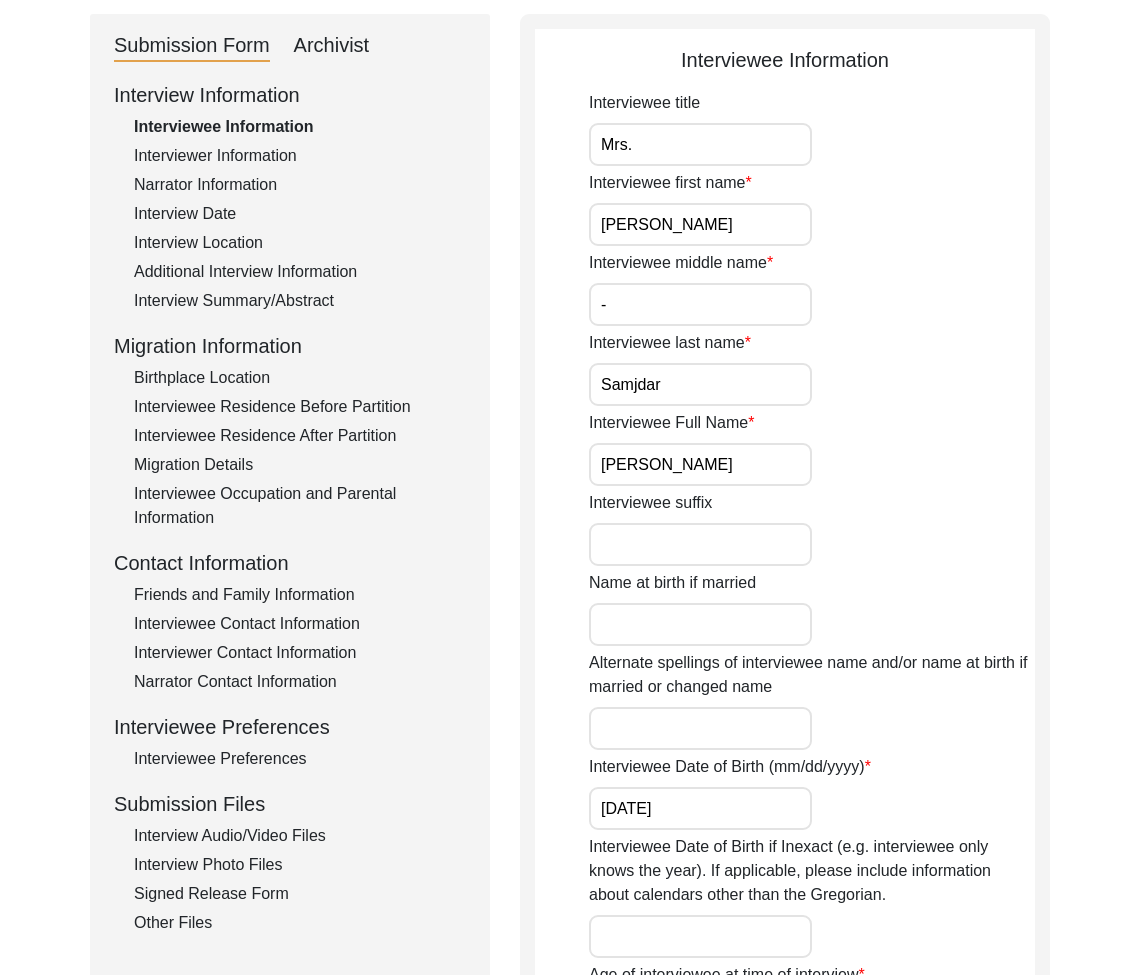 click on "Archivist" 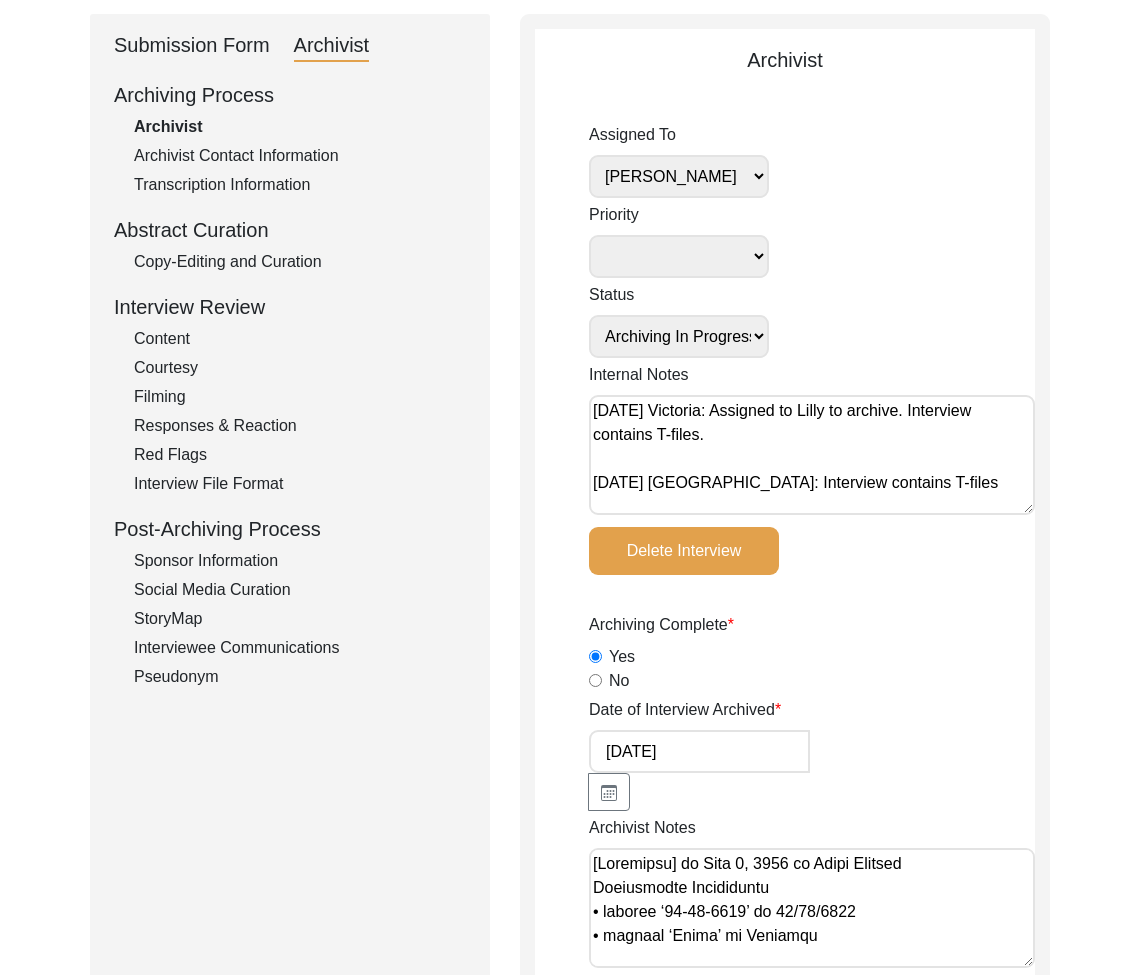 scroll, scrollTop: 0, scrollLeft: 0, axis: both 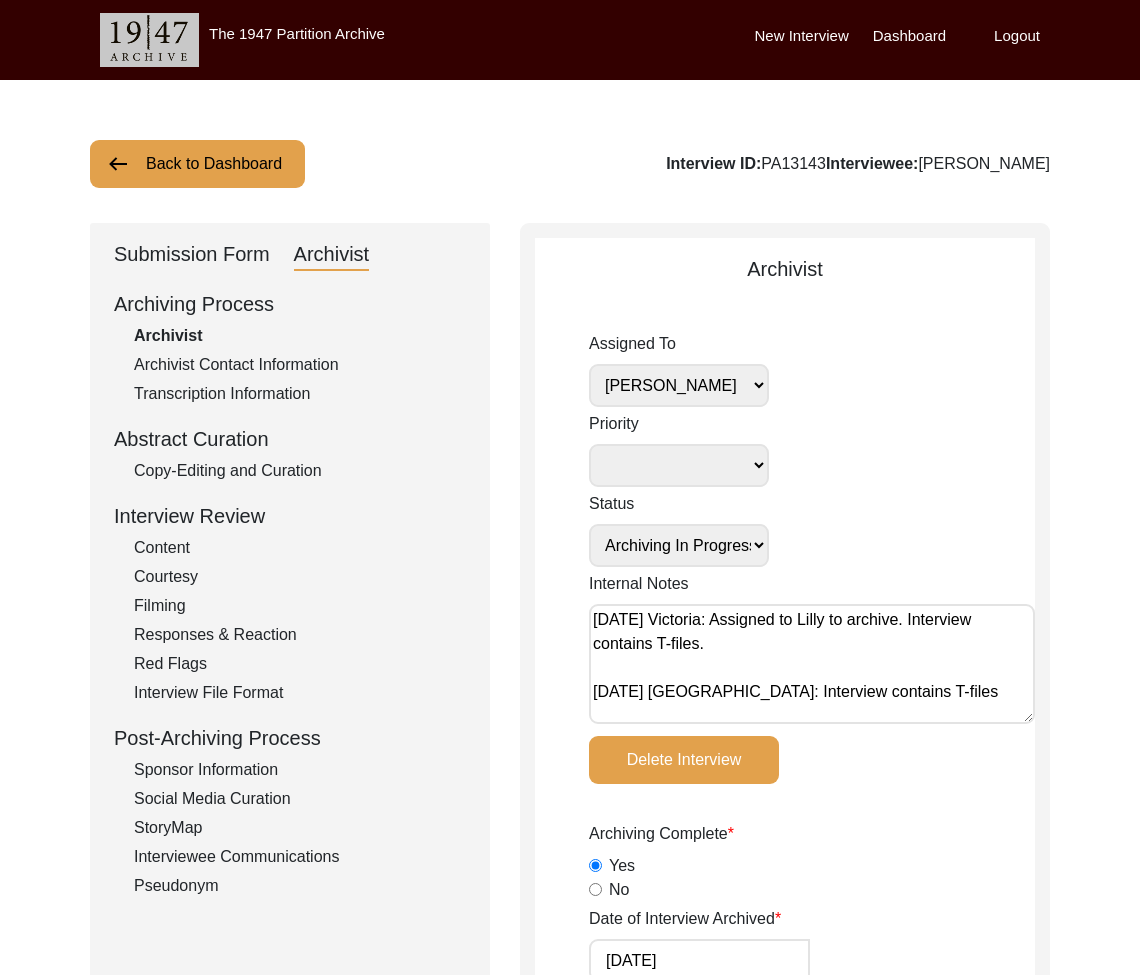 click on "Submission Form" 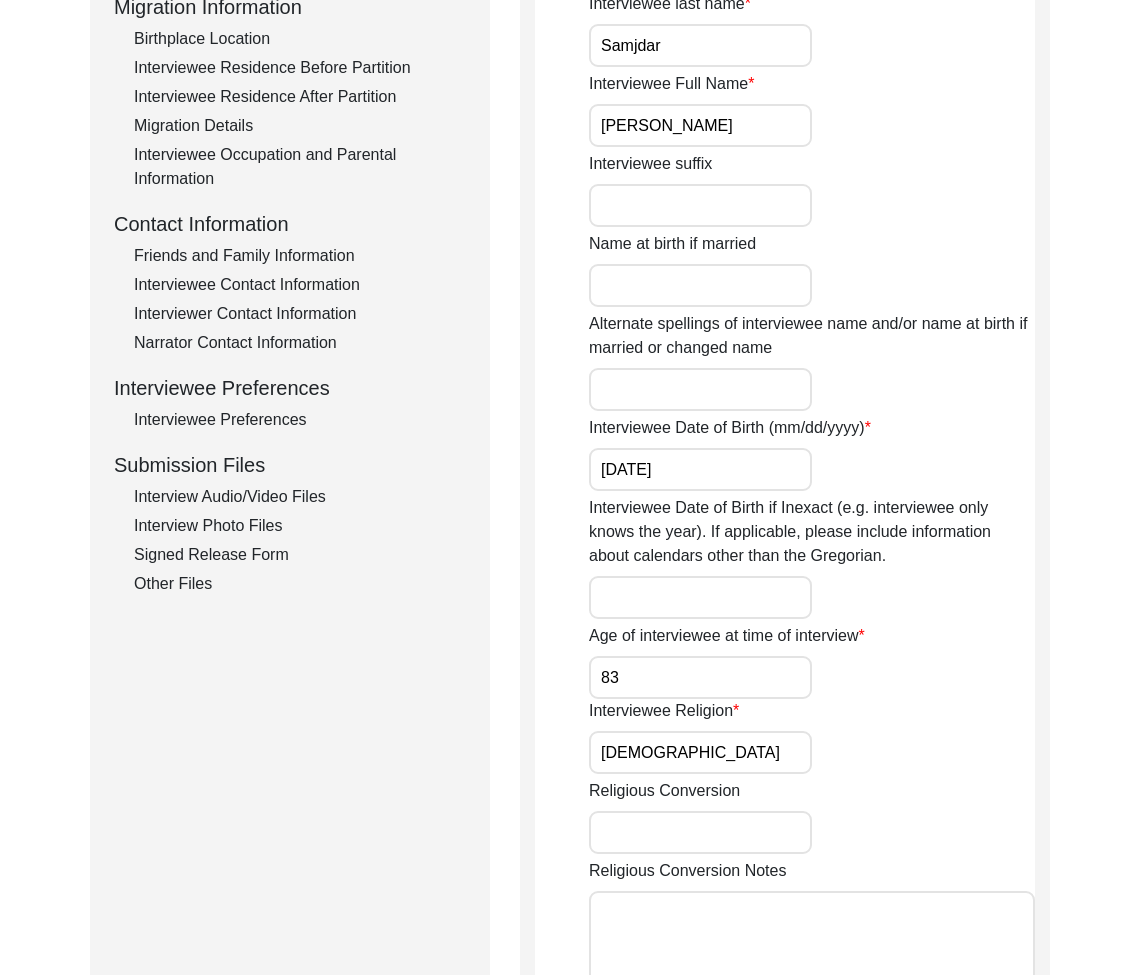 click on "Interview Audio/Video Files" 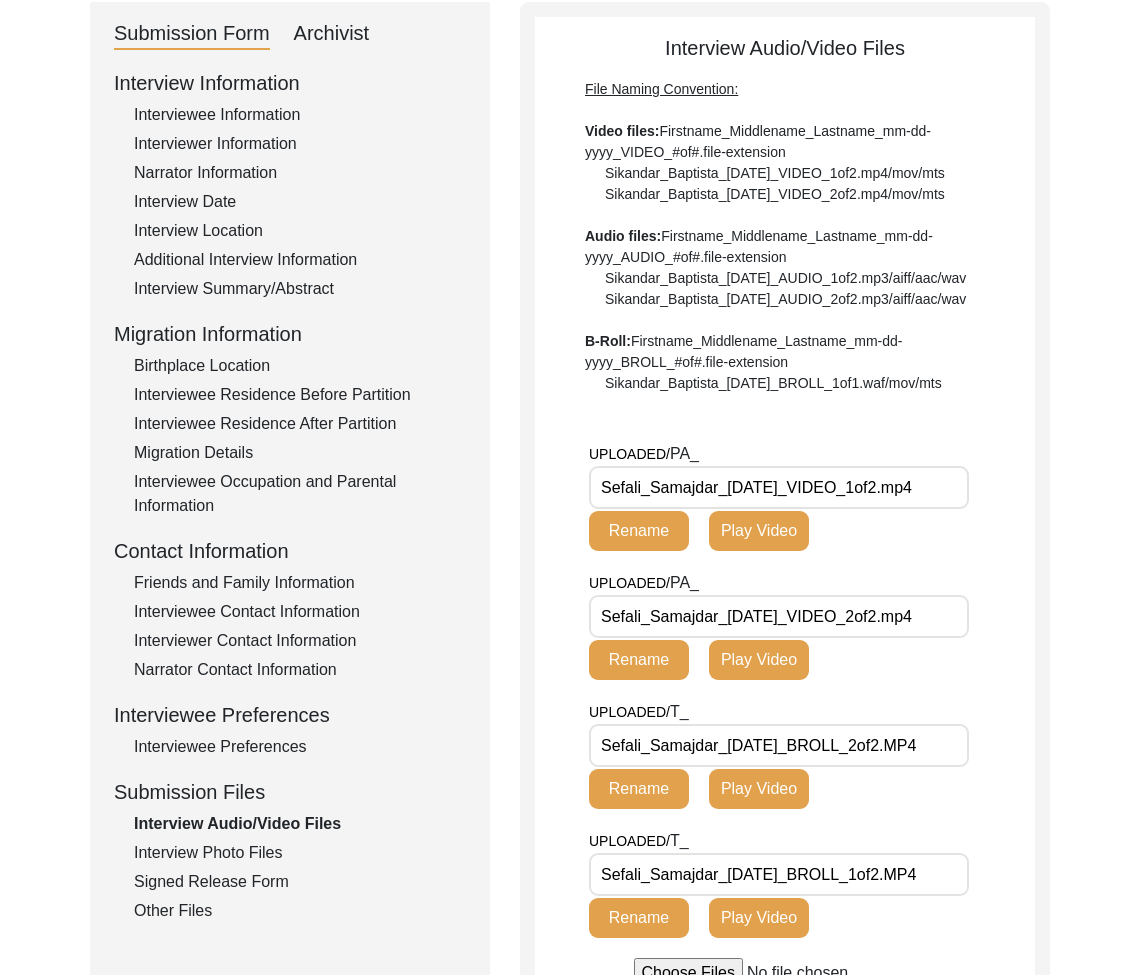 scroll, scrollTop: 0, scrollLeft: 0, axis: both 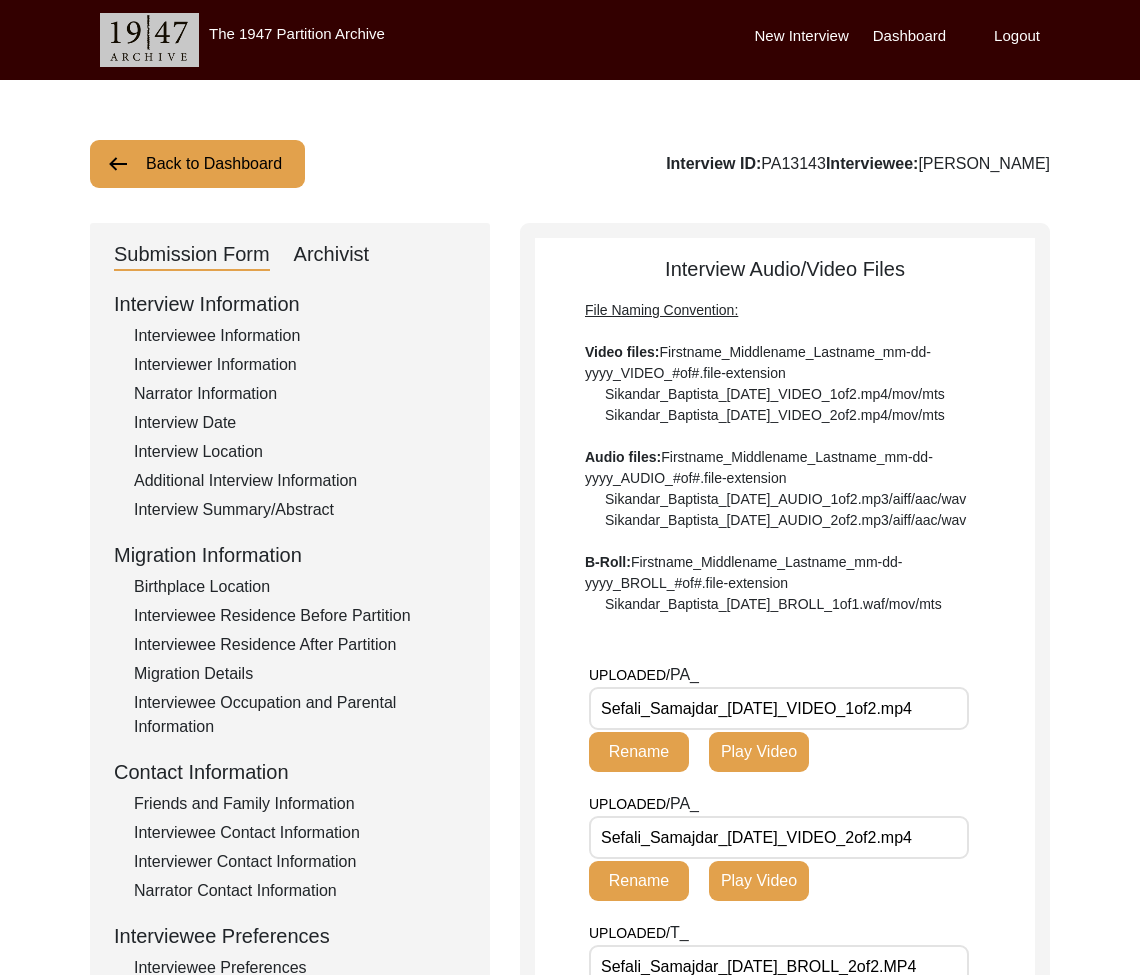 click on "Back to Dashboard" 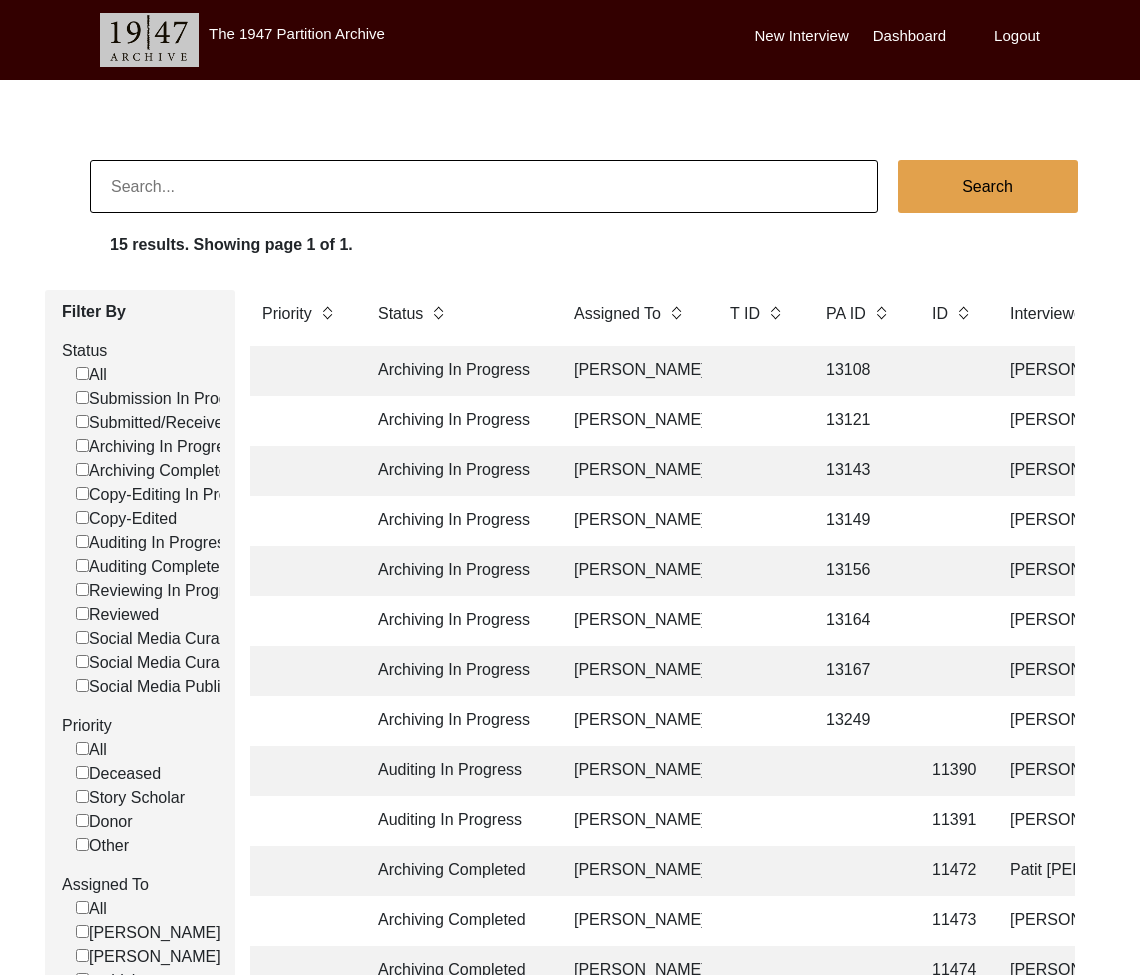 click on "13149" 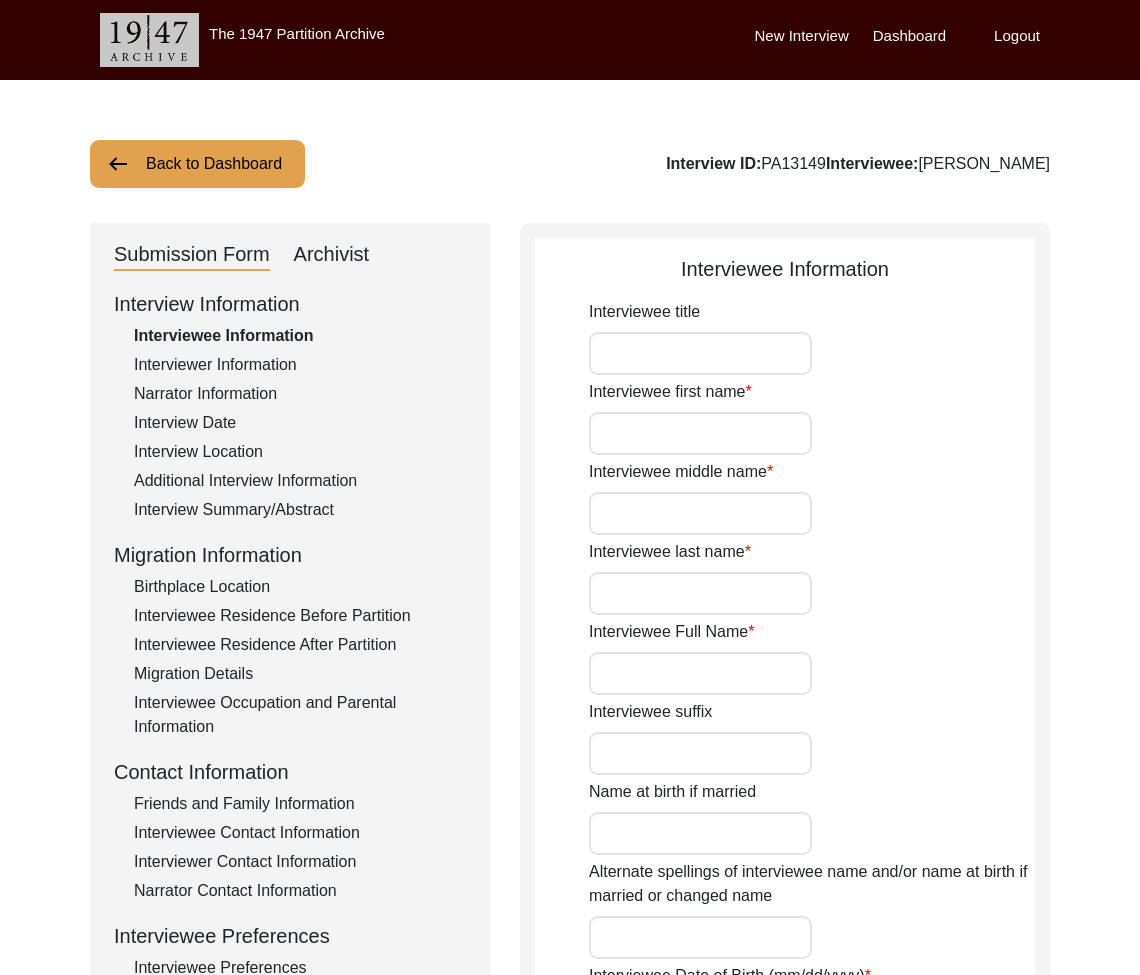 type on "Mr." 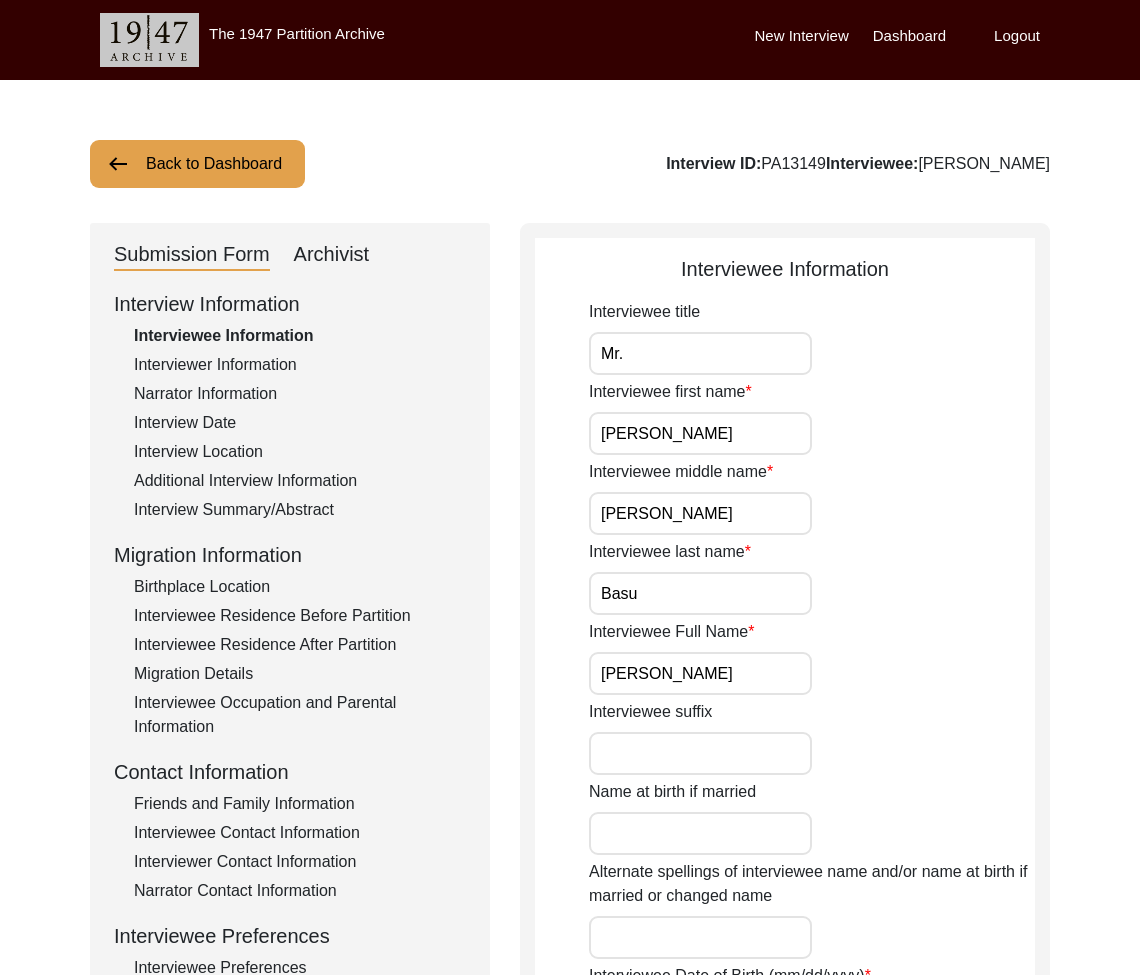 drag, startPoint x: 352, startPoint y: 250, endPoint x: 362, endPoint y: 253, distance: 10.440307 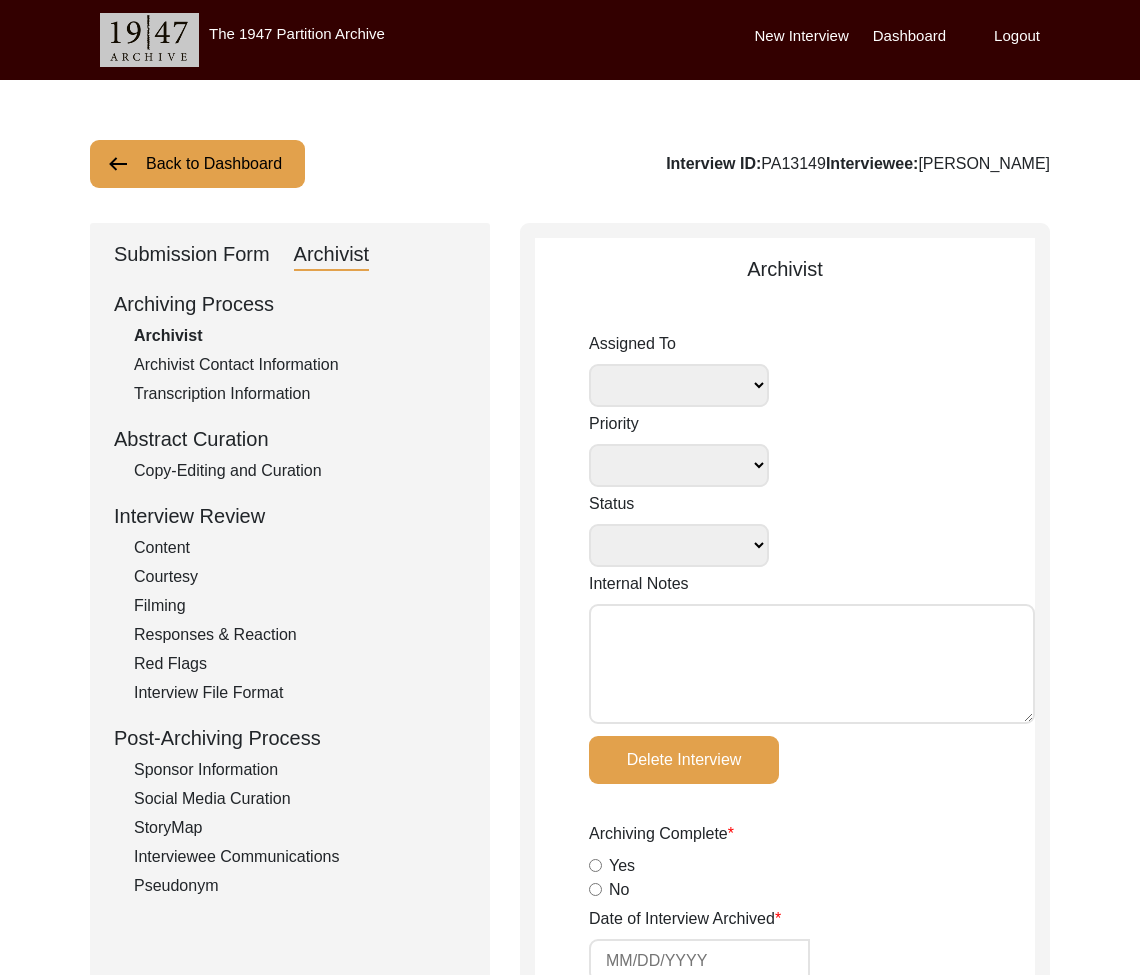 select 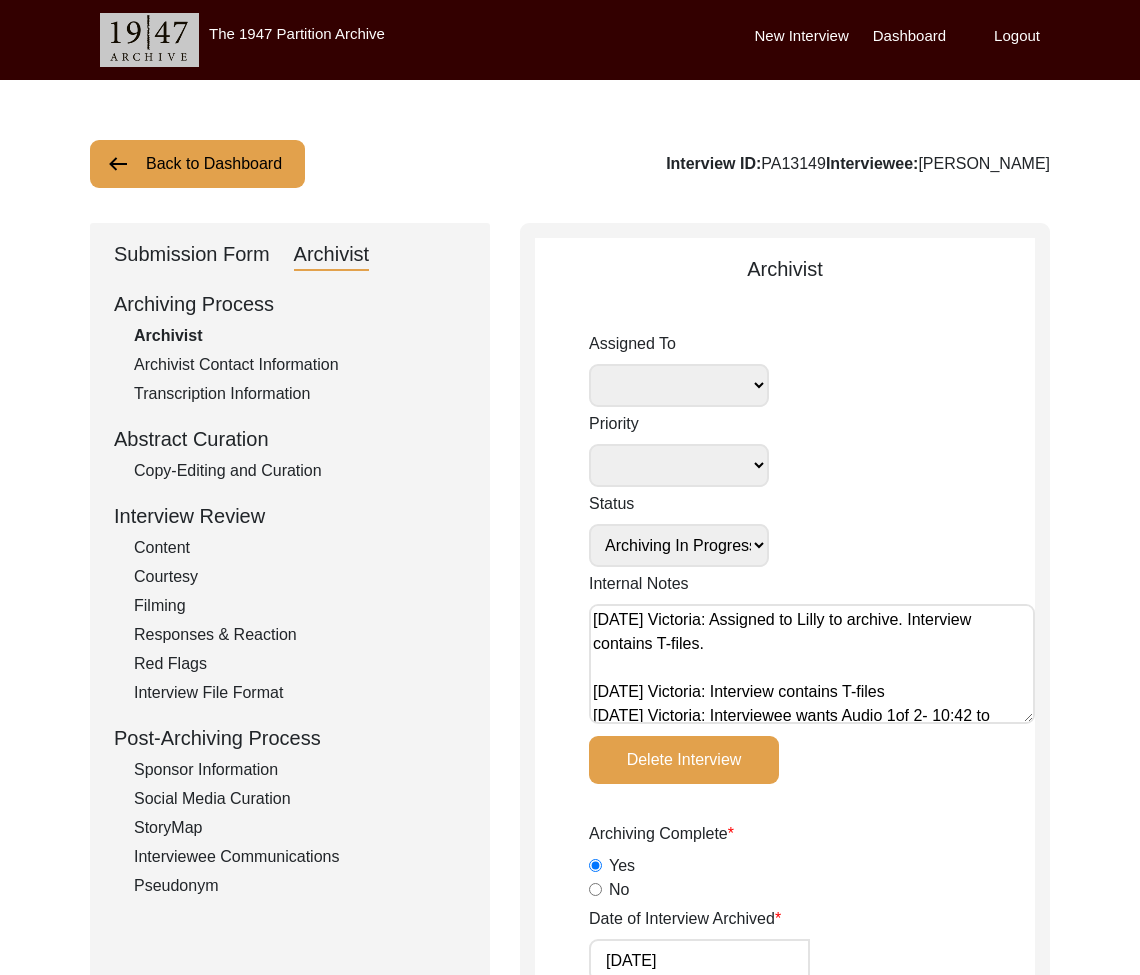 select on "507" 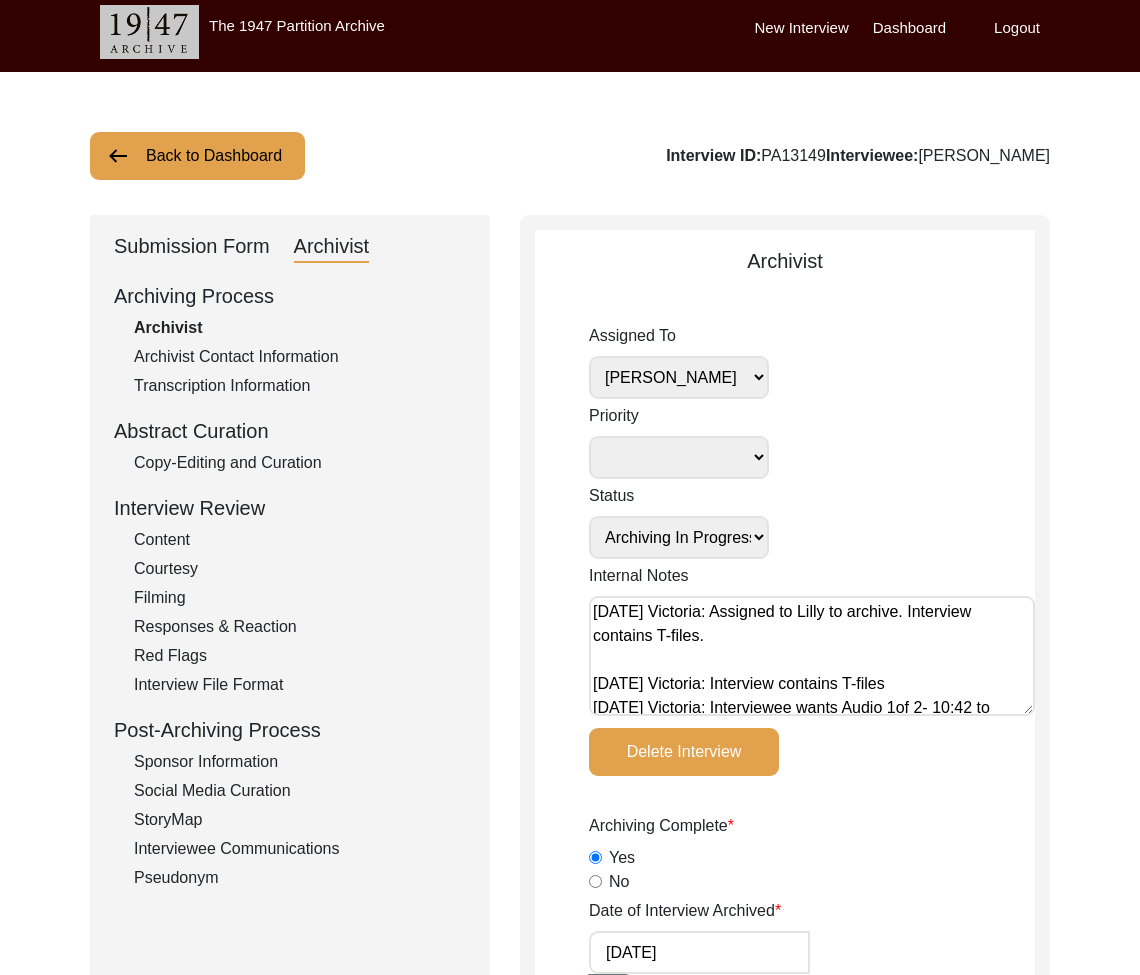 scroll, scrollTop: 114, scrollLeft: 0, axis: vertical 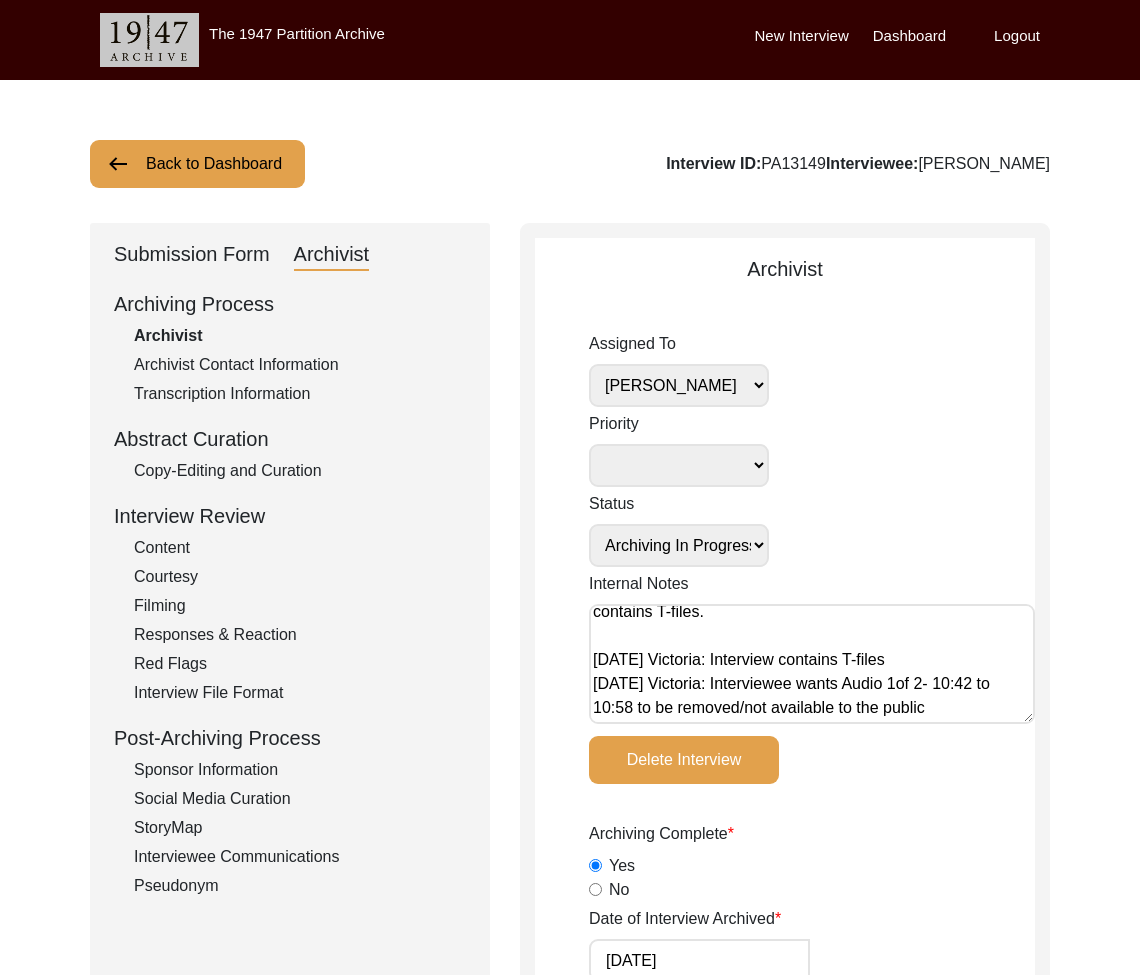 click on "Back to Dashboard" 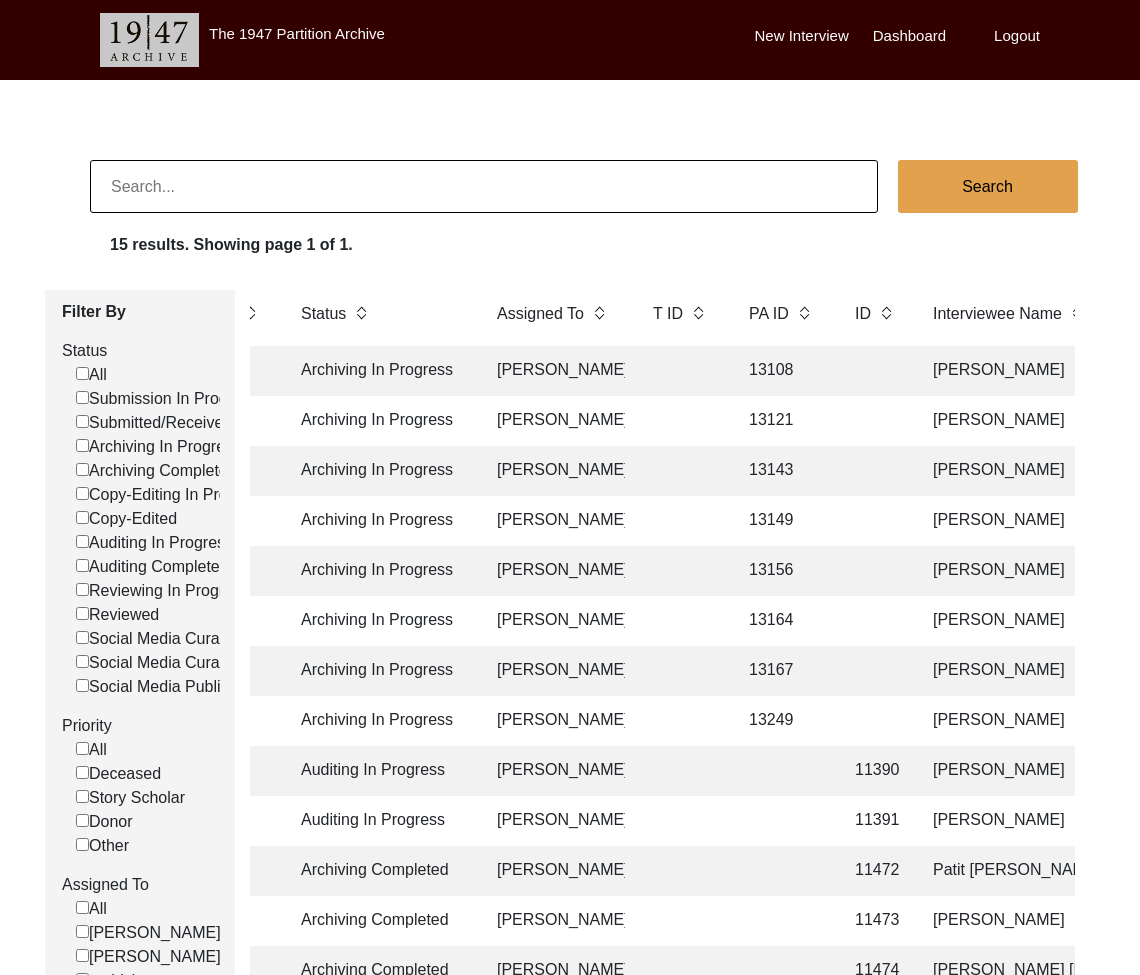 scroll, scrollTop: 0, scrollLeft: 74, axis: horizontal 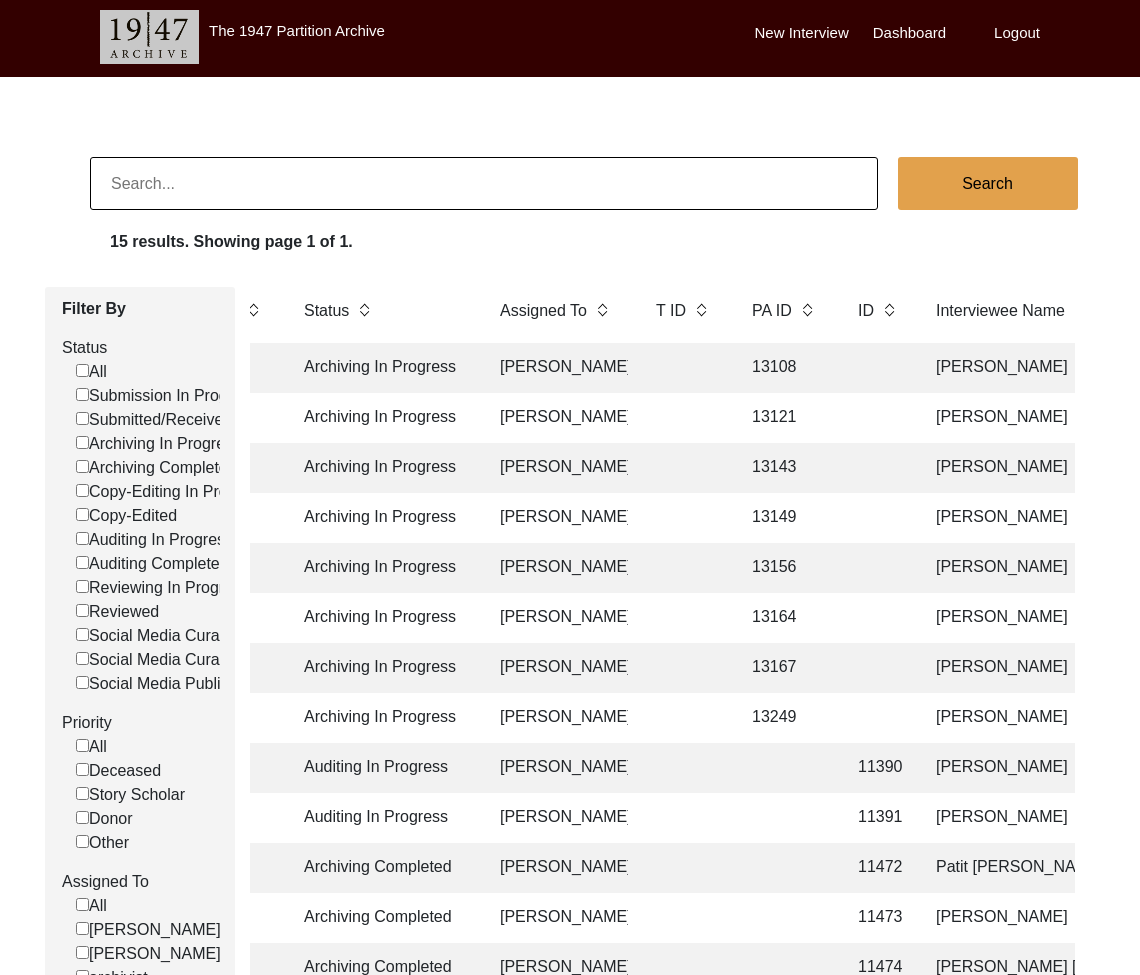 click on "13164" 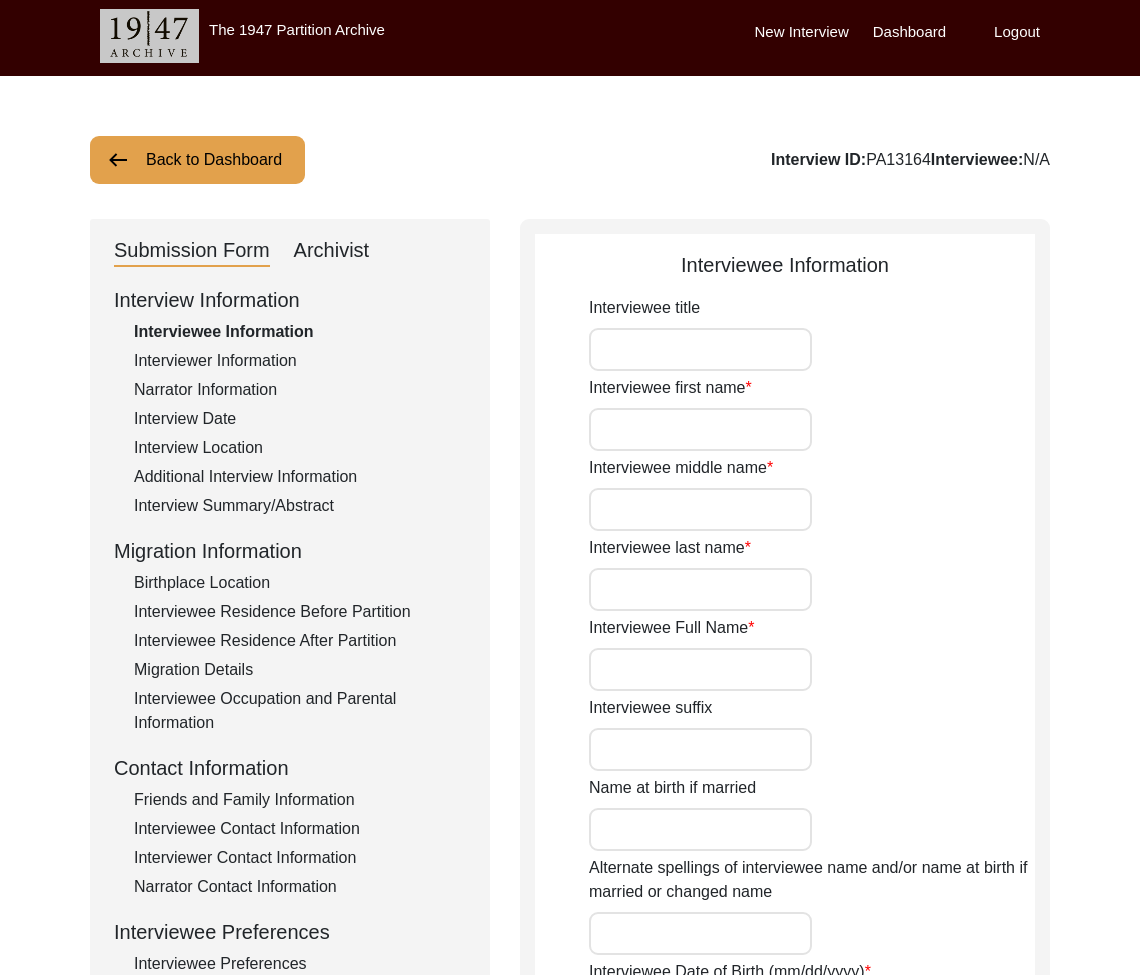 type on "Mr." 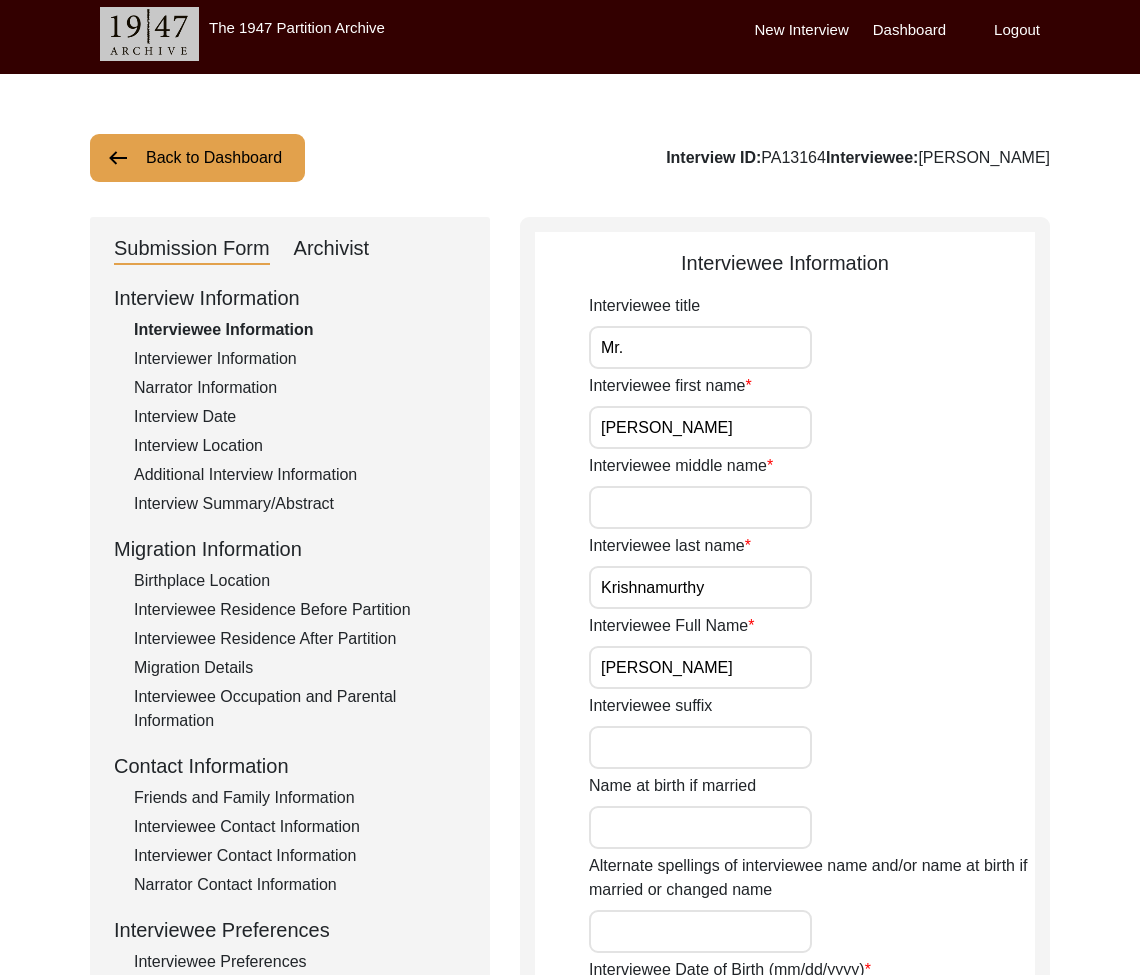 click on "Archivist" 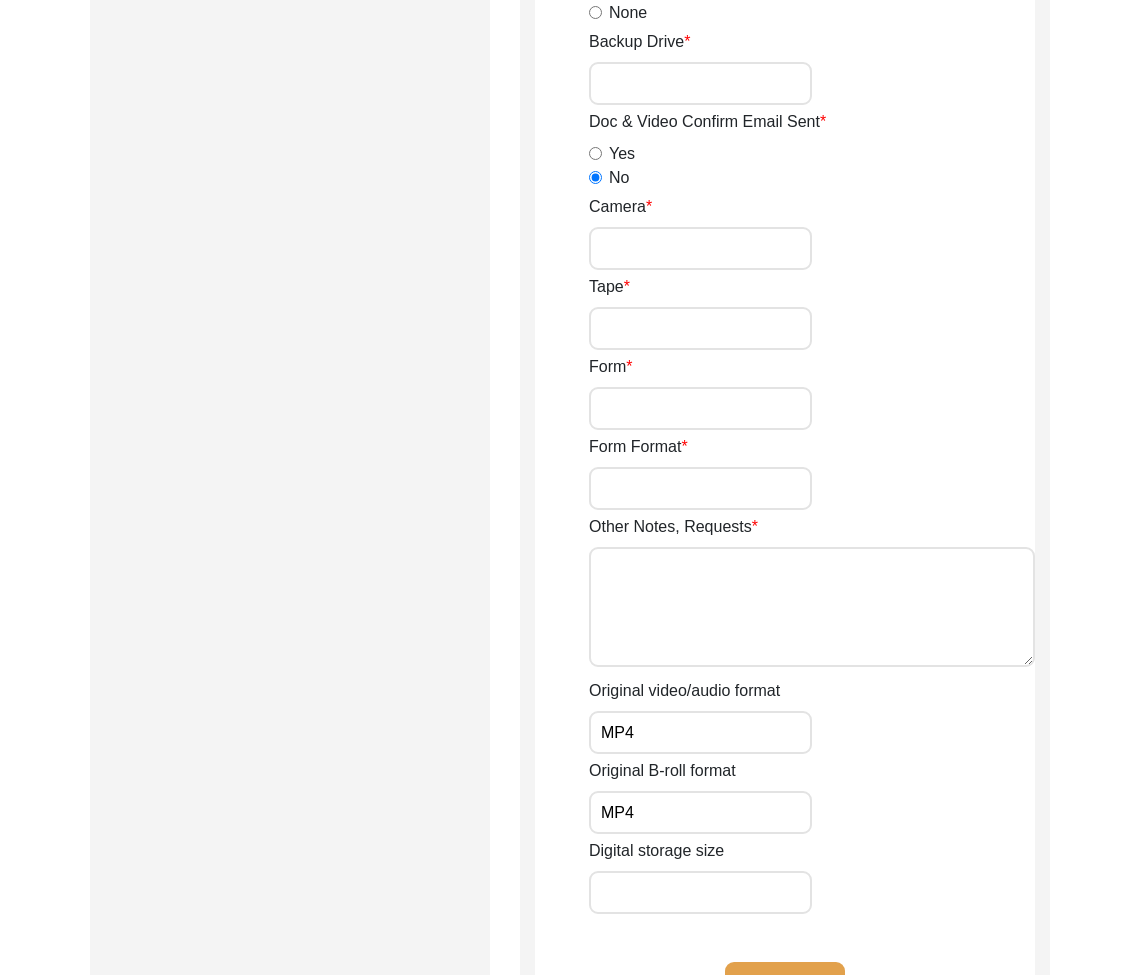 scroll, scrollTop: 0, scrollLeft: 0, axis: both 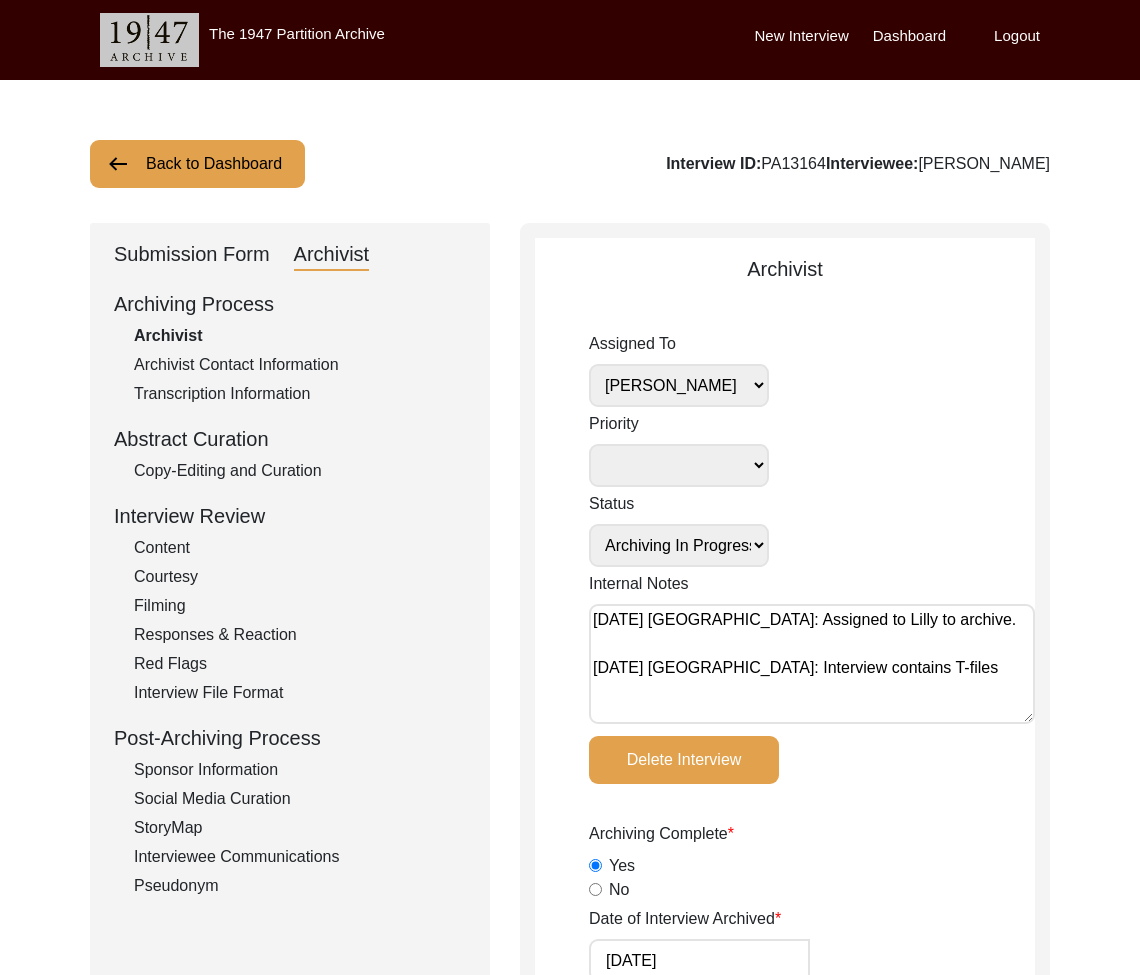 drag, startPoint x: 213, startPoint y: 246, endPoint x: 221, endPoint y: 261, distance: 17 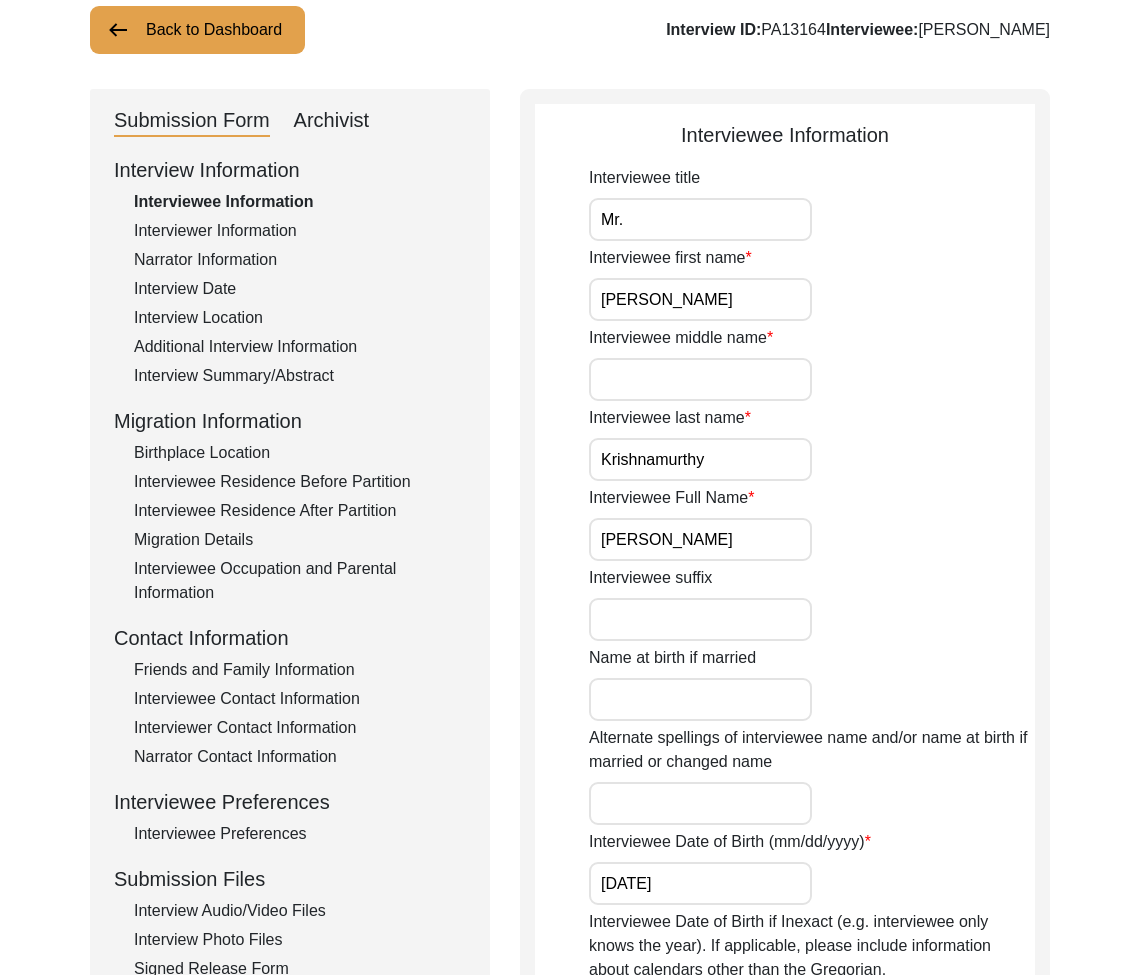 scroll, scrollTop: 192, scrollLeft: 0, axis: vertical 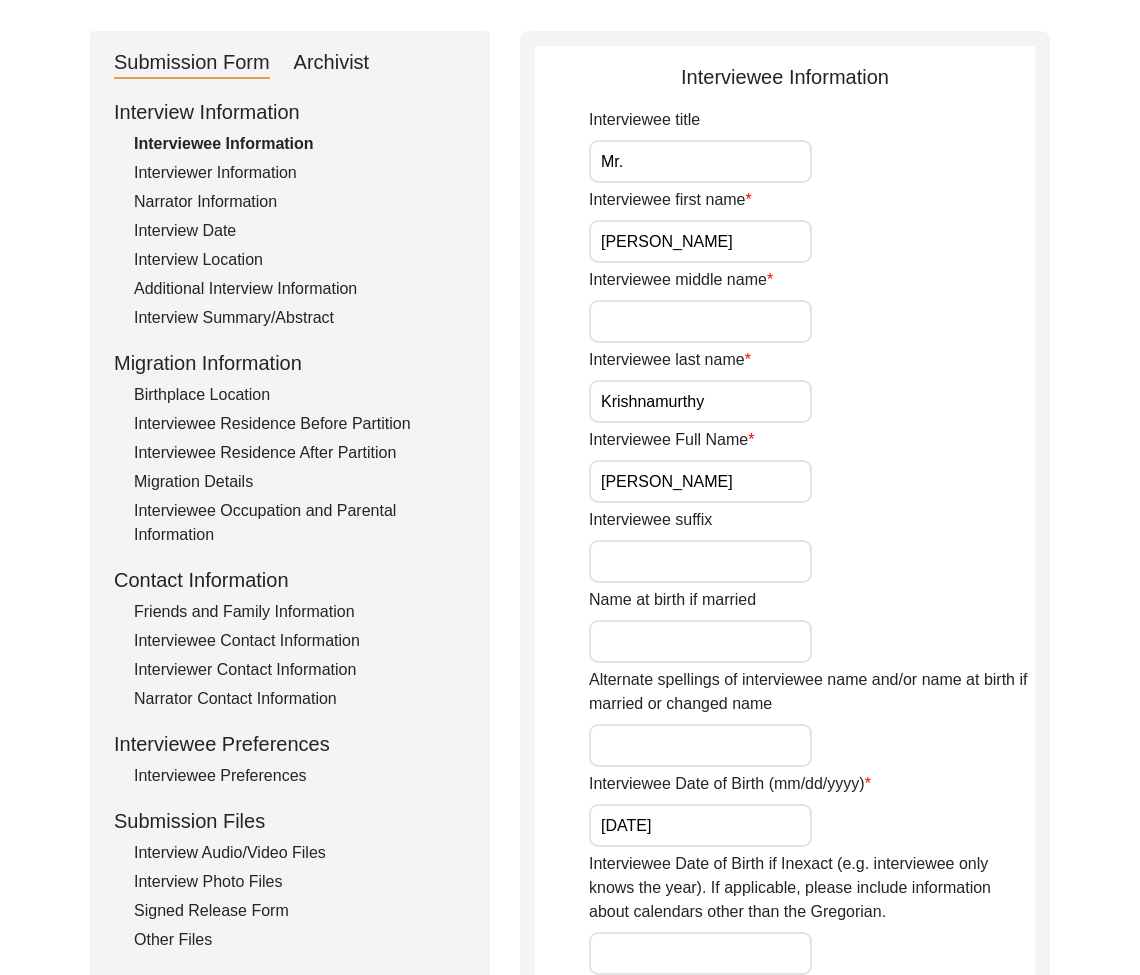click on "Interview Audio/Video Files" 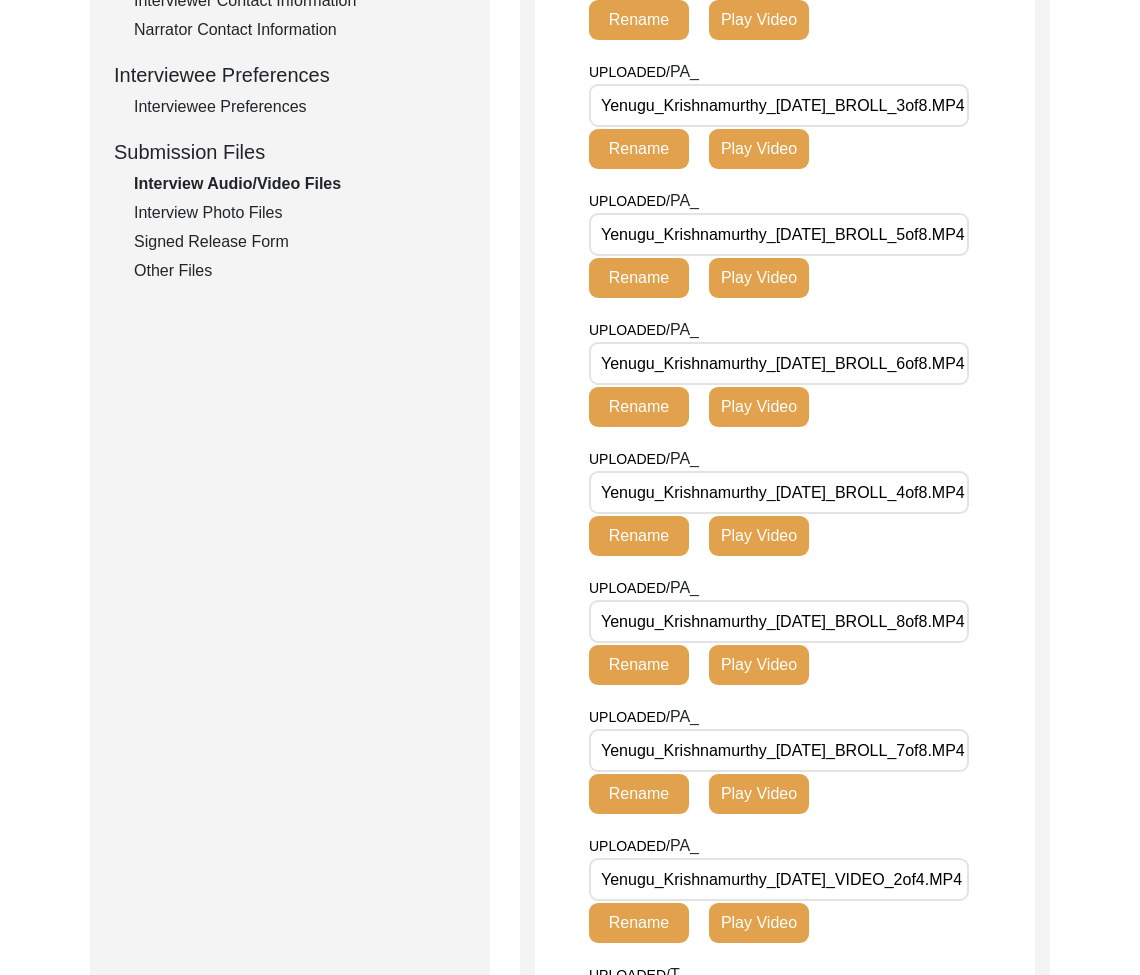 scroll, scrollTop: 1388, scrollLeft: 0, axis: vertical 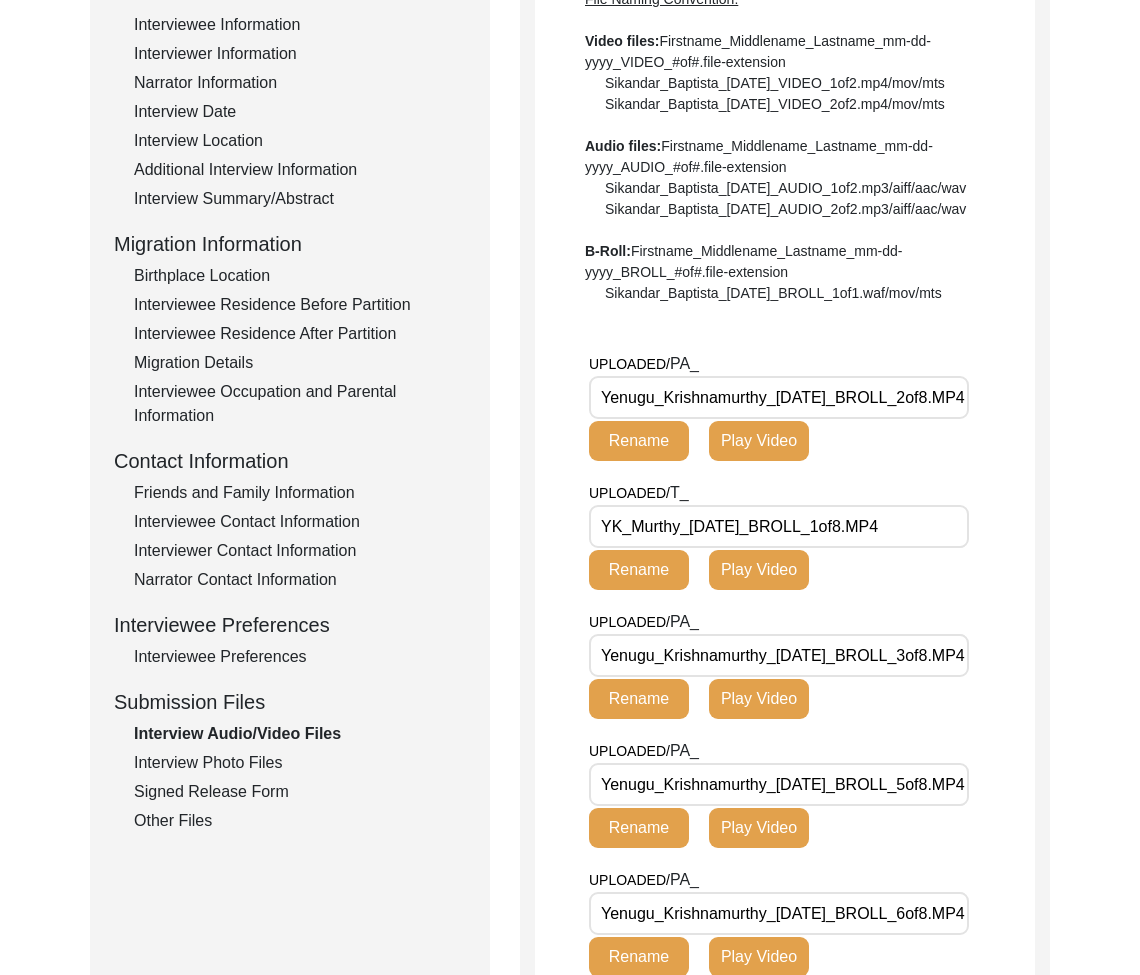 click on "Interview Photo Files" 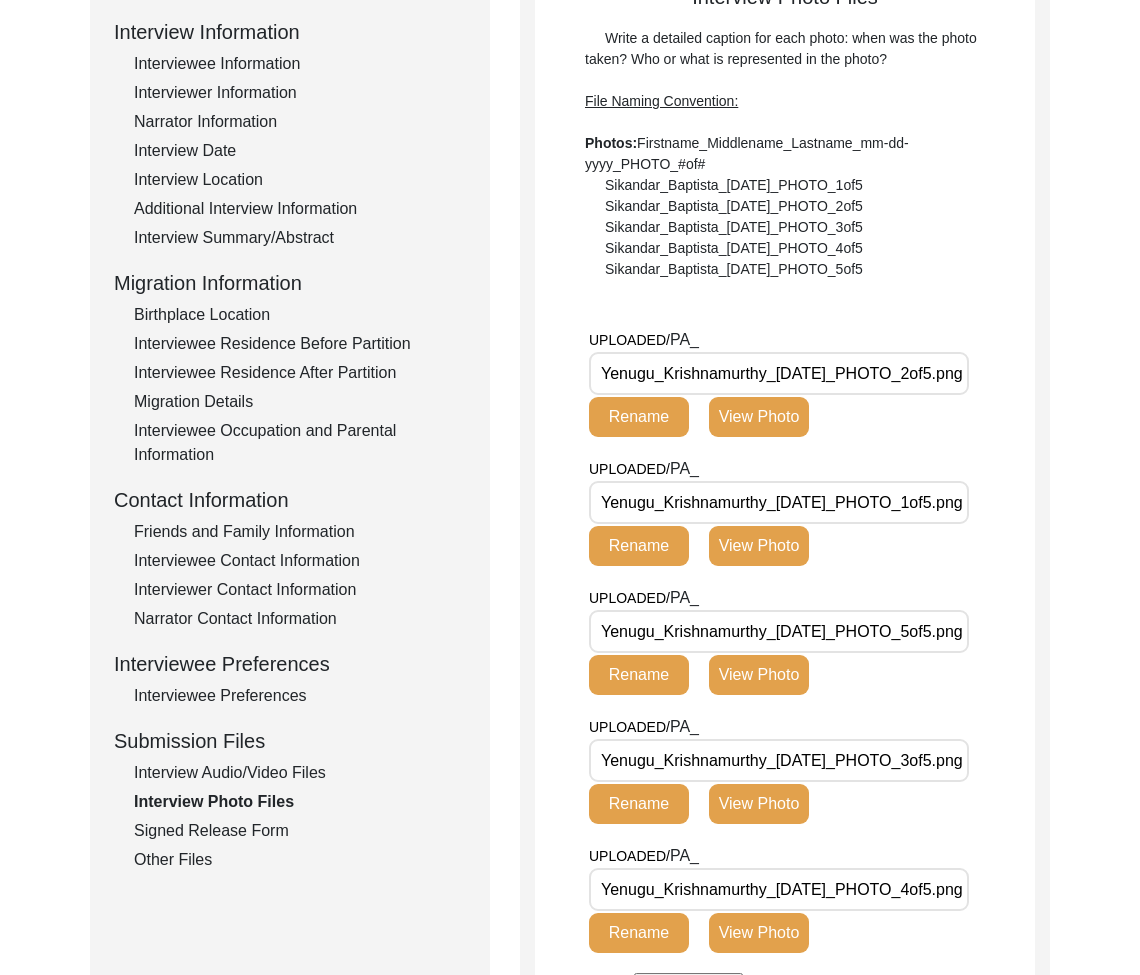 scroll, scrollTop: 0, scrollLeft: 0, axis: both 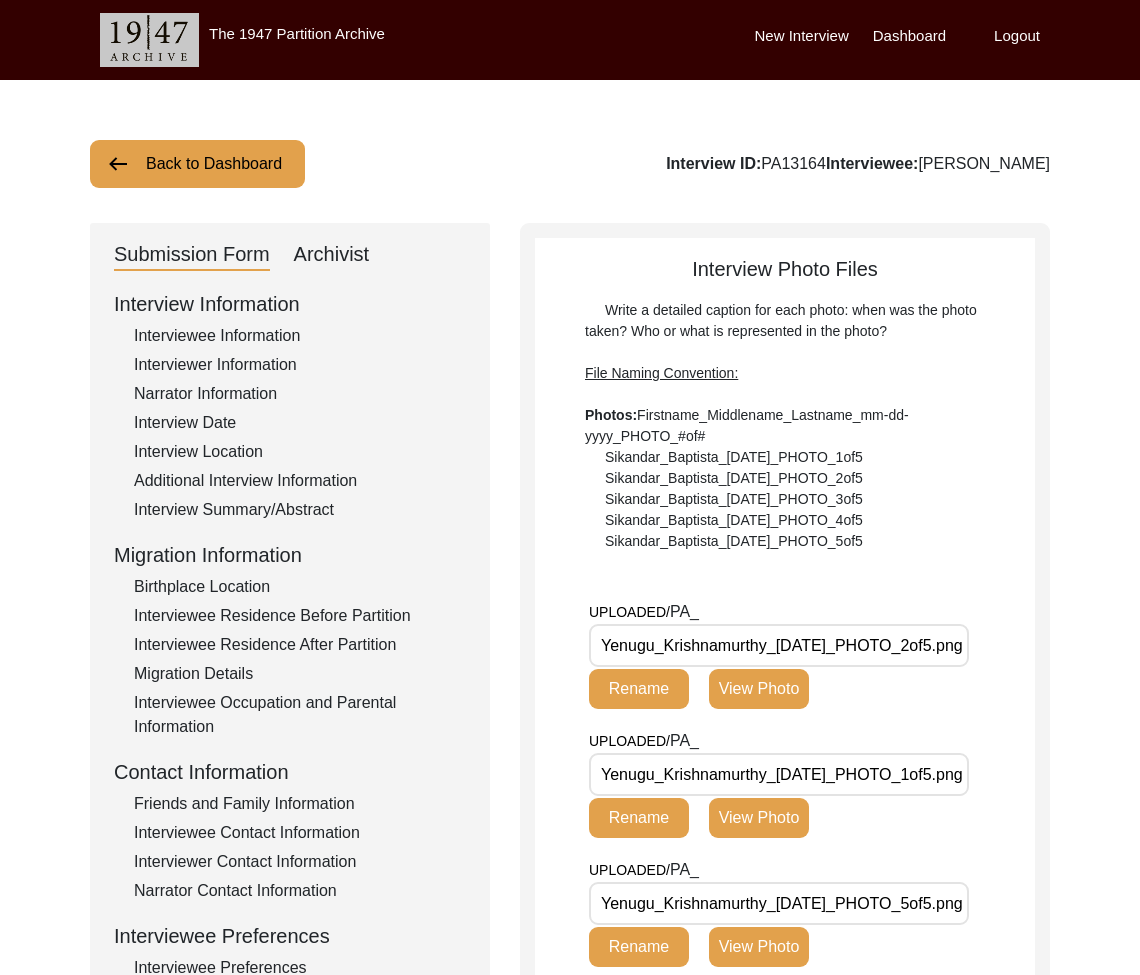 click on "Back to Dashboard" 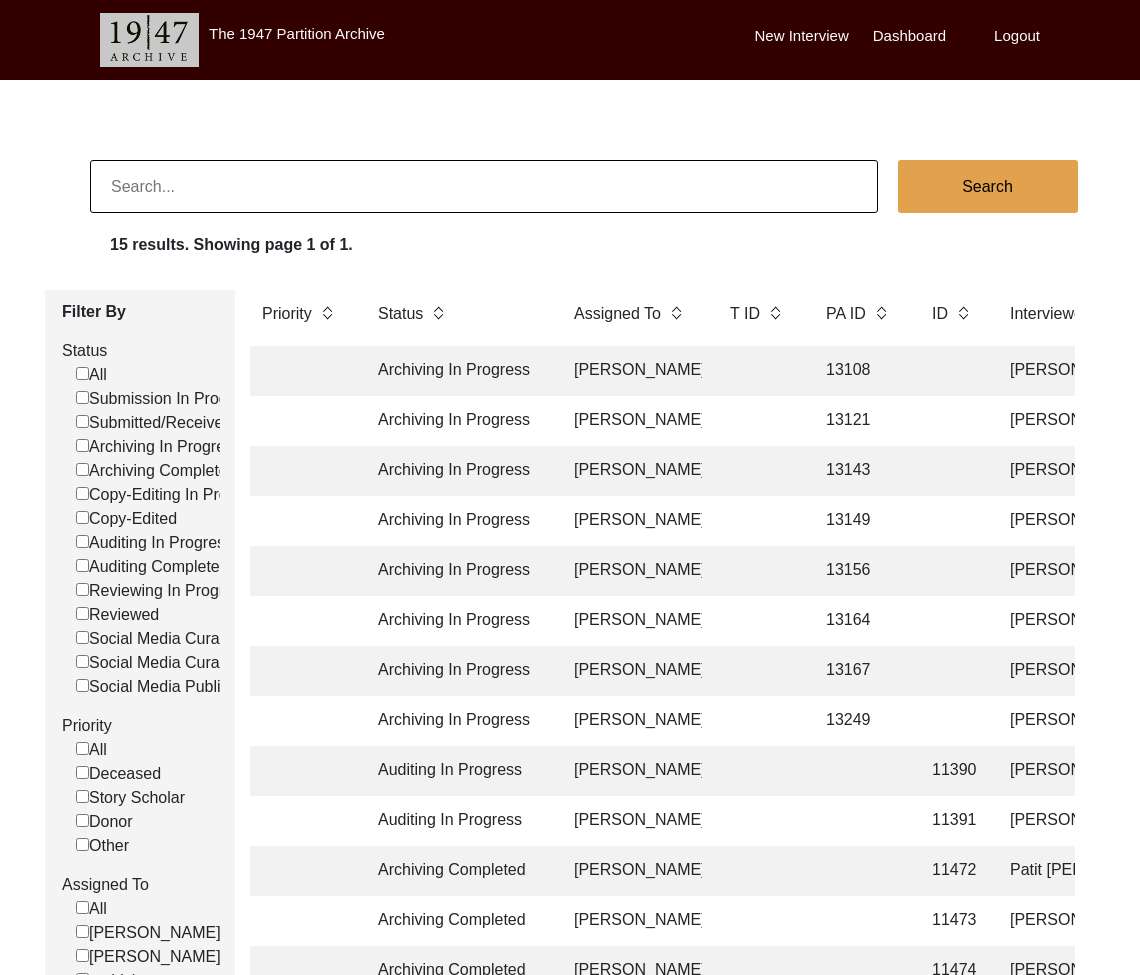 click on "Archiving In Progress [PERSON_NAME] 13167 [PERSON_NAME] Prasad [PERSON_NAME] [GEOGRAPHIC_DATA], [GEOGRAPHIC_DATA], [GEOGRAPHIC_DATA] [DATE] [DEMOGRAPHIC_DATA] [DATE] [DEMOGRAPHIC_DATA] English Warnagal, [GEOGRAPHIC_DATA], [GEOGRAPHIC_DATA] Did Not Migrate yes" 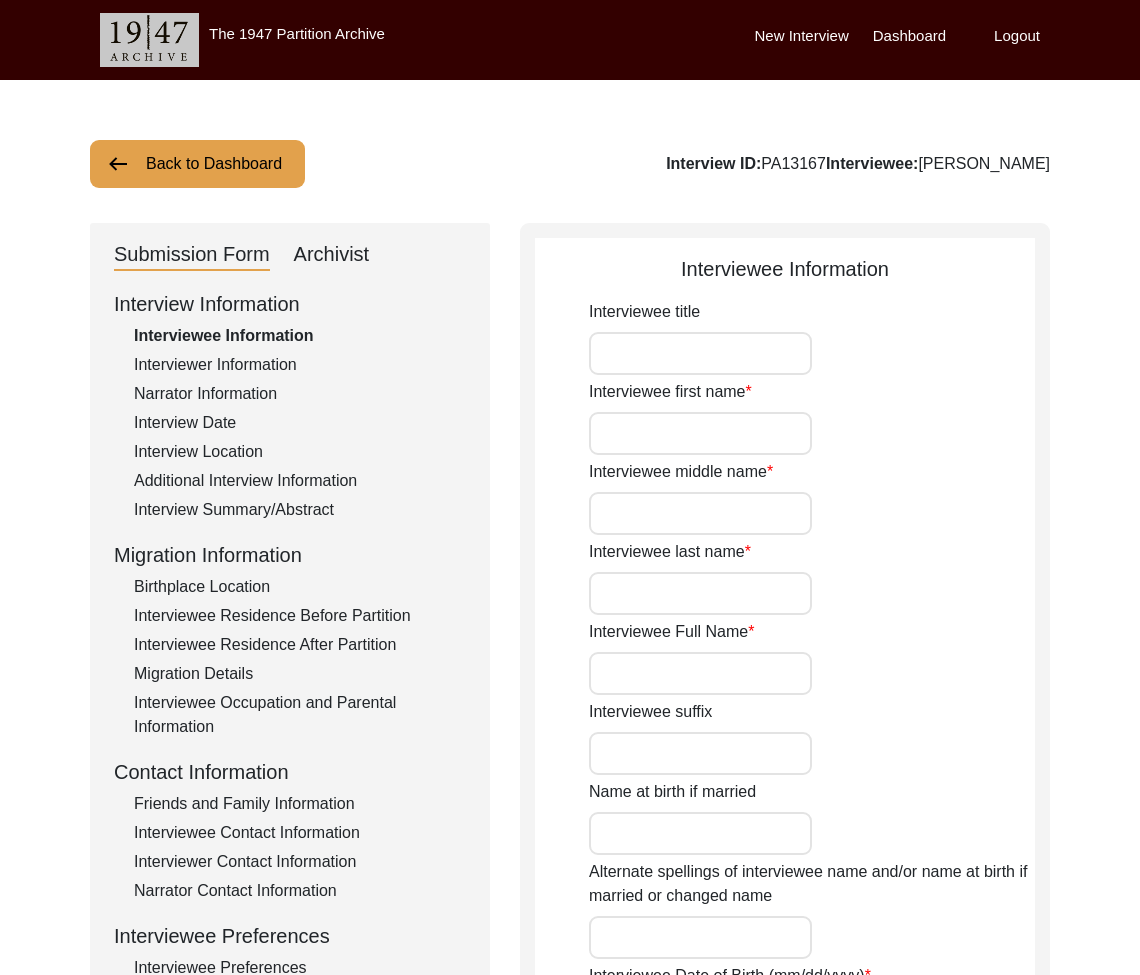 type on "Mr." 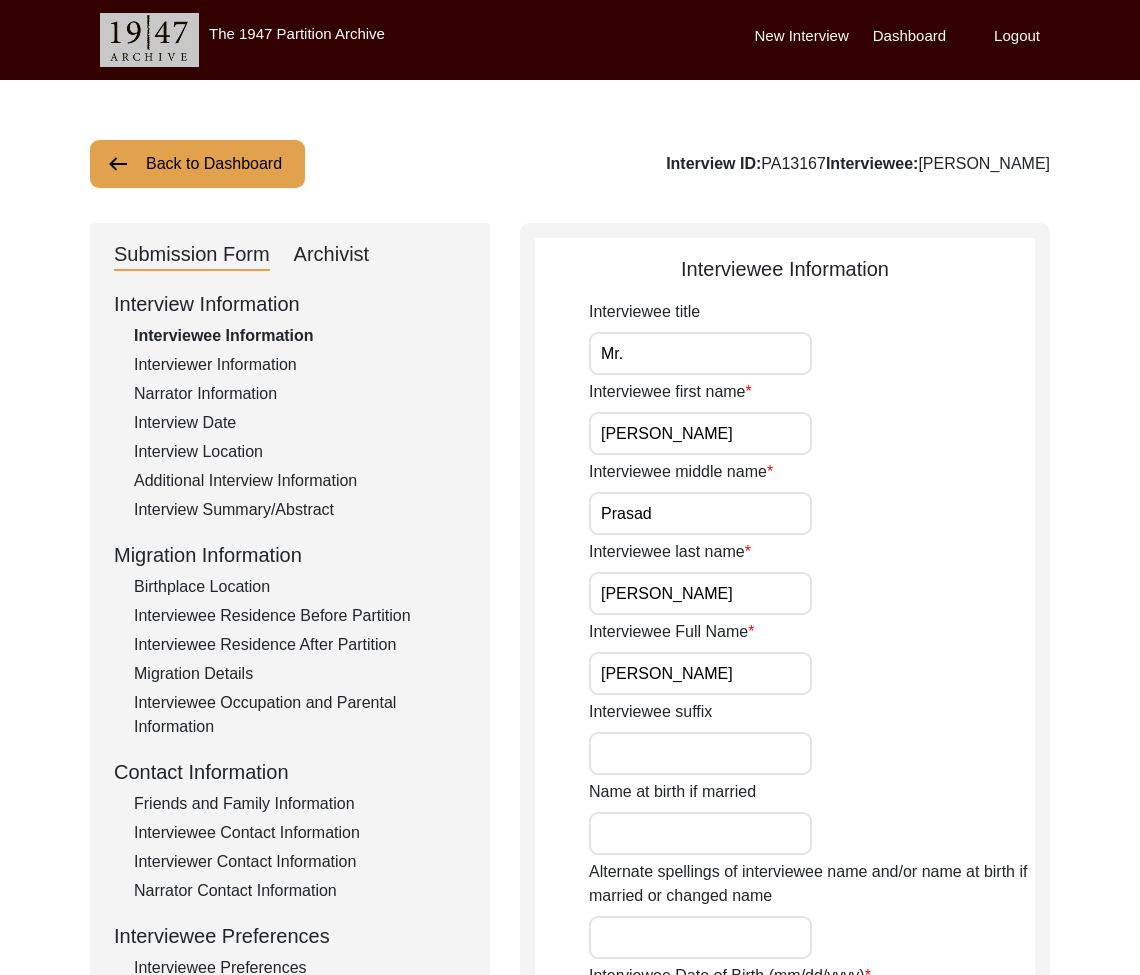 click on "Archivist" 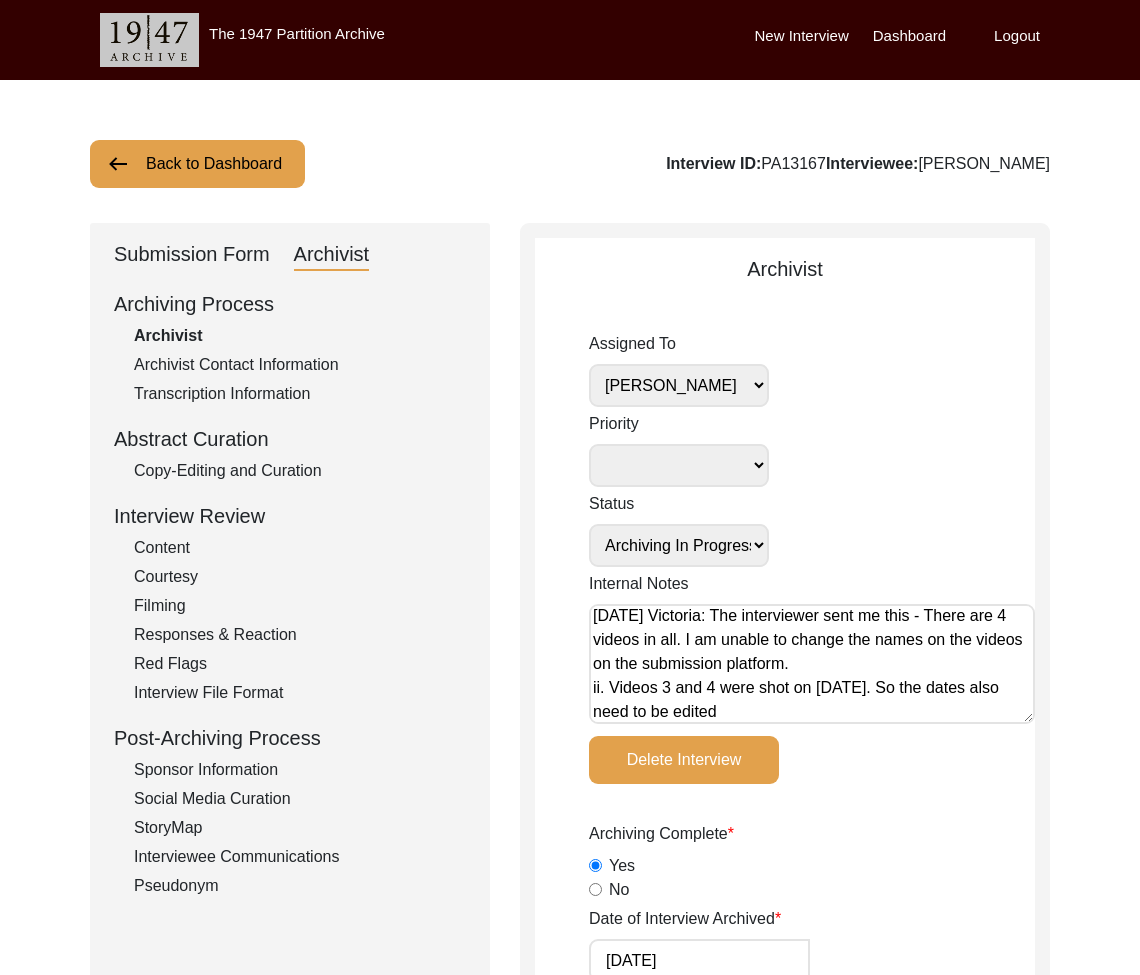 scroll, scrollTop: 80, scrollLeft: 0, axis: vertical 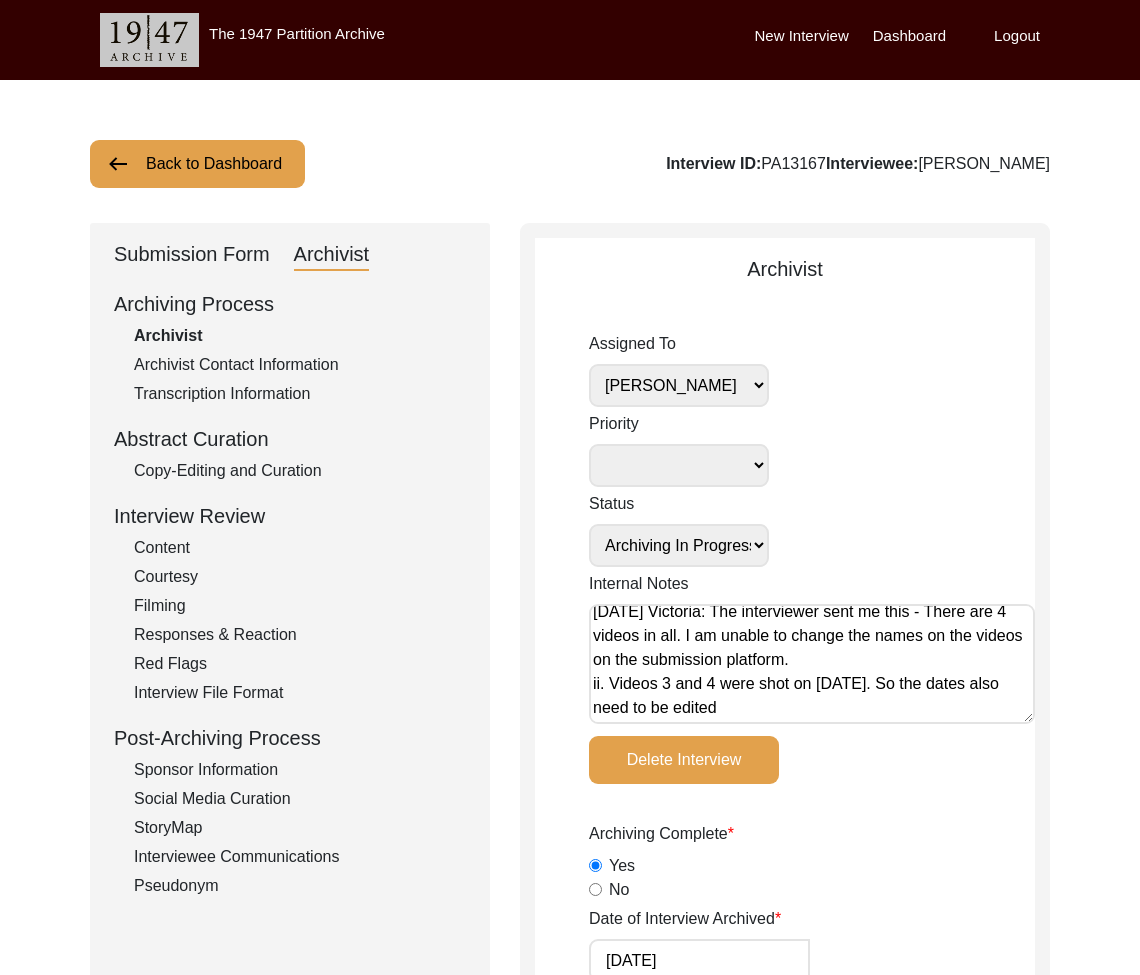 drag, startPoint x: 190, startPoint y: 252, endPoint x: 202, endPoint y: 284, distance: 34.176014 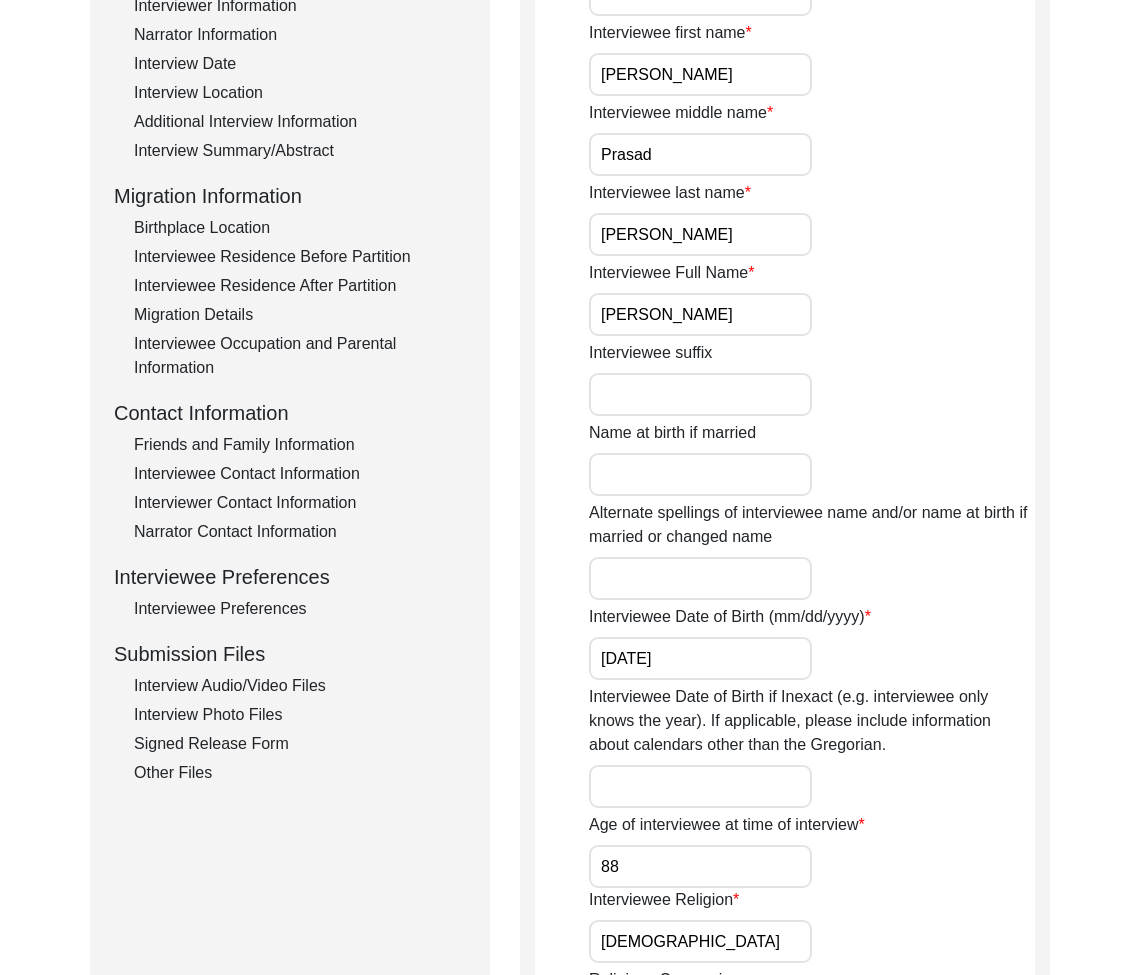 scroll, scrollTop: 850, scrollLeft: 0, axis: vertical 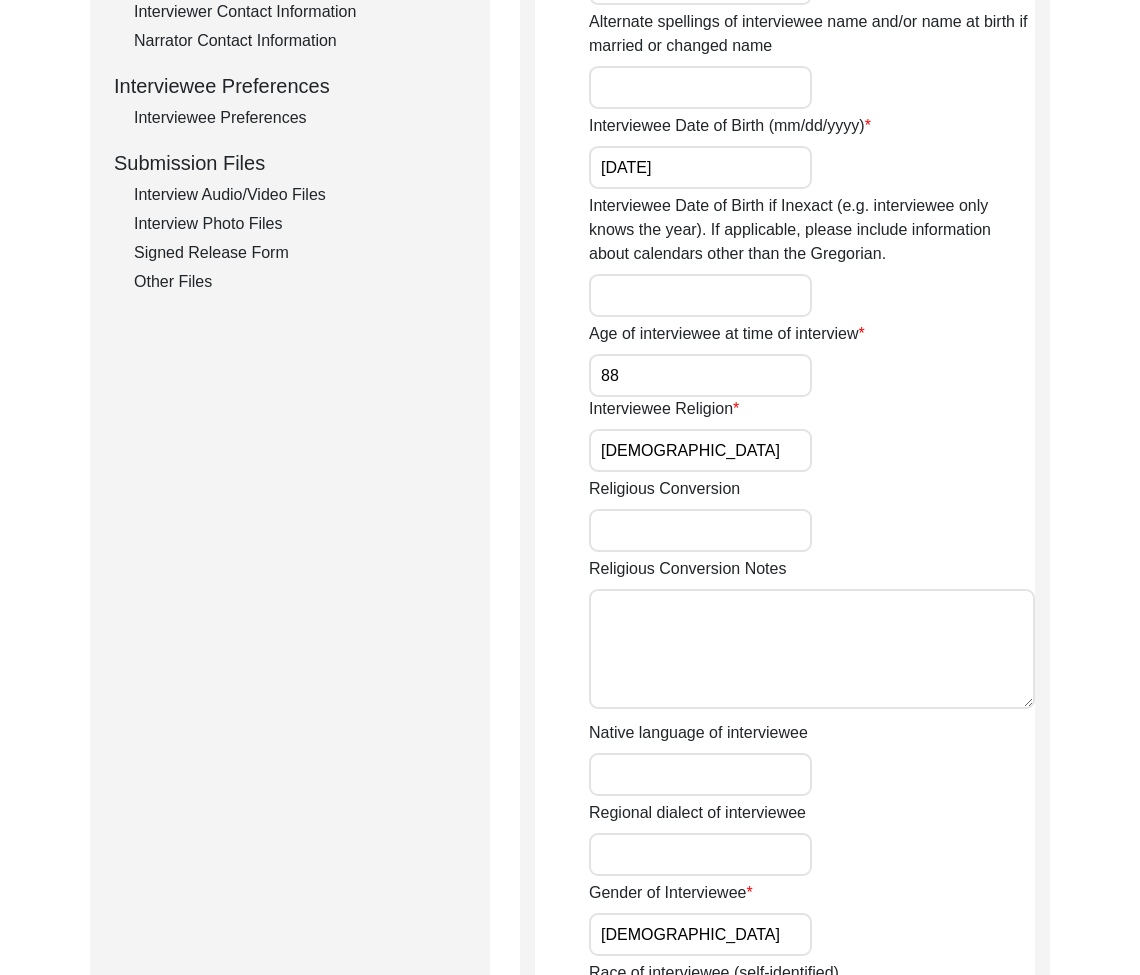 click on "Interview Audio/Video Files" 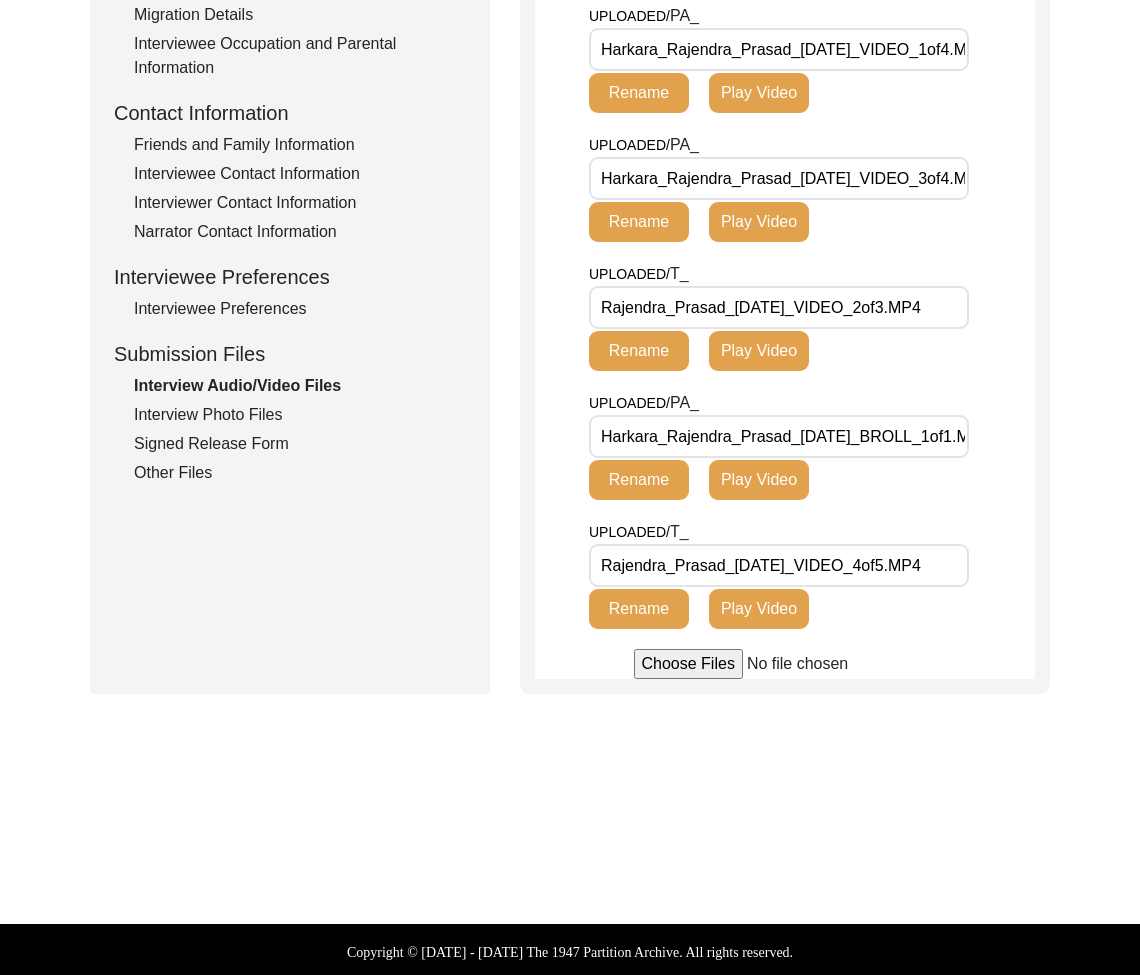 scroll, scrollTop: 641, scrollLeft: 0, axis: vertical 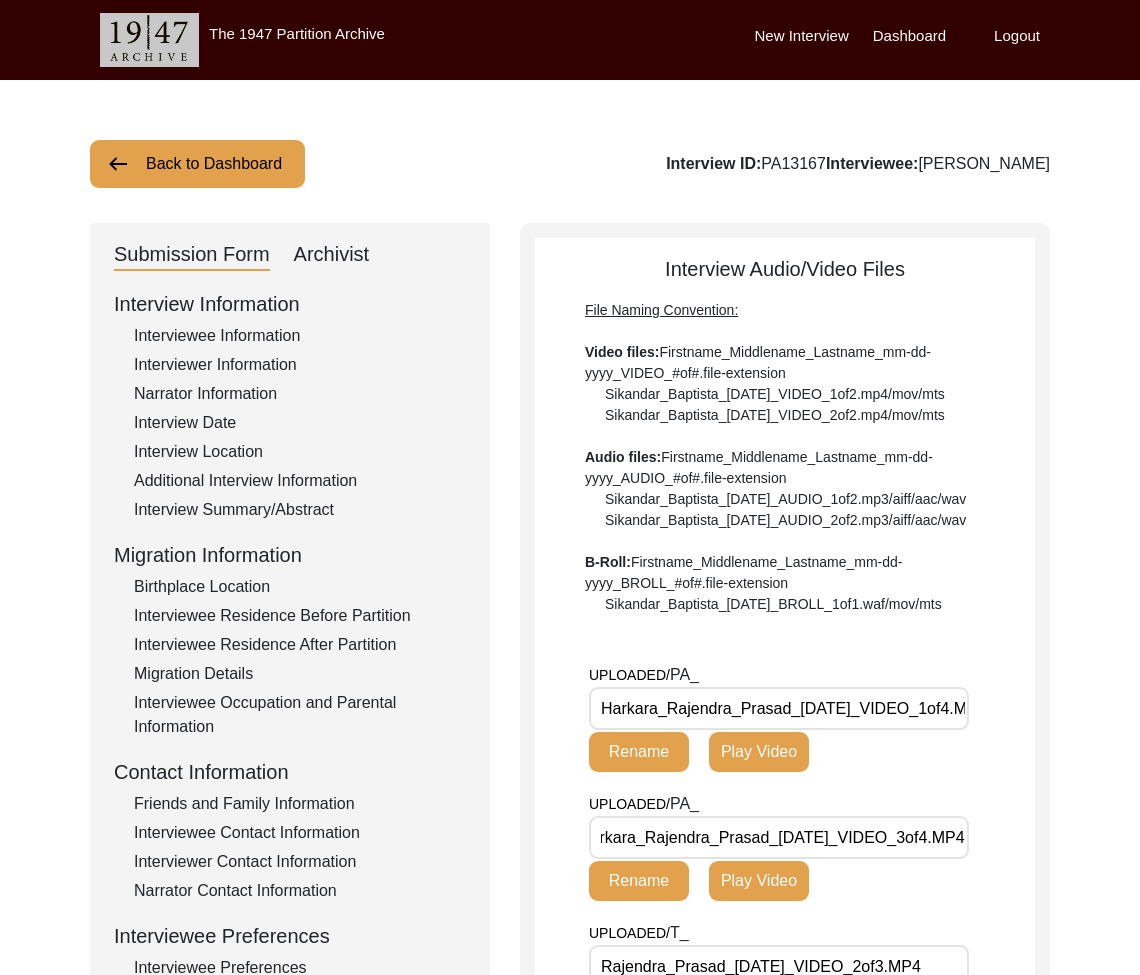 click on "Archivist" 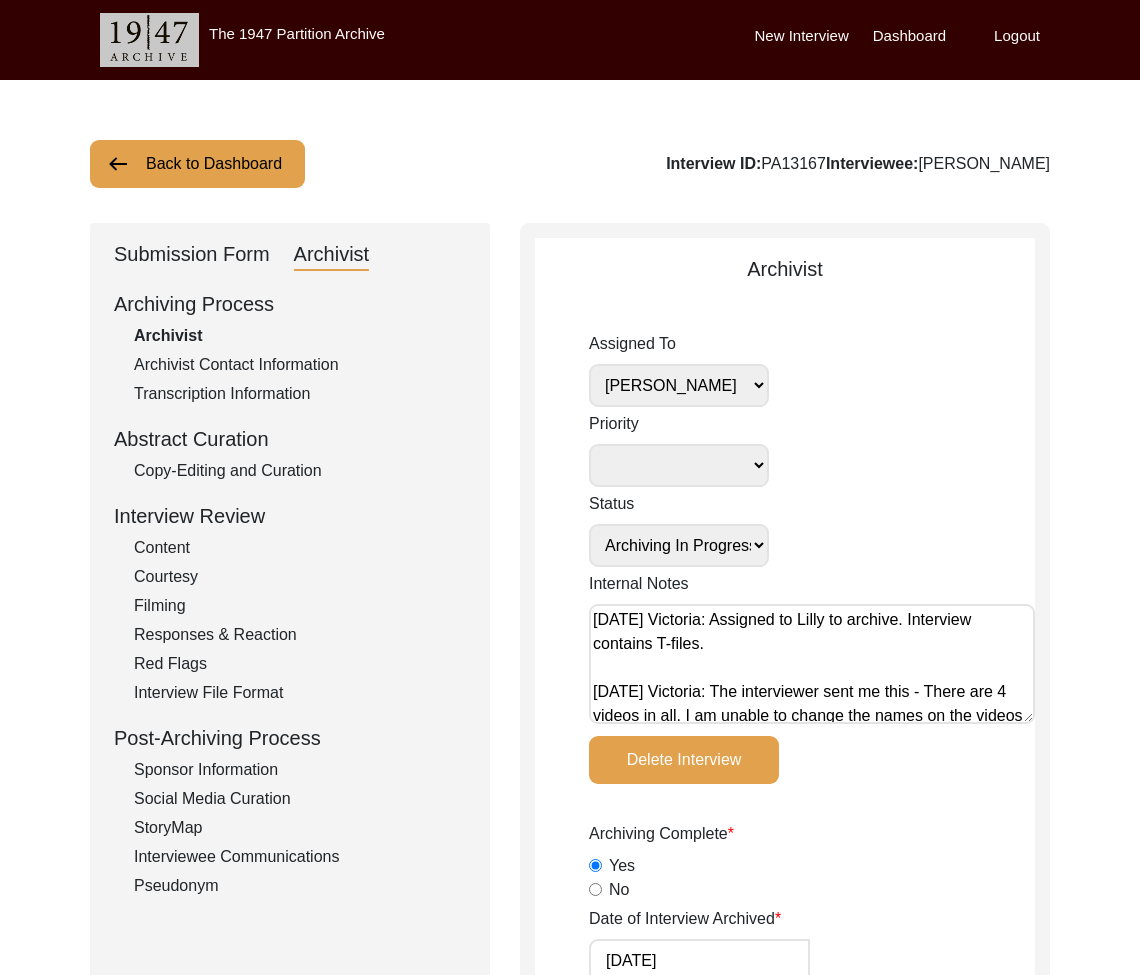 scroll, scrollTop: 80, scrollLeft: 0, axis: vertical 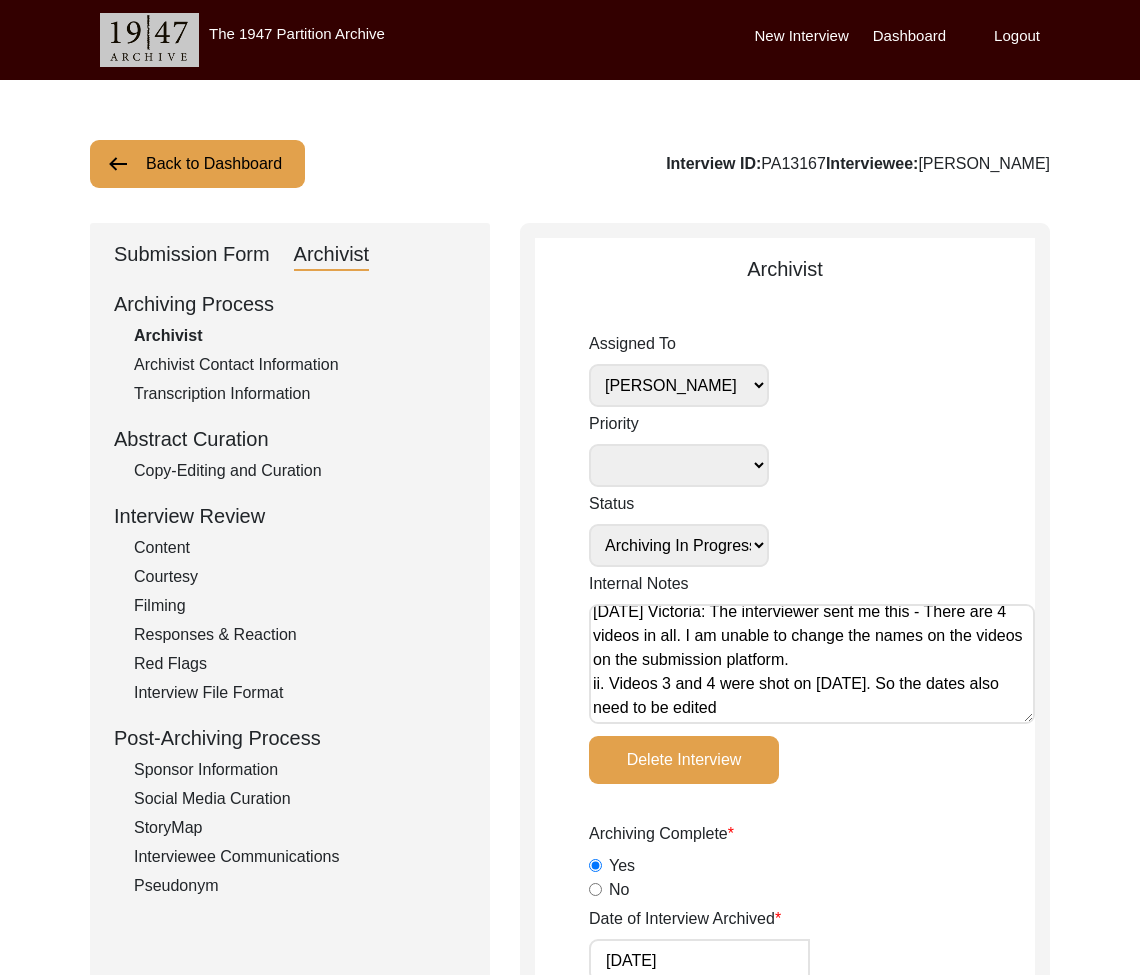 click on "Submission Form" 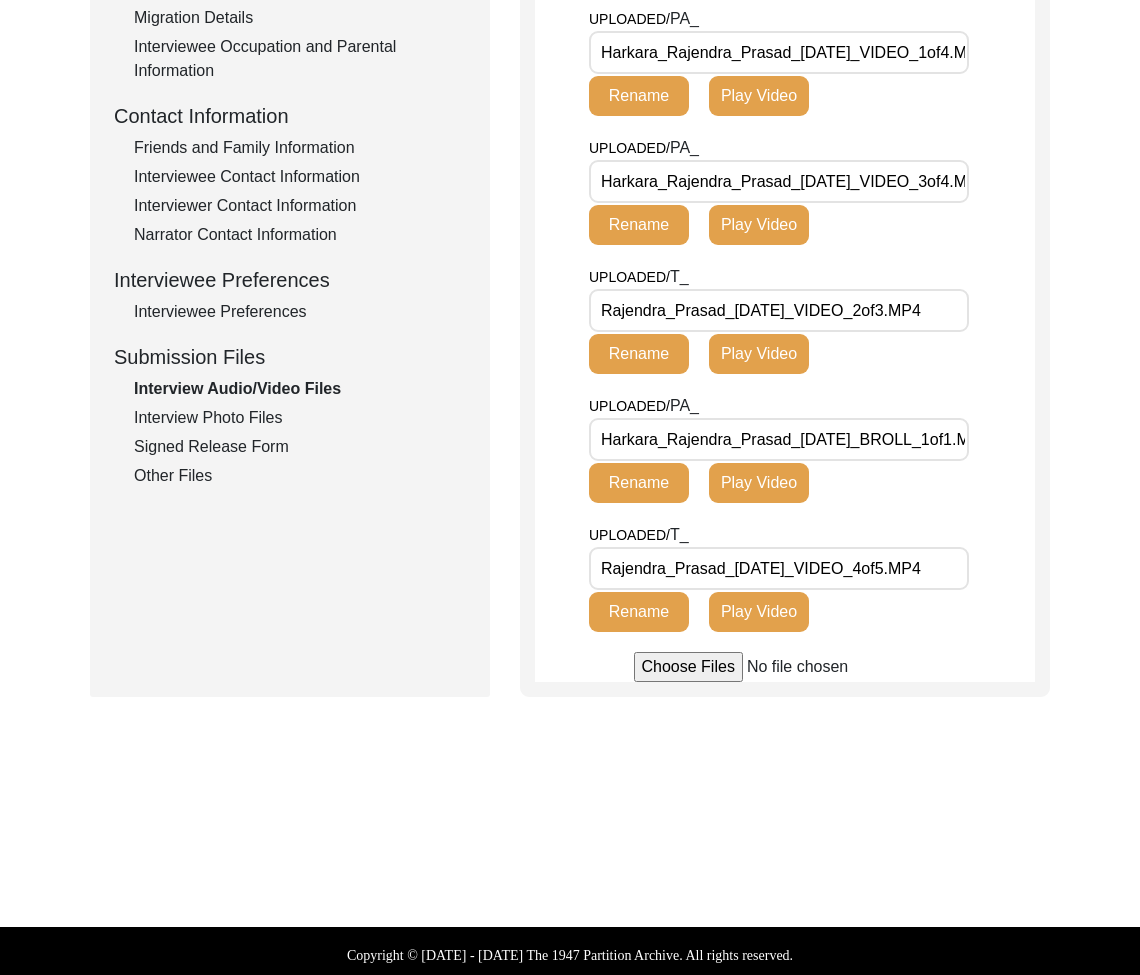 scroll, scrollTop: 649, scrollLeft: 0, axis: vertical 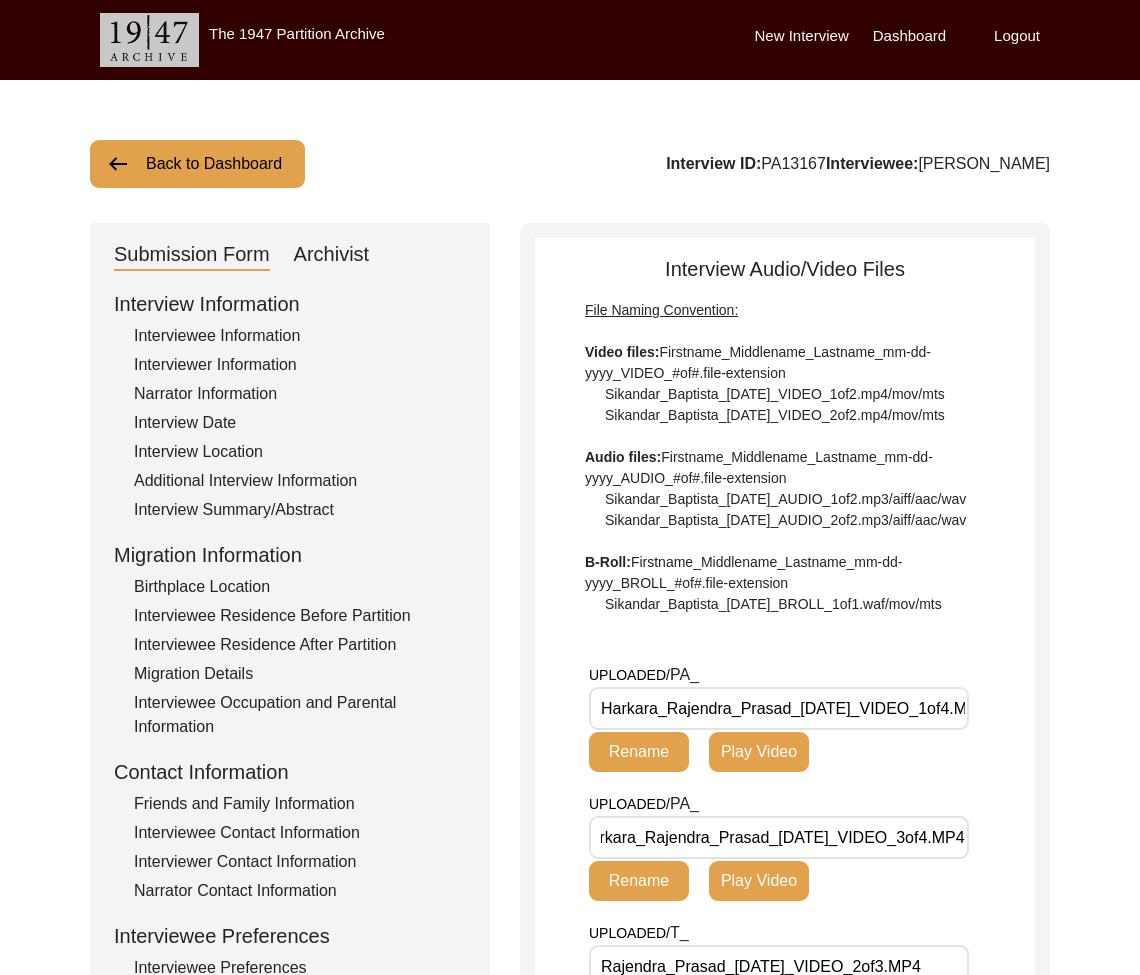click on "Submission Form   Archivist" 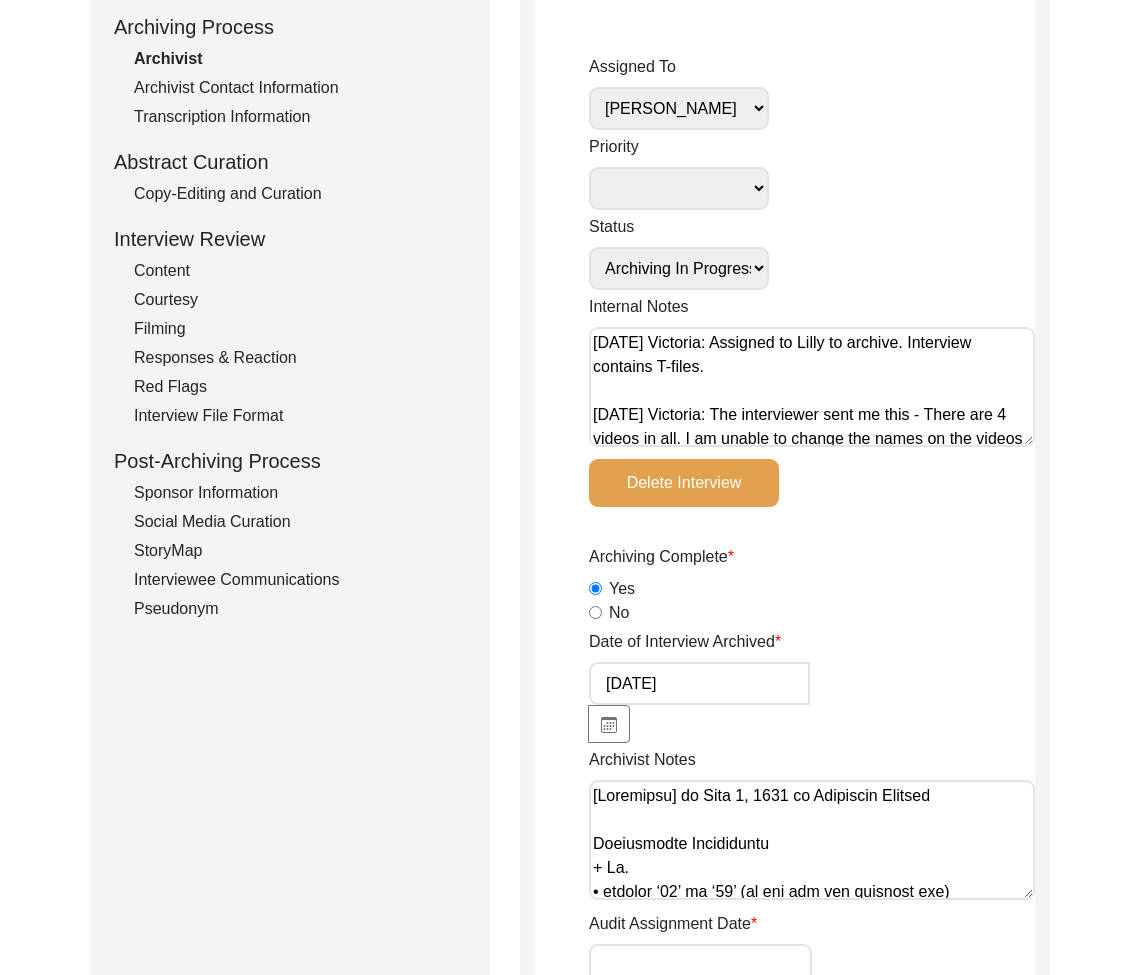 scroll, scrollTop: 441, scrollLeft: 0, axis: vertical 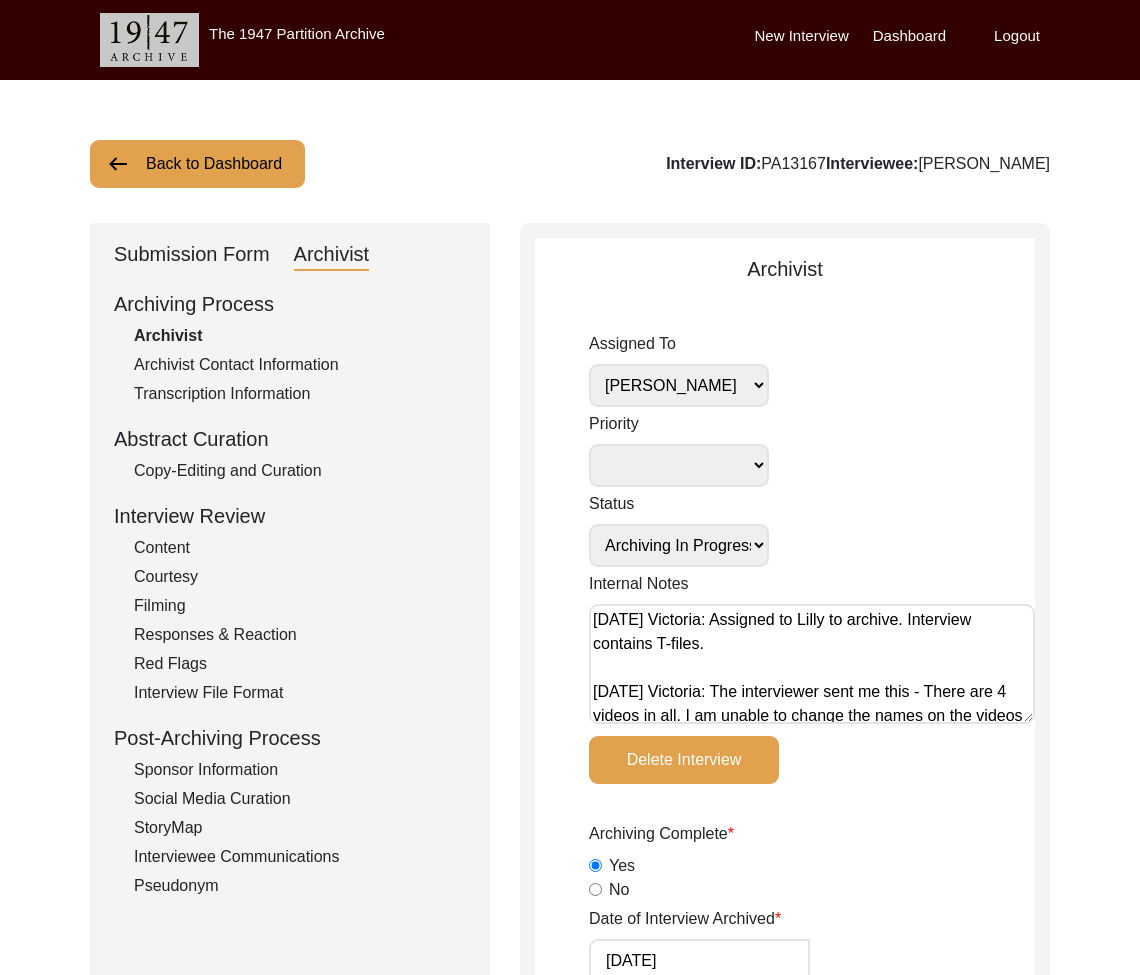 click on "Submission Form" 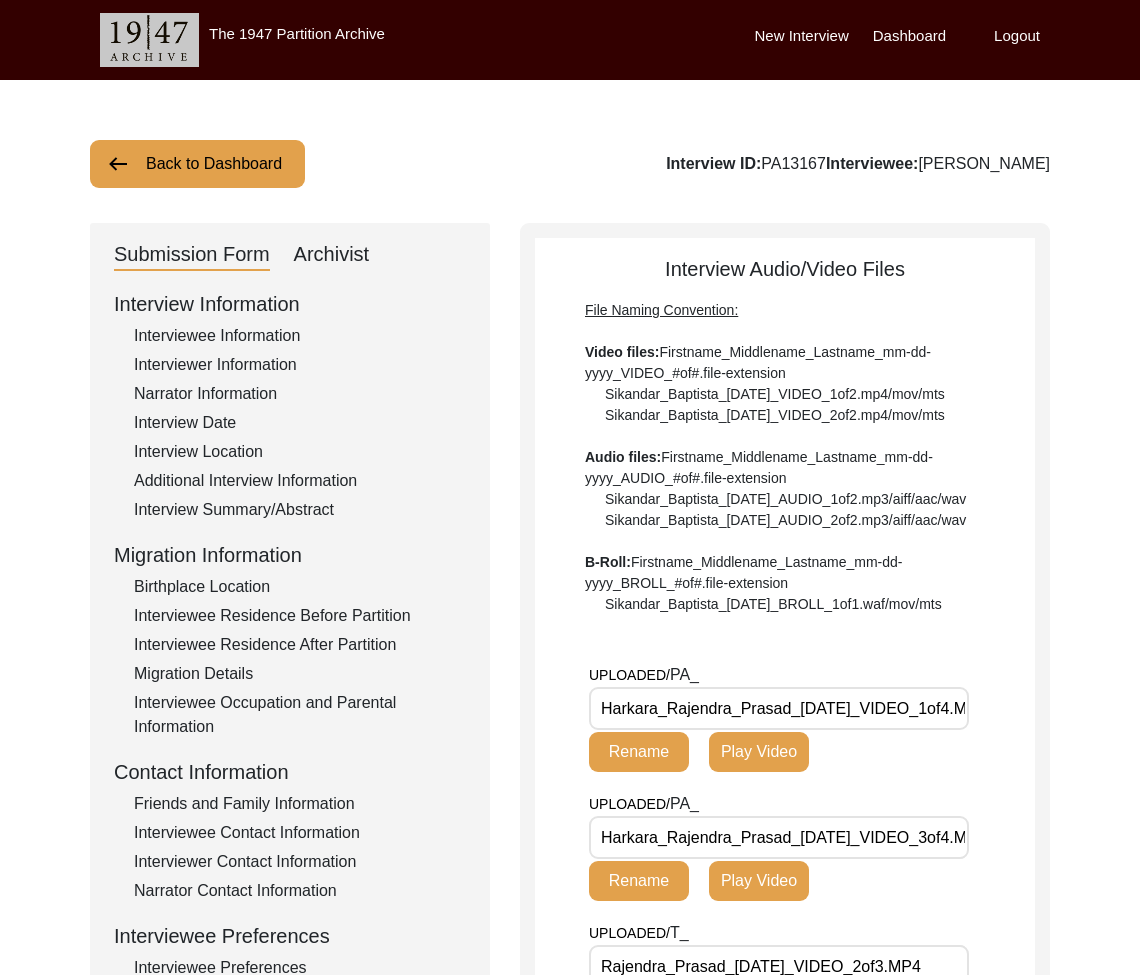 click on "Back to Dashboard" 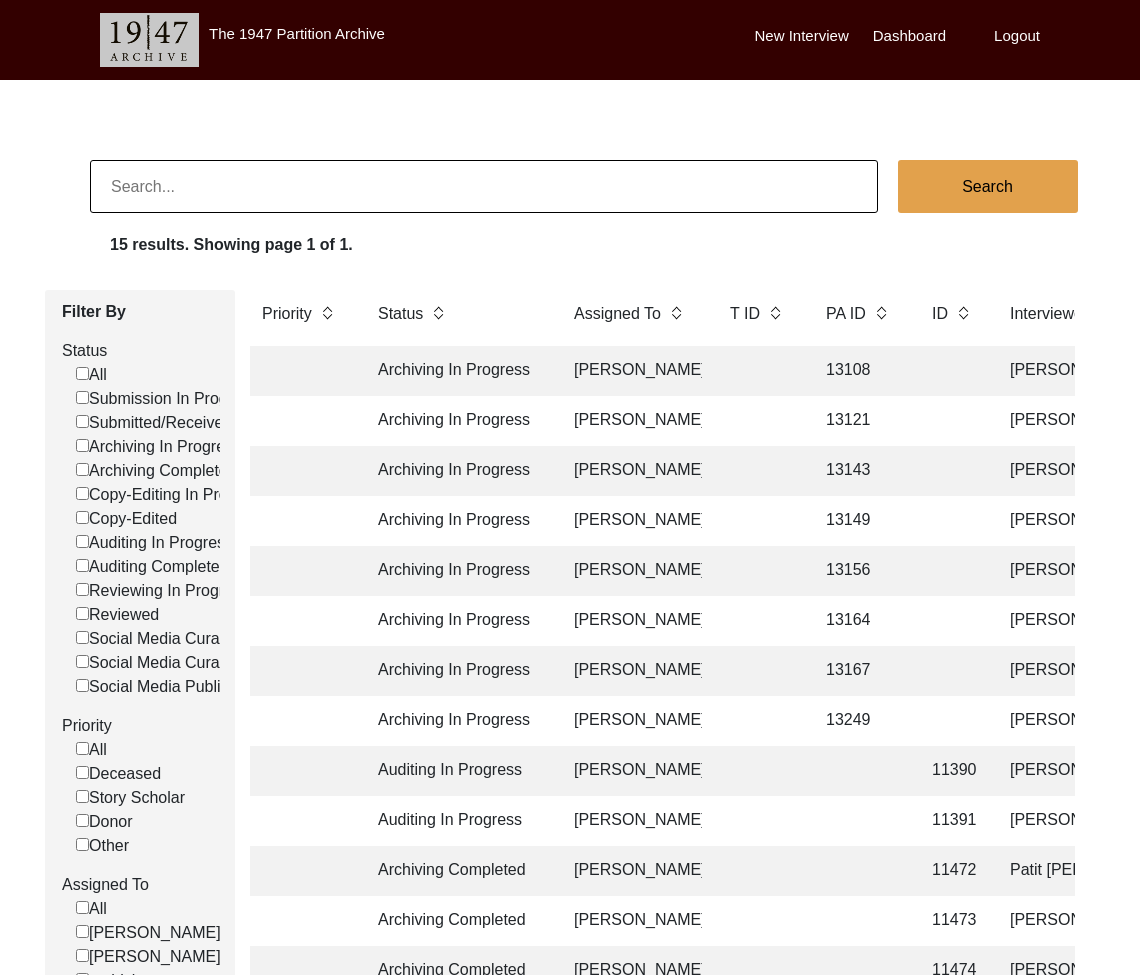 click on "13249" 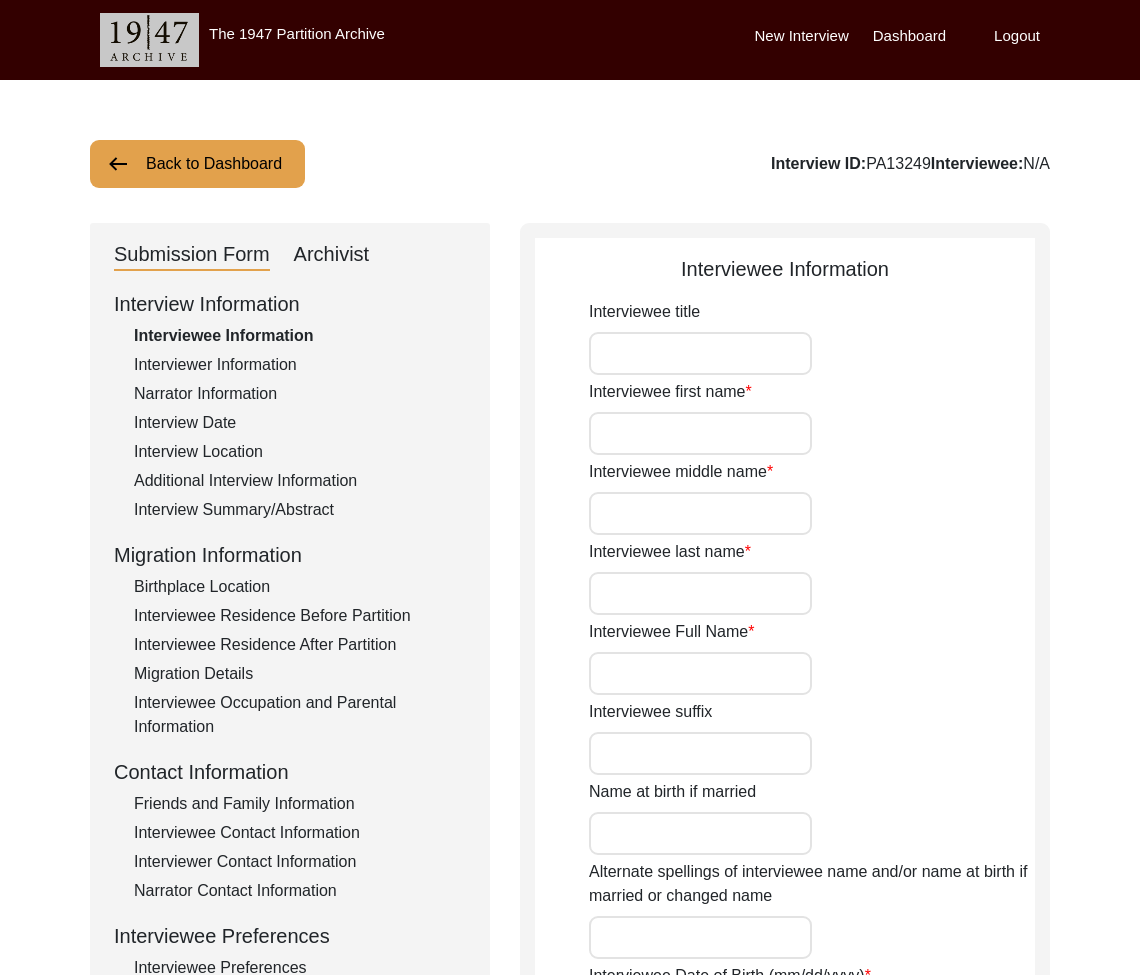 type on "Mr." 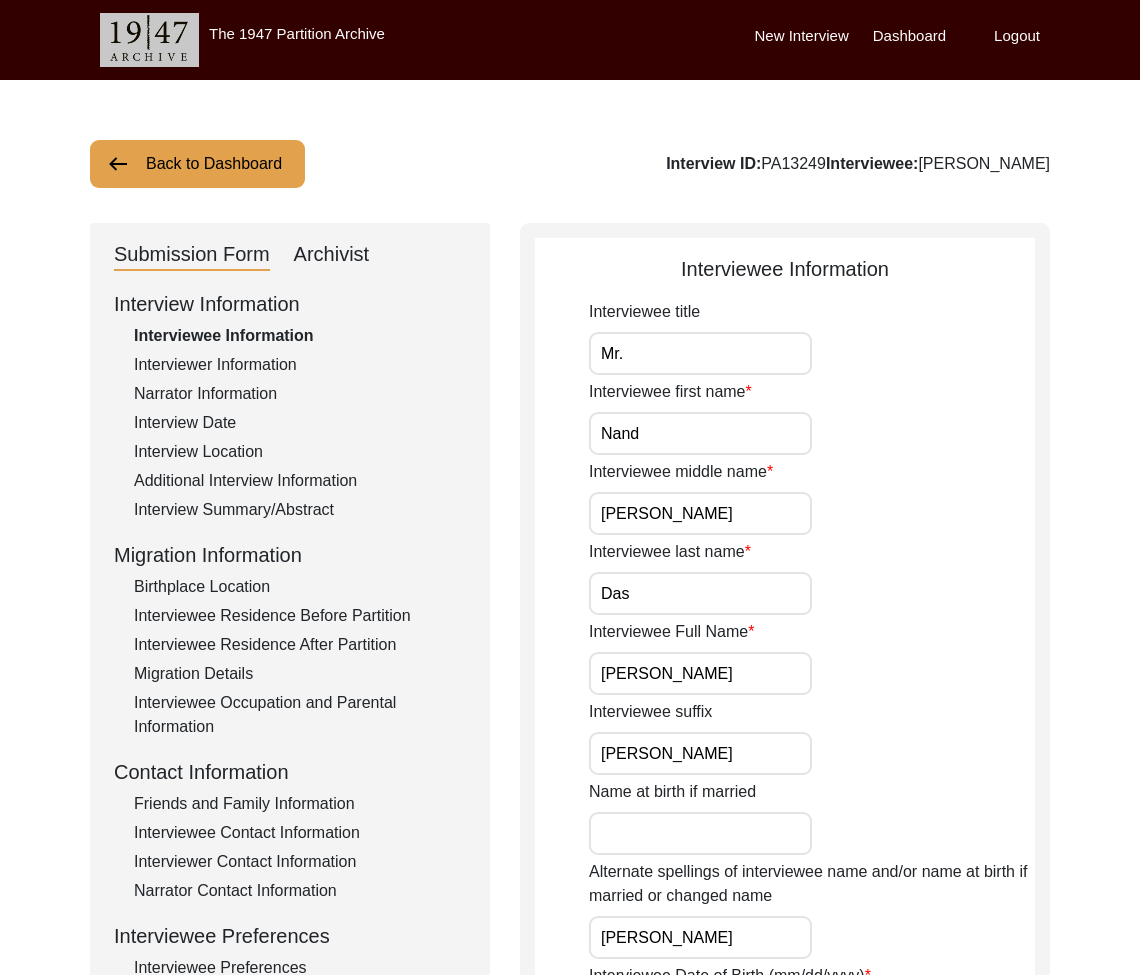 drag, startPoint x: 339, startPoint y: 252, endPoint x: 485, endPoint y: 381, distance: 194.82556 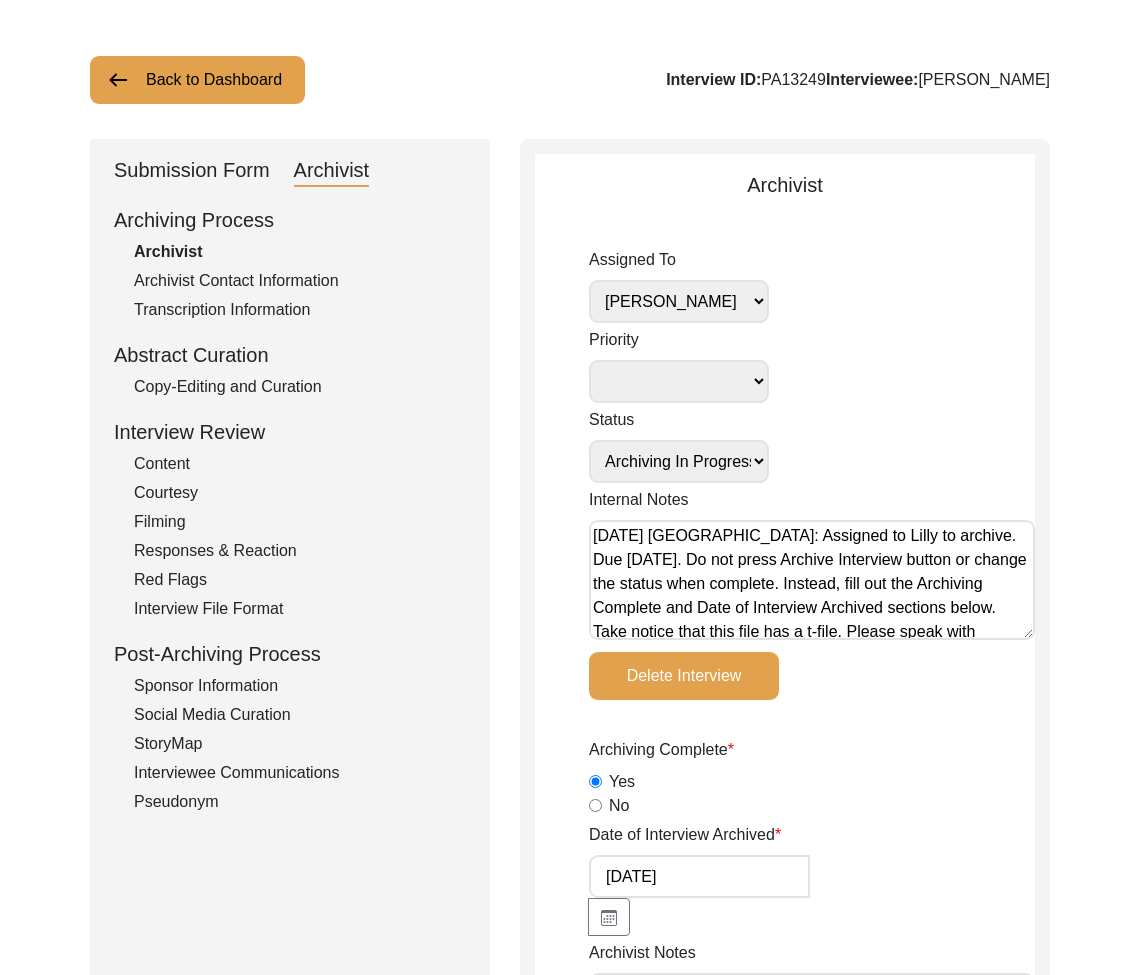 scroll, scrollTop: 89, scrollLeft: 0, axis: vertical 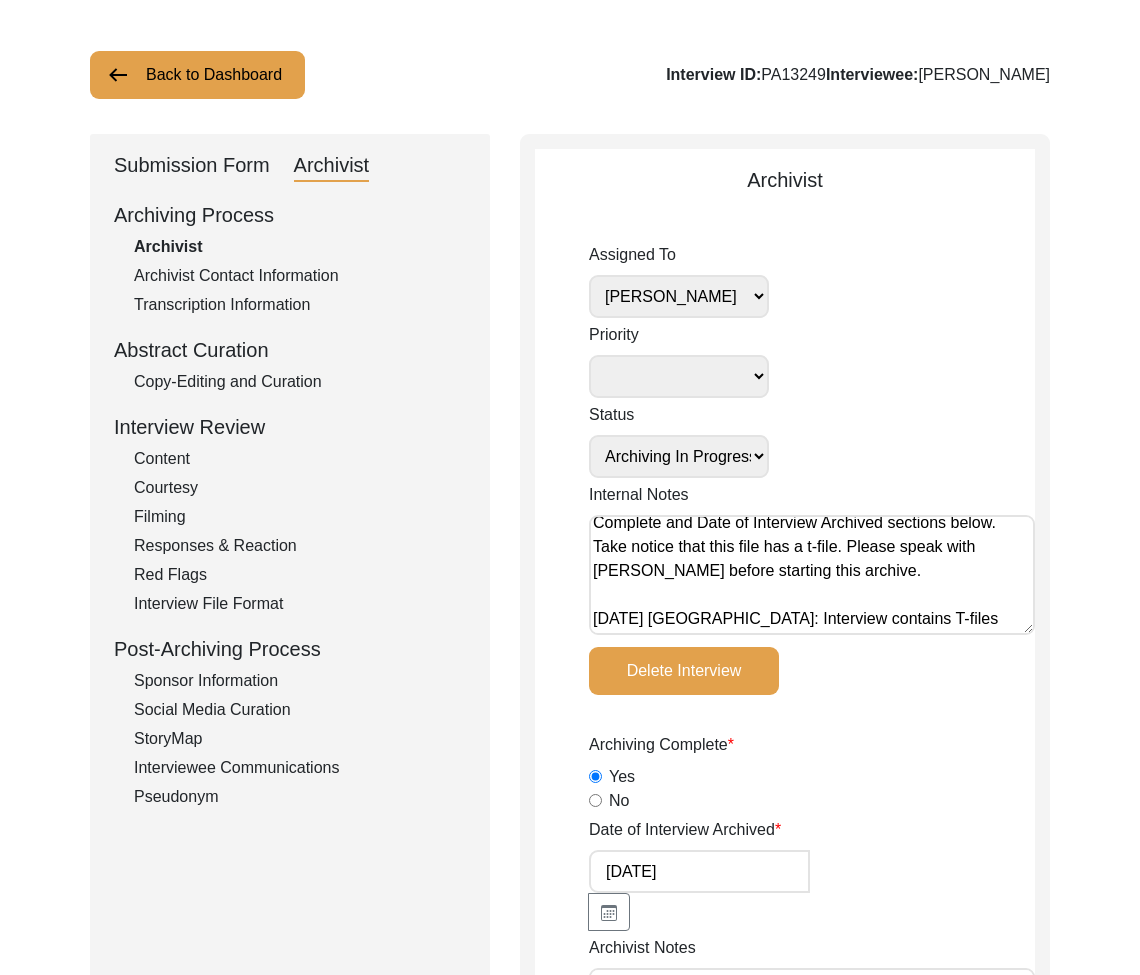 click on "Interview ID:  PA13249  Interviewee:  [PERSON_NAME]" 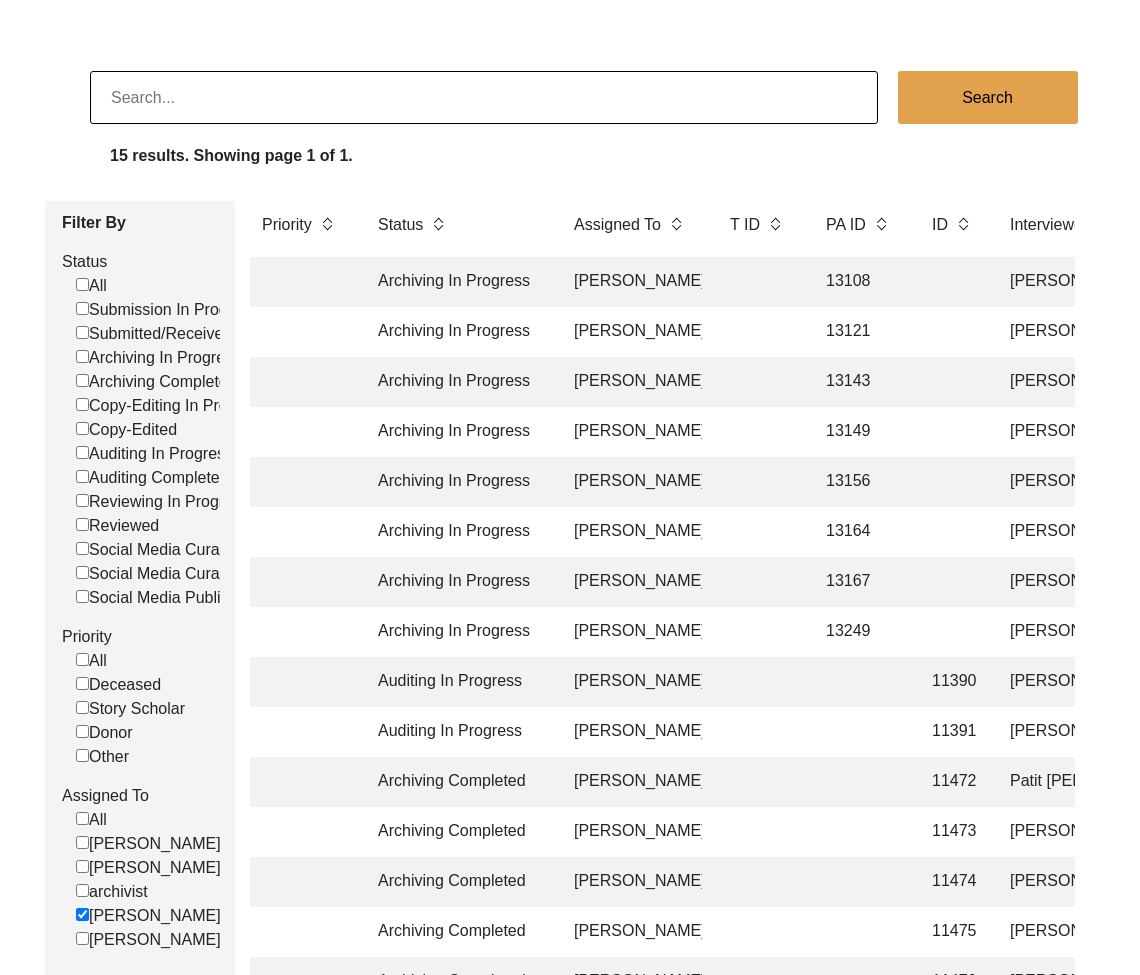 click on "13167" 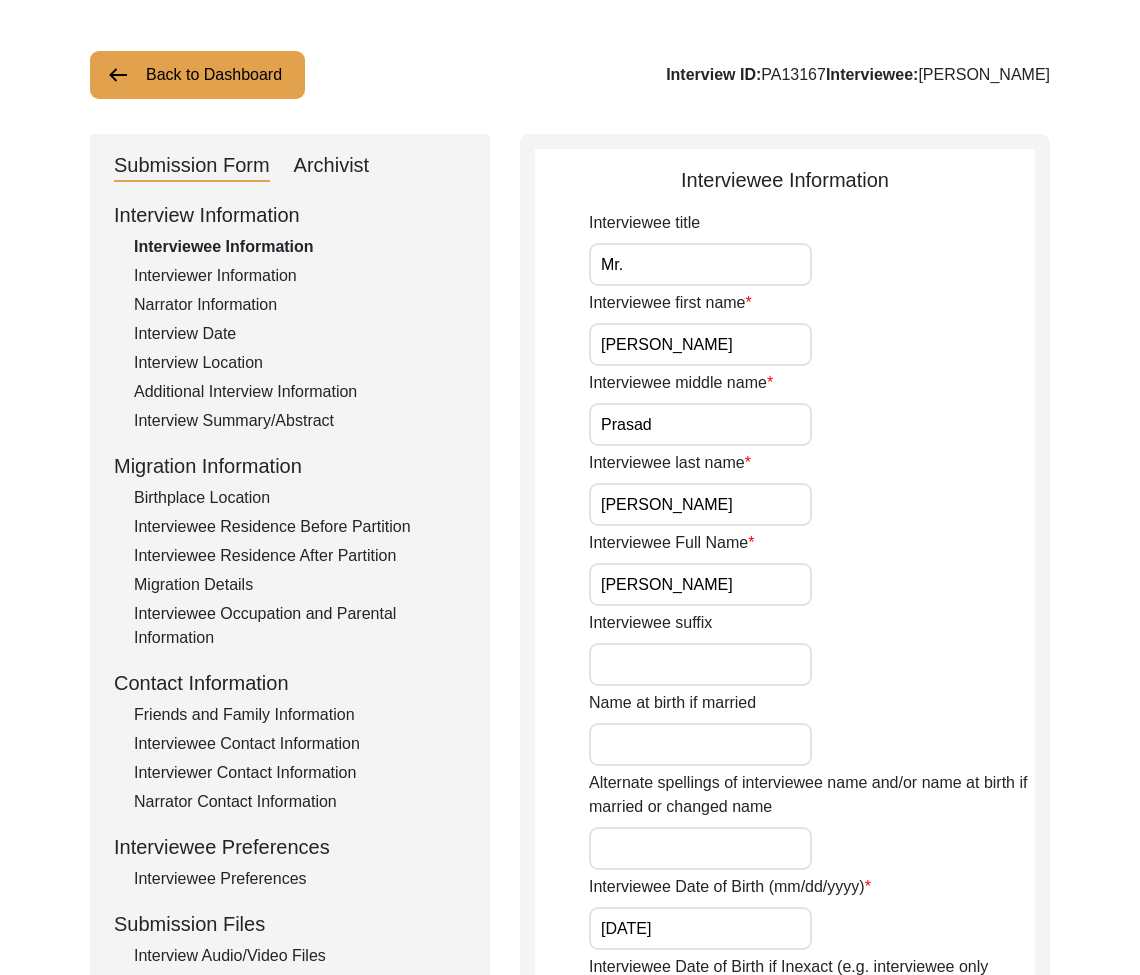 click on "Interview ID:  PA13167  Interviewee:  [PERSON_NAME]" 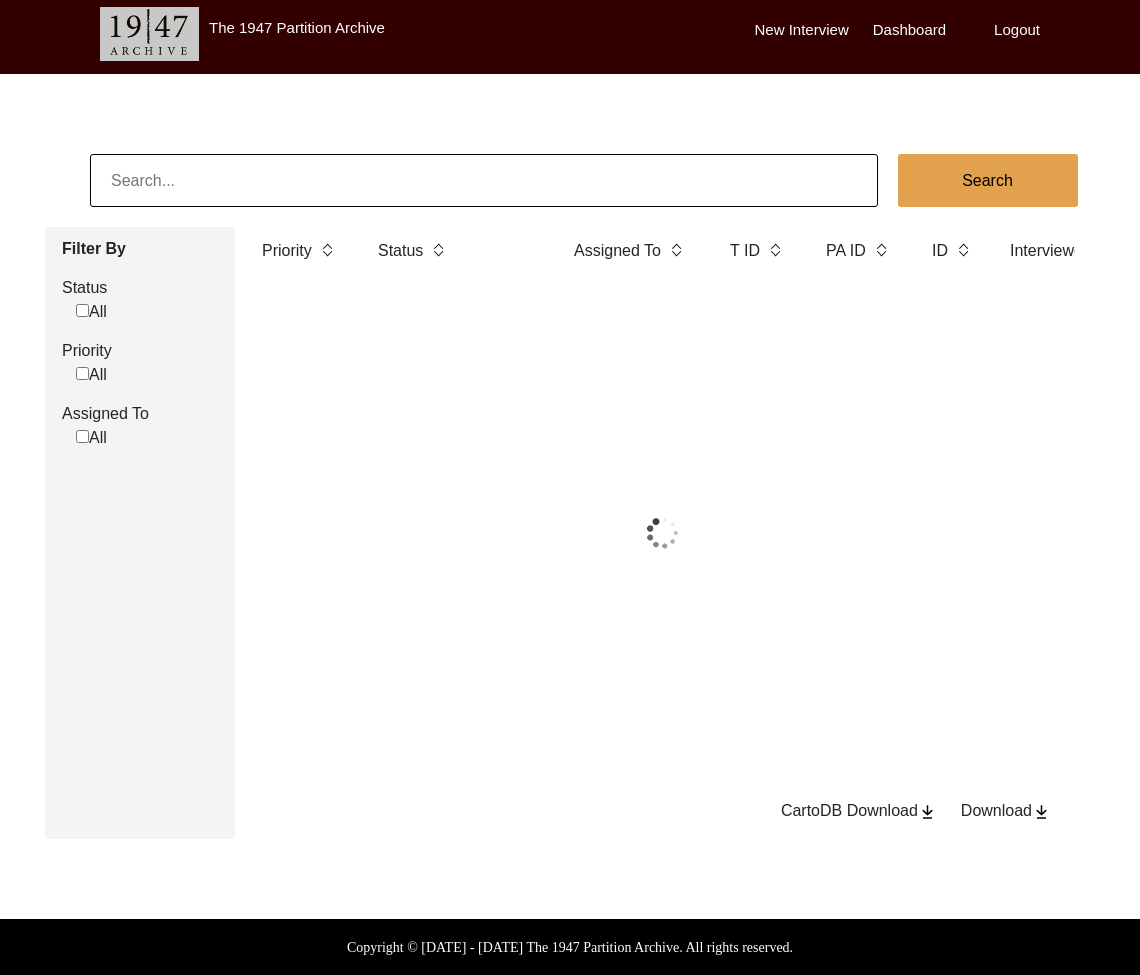 scroll, scrollTop: 89, scrollLeft: 0, axis: vertical 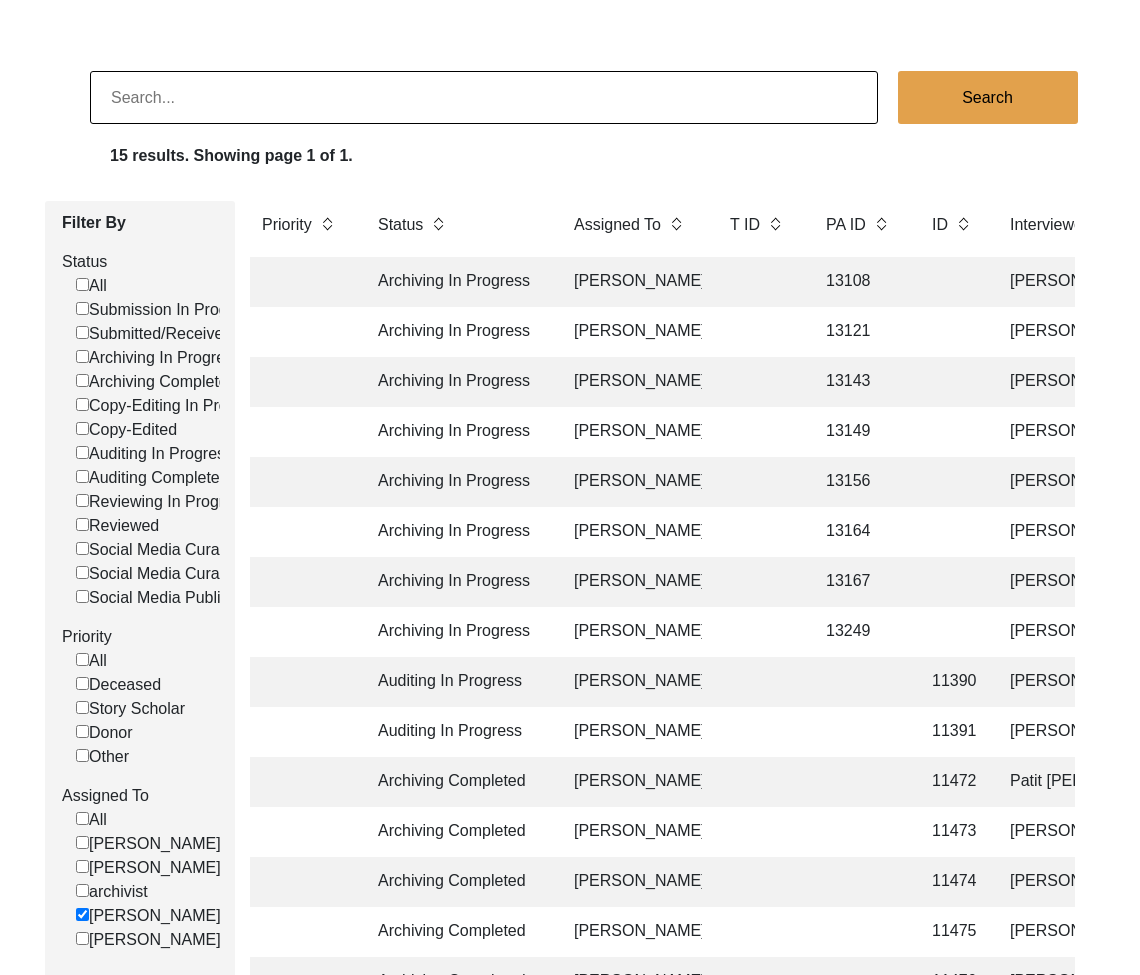 click 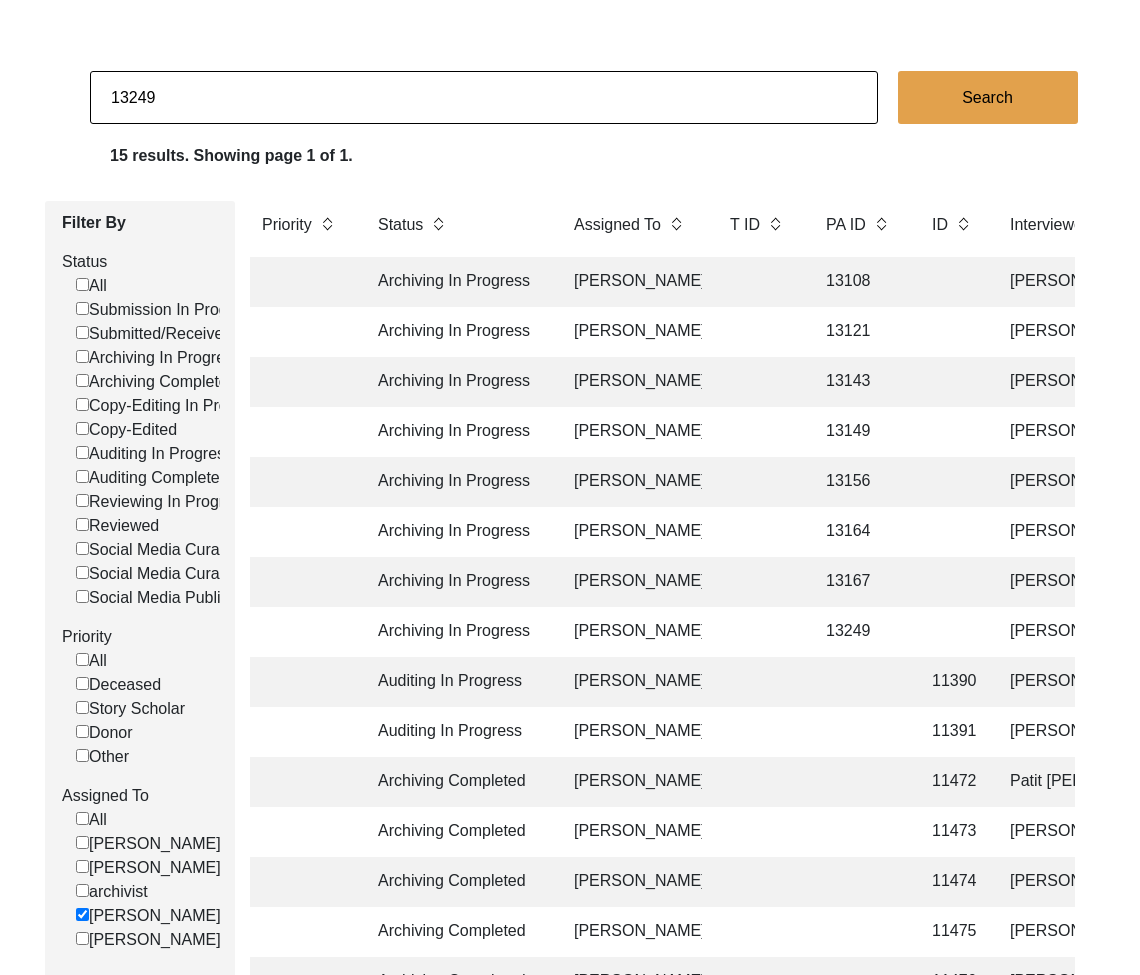 type on "13249" 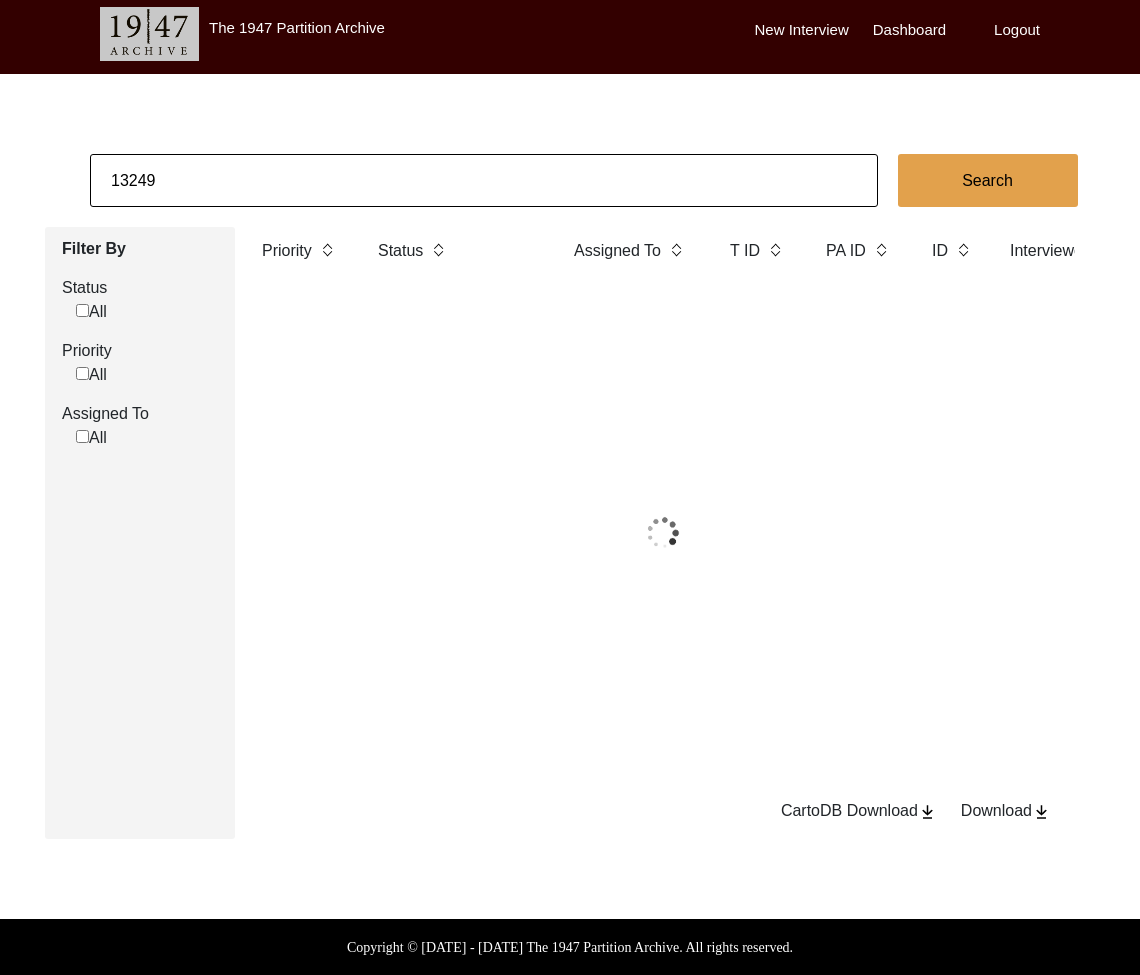 scroll, scrollTop: 89, scrollLeft: 0, axis: vertical 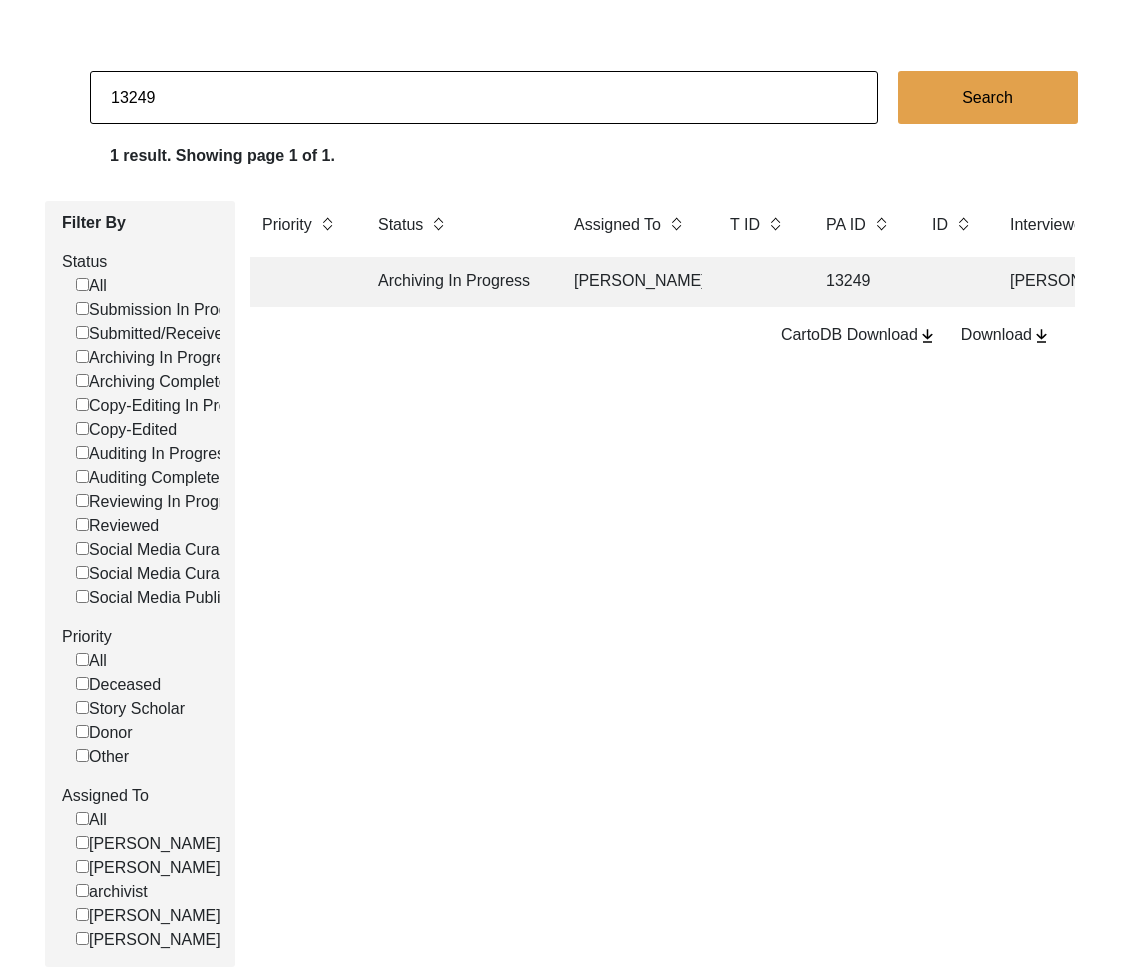 click on "Archiving In Progress" 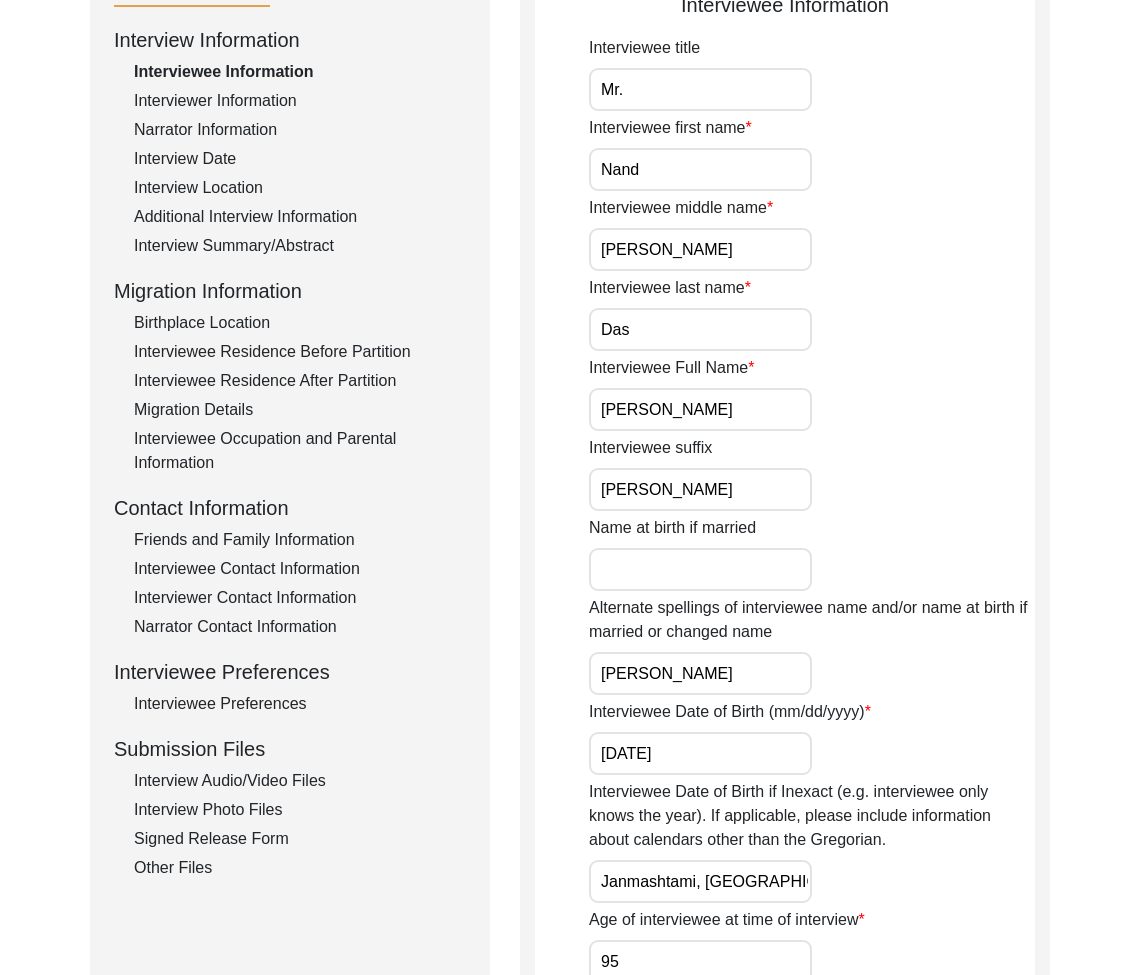 scroll, scrollTop: 301, scrollLeft: 0, axis: vertical 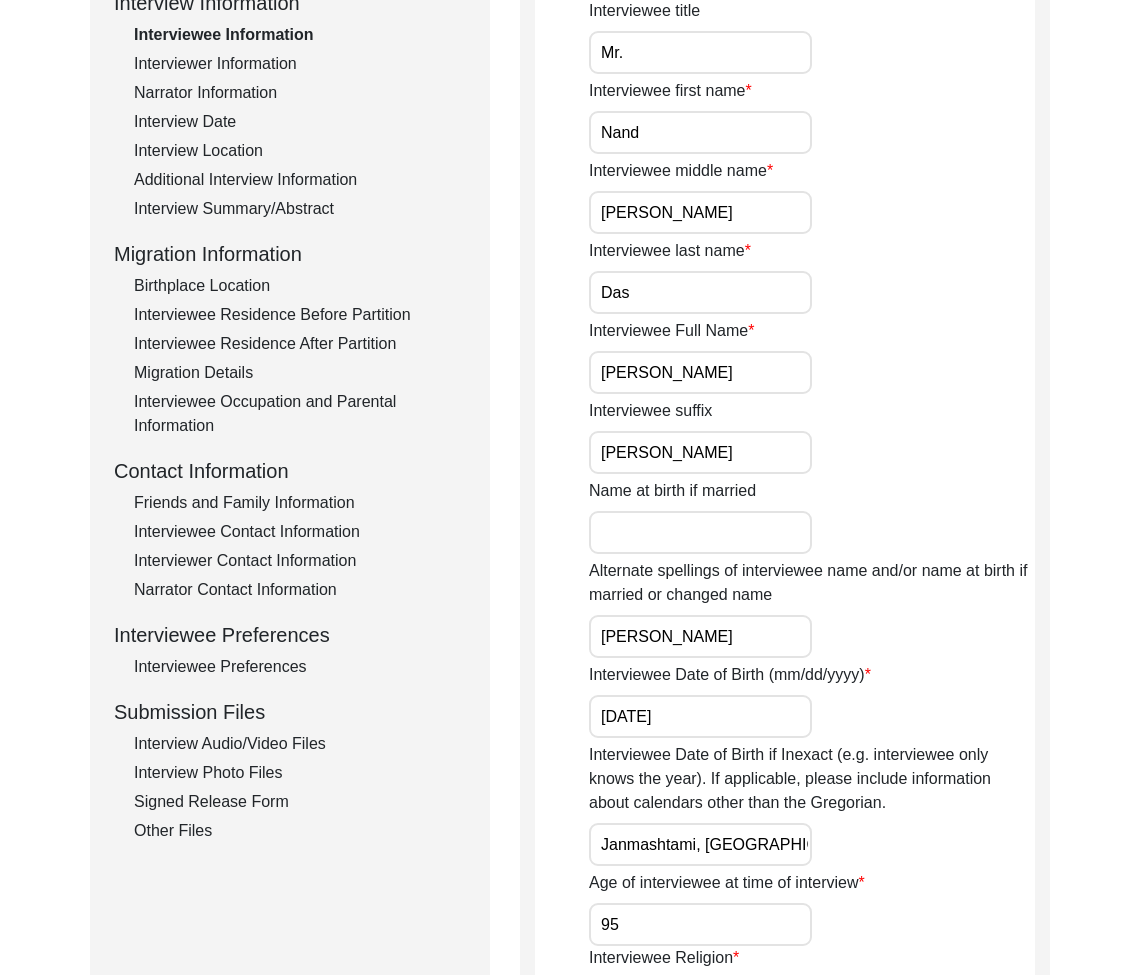 drag, startPoint x: 250, startPoint y: 802, endPoint x: 251, endPoint y: 787, distance: 15.033297 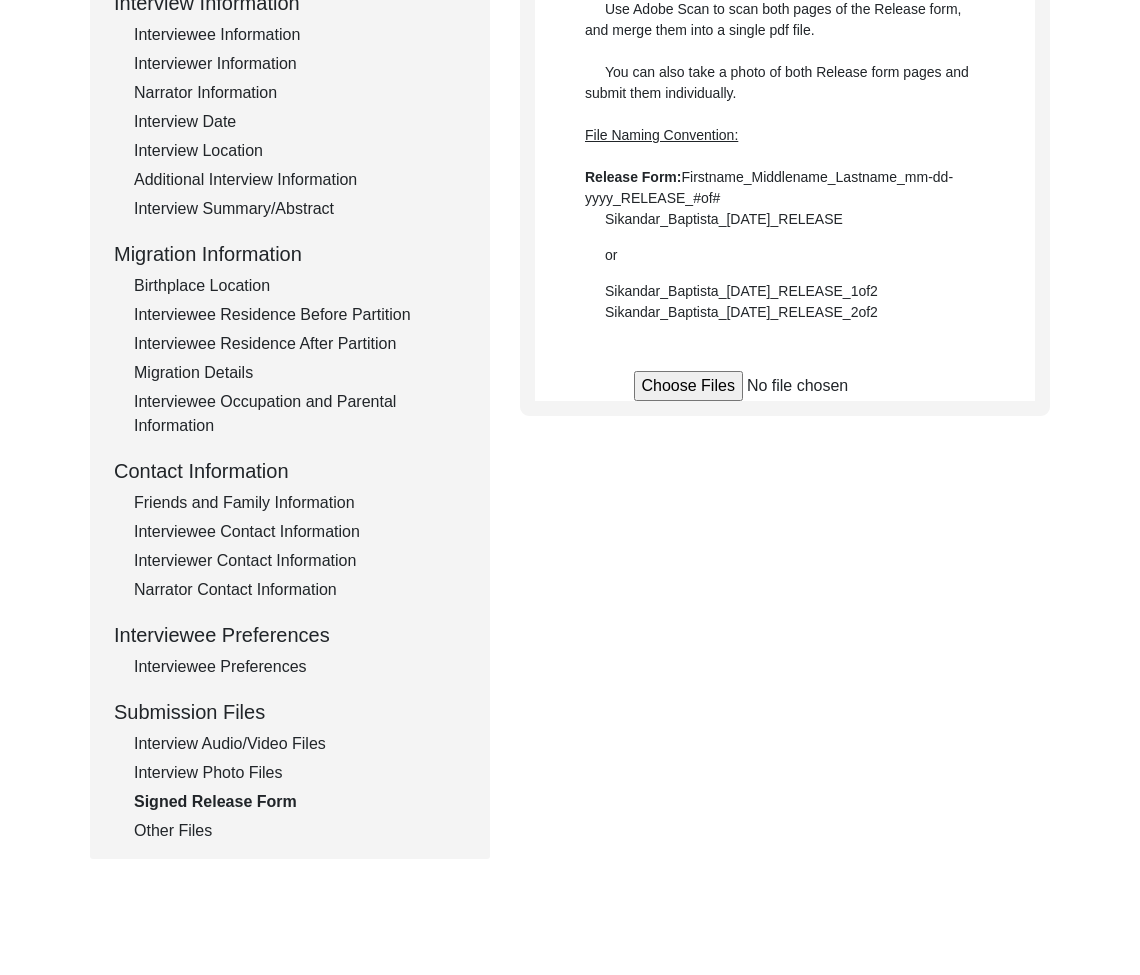 click on "Interview Photo Files" 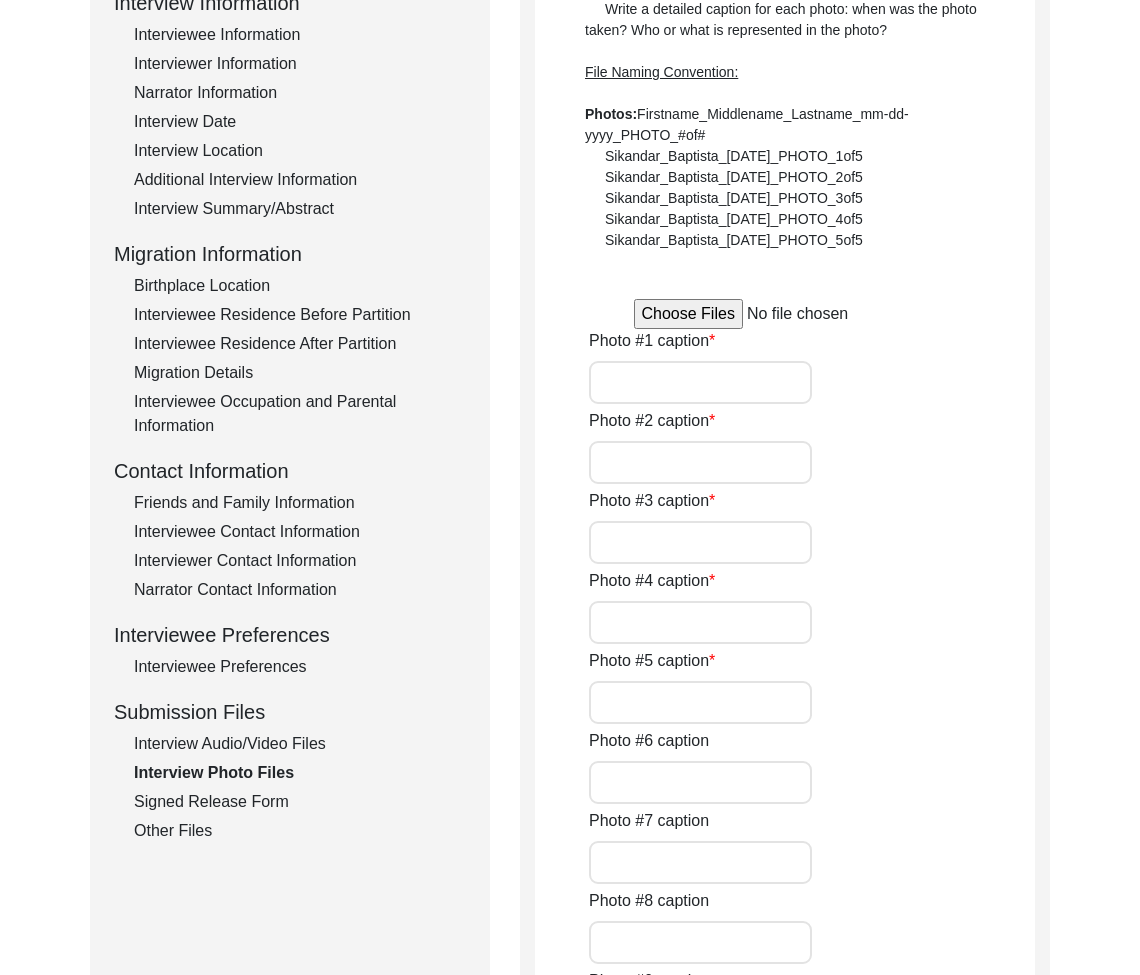 type on "First meeting at Tatambri [PERSON_NAME]’s resting place" 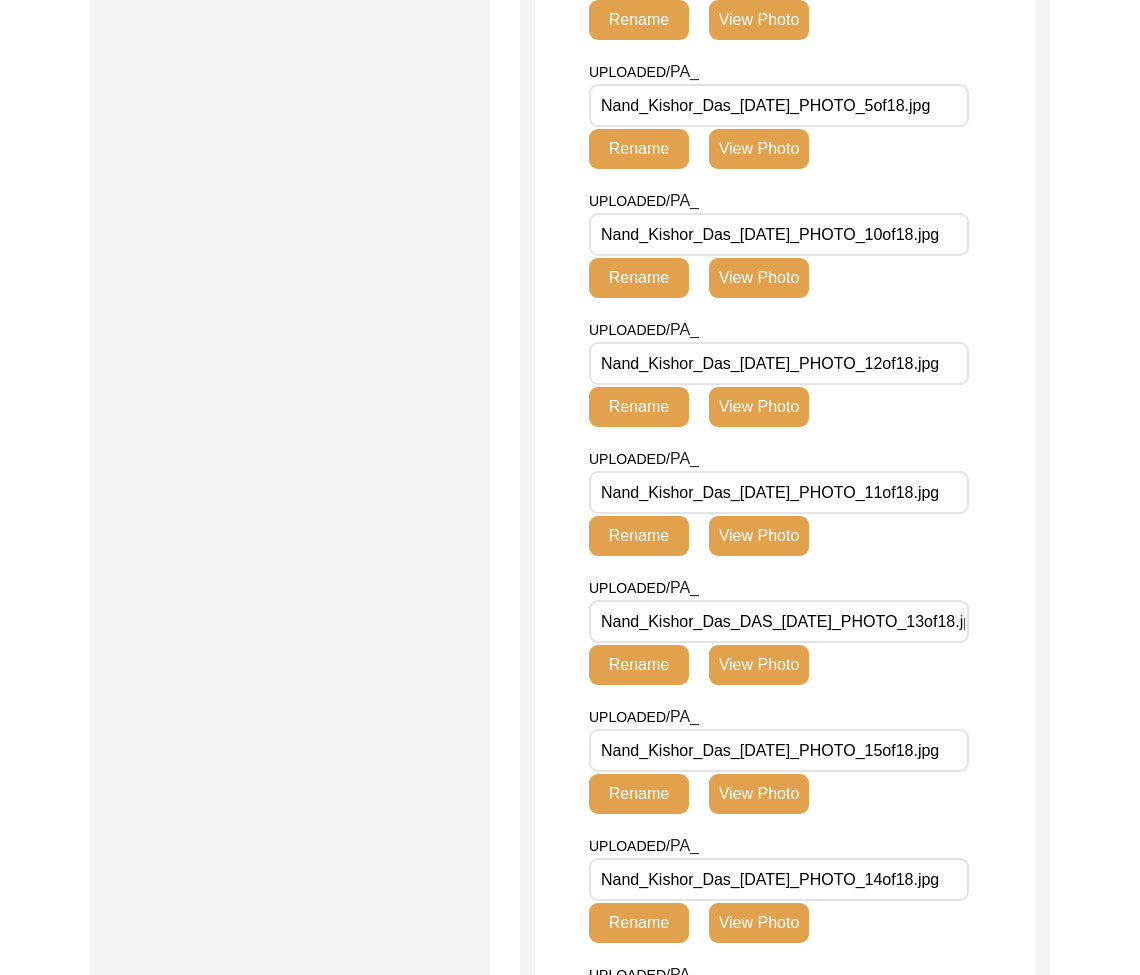 scroll, scrollTop: 1460, scrollLeft: 0, axis: vertical 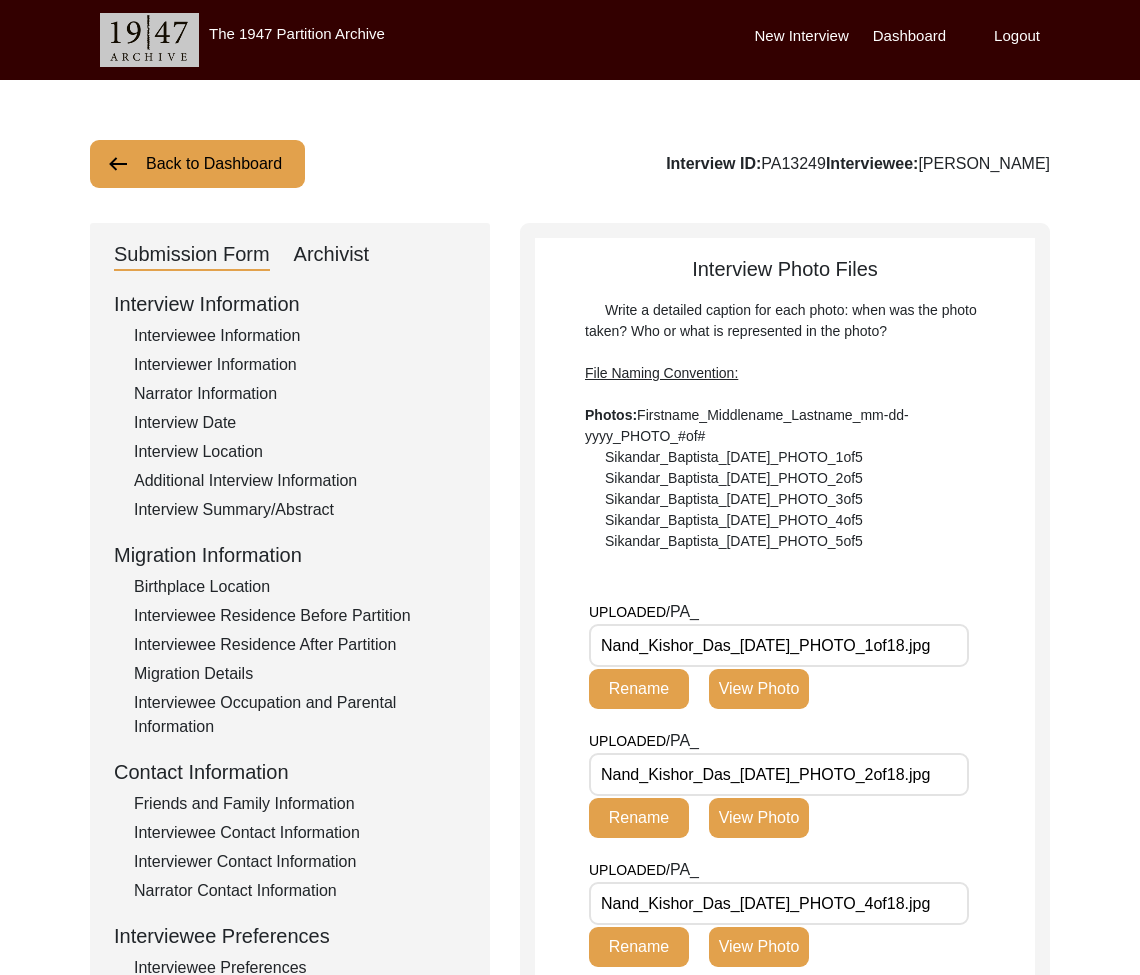 click on "Archivist" 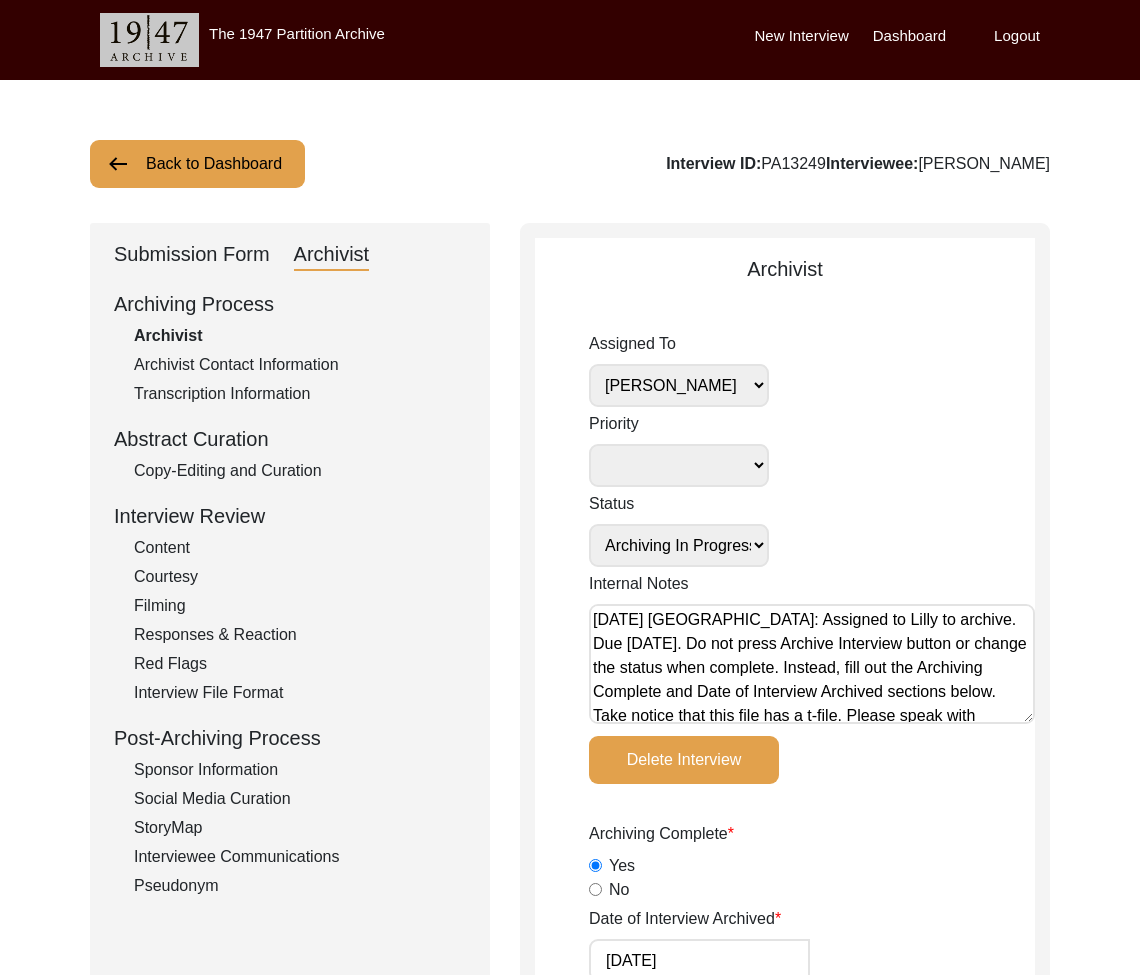 scroll, scrollTop: 80, scrollLeft: 0, axis: vertical 